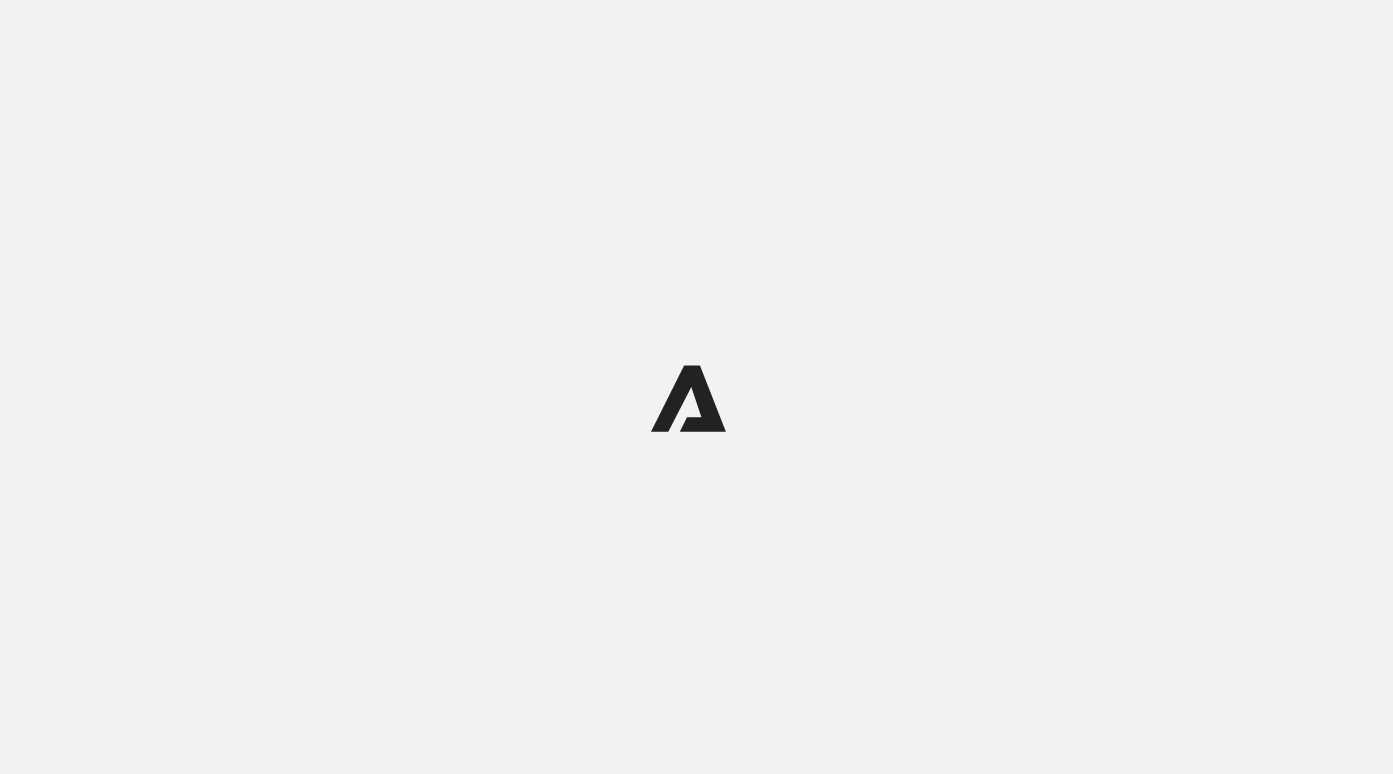 scroll, scrollTop: 0, scrollLeft: 0, axis: both 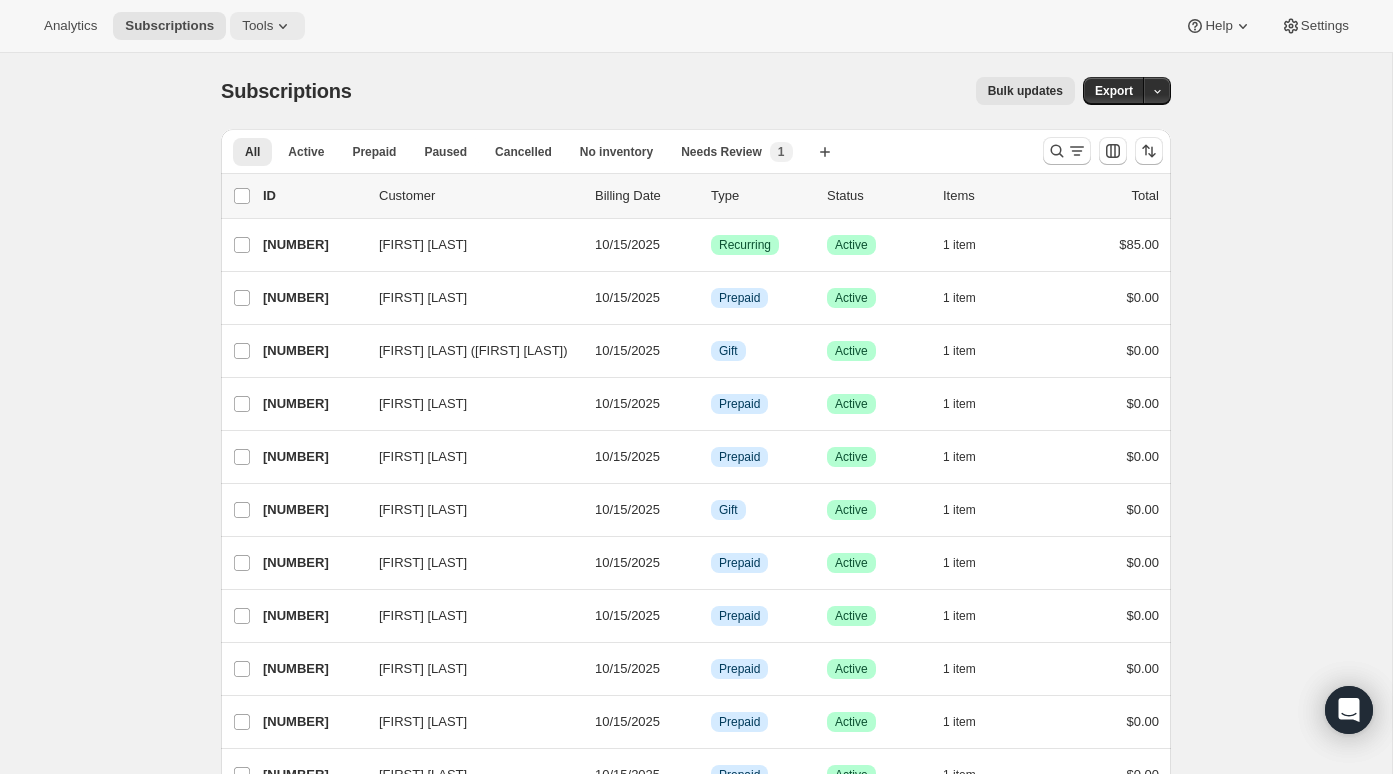 click on "Tools" at bounding box center (257, 26) 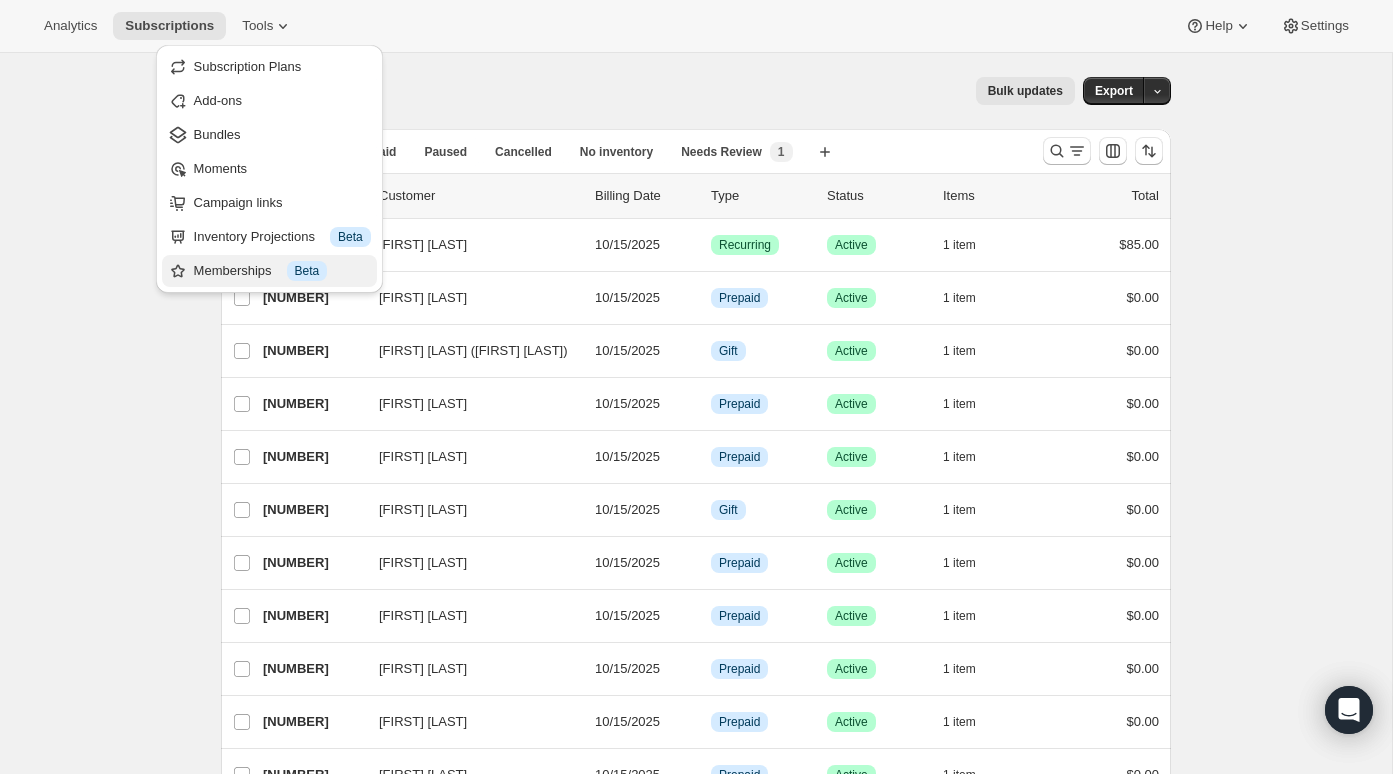 click on "Memberships Info Beta" at bounding box center (282, 271) 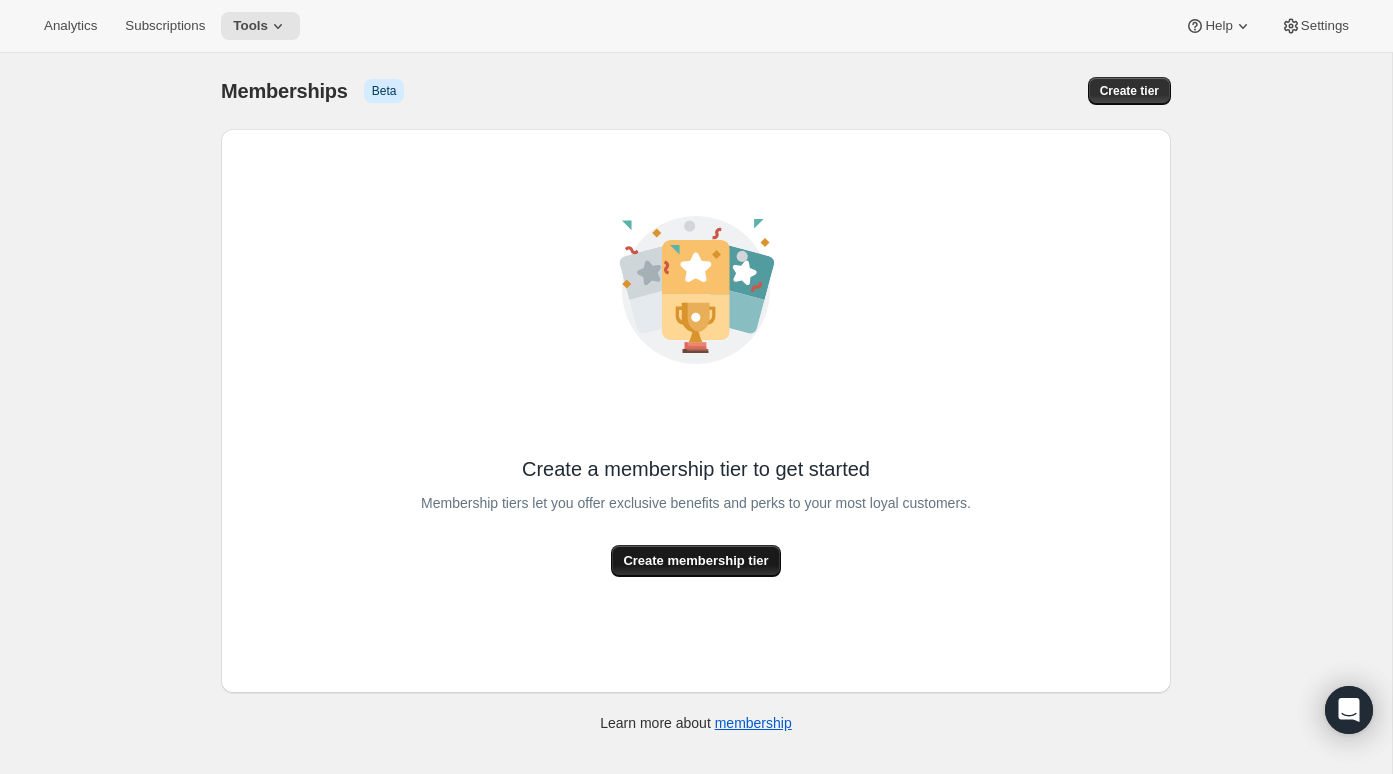 click on "Create membership tier" at bounding box center (695, 561) 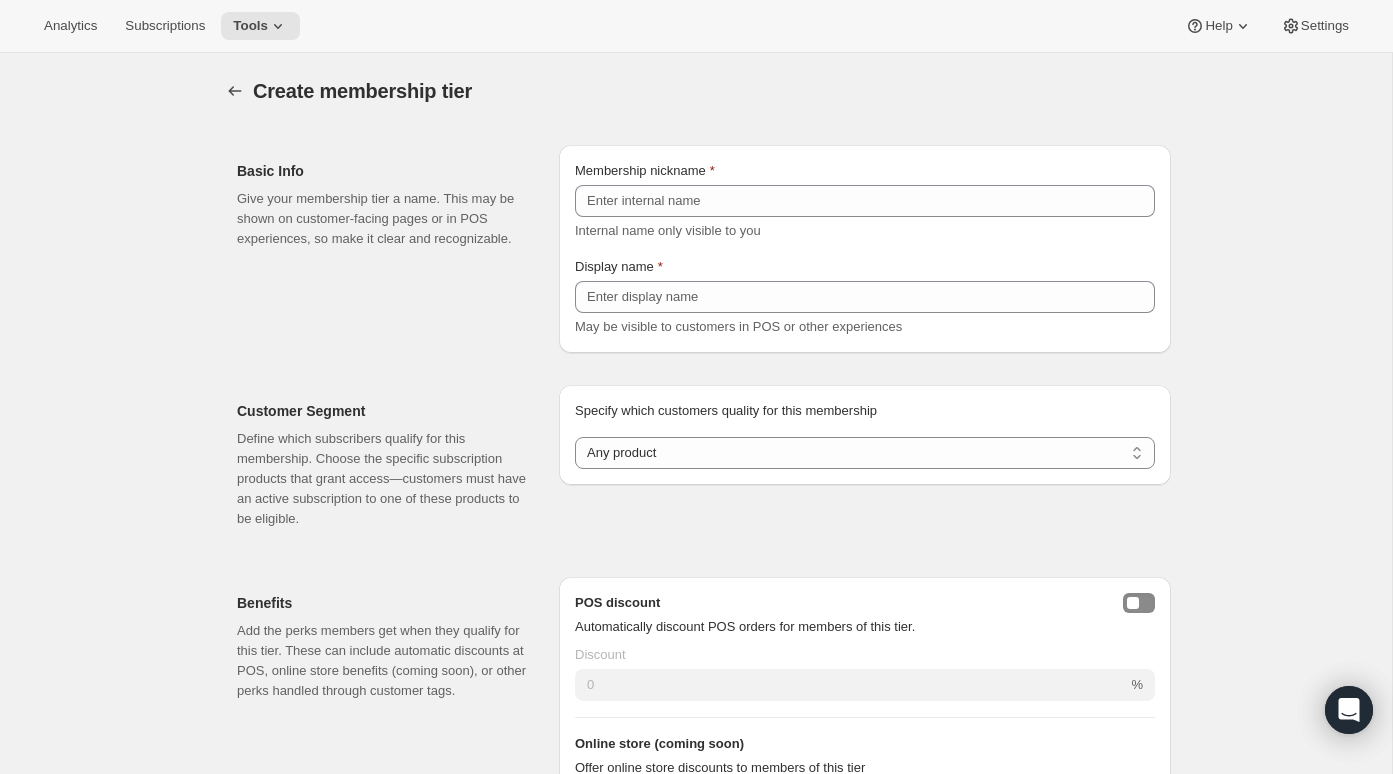 click on "Membership nickname" at bounding box center (640, 170) 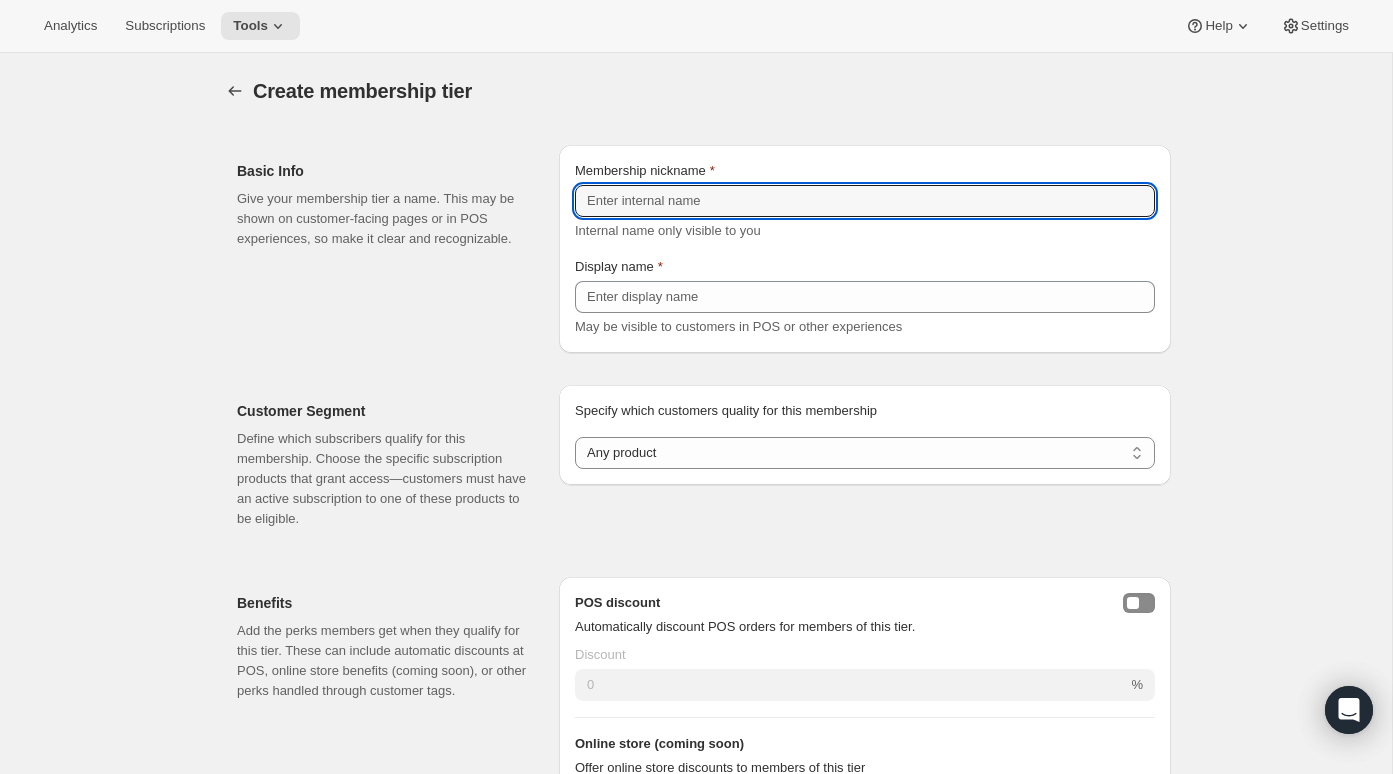 click on "Membership nickname" at bounding box center (865, 201) 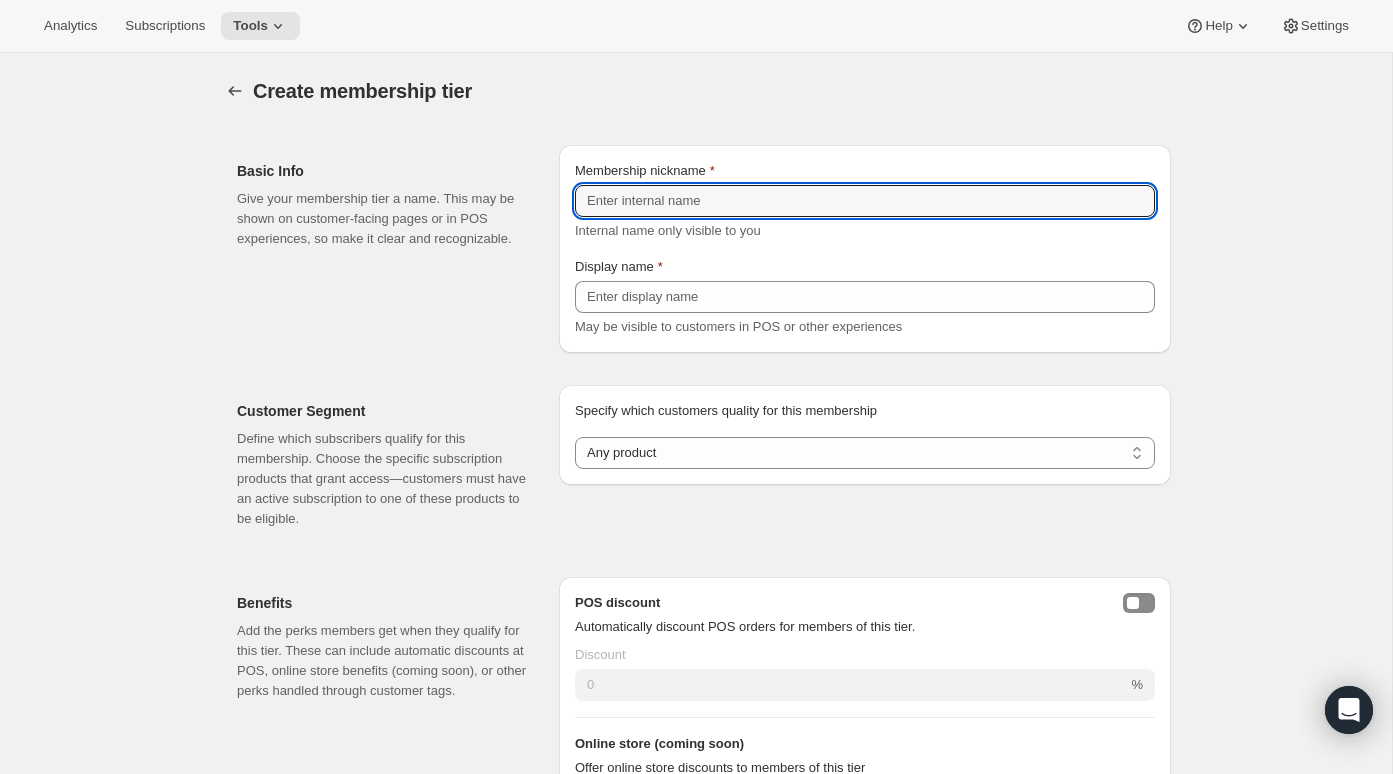 click on "Membership nickname Internal name only visible to you" at bounding box center [865, 201] 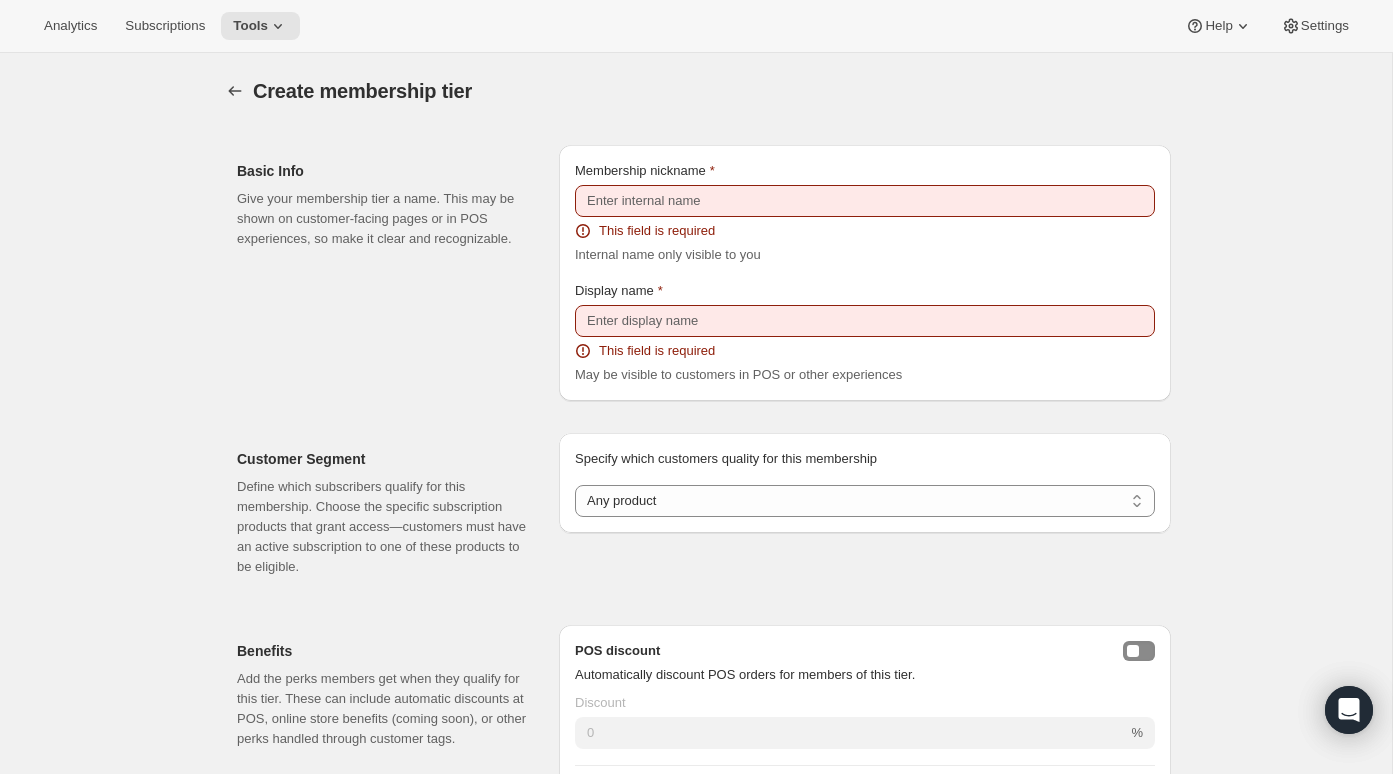 click on "Membership nickname This field is required Internal name only visible to you" at bounding box center [865, 213] 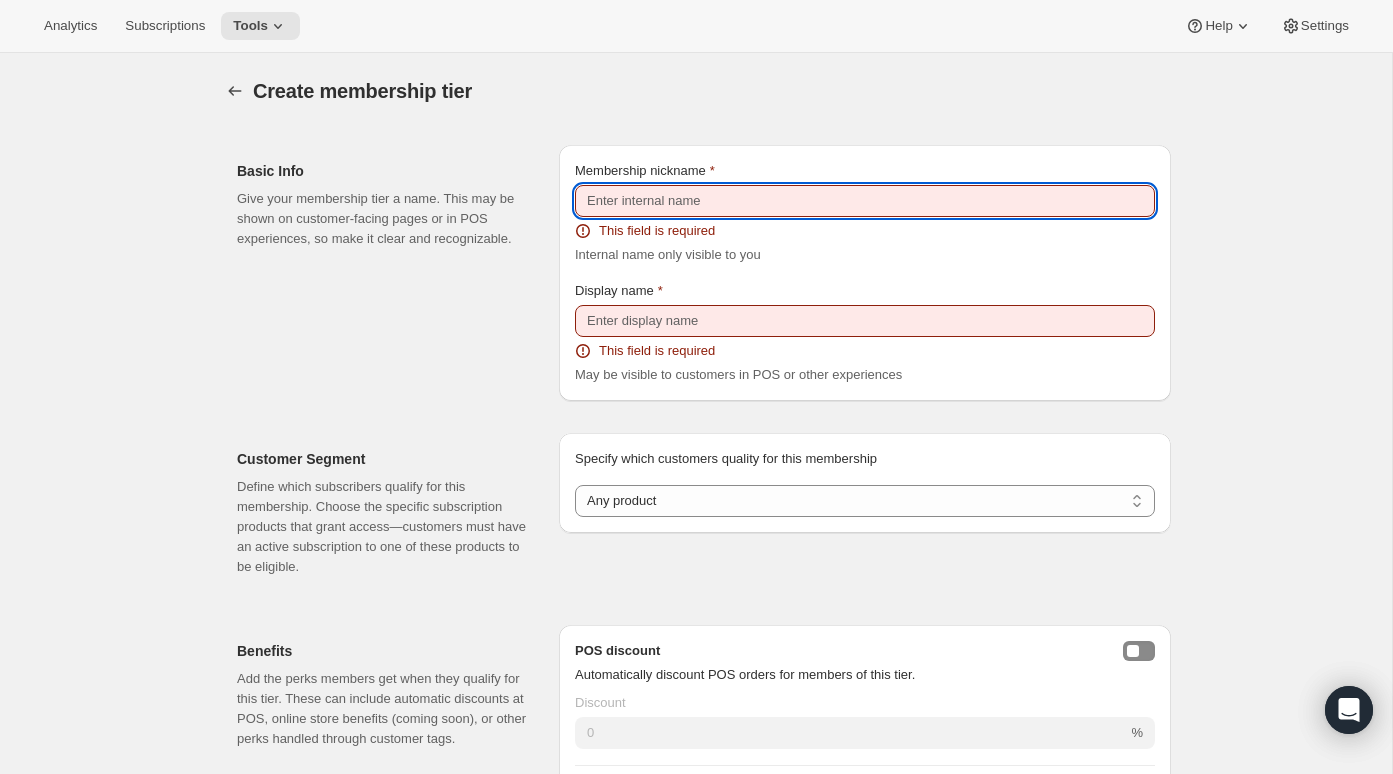 click on "Membership nickname" at bounding box center [865, 201] 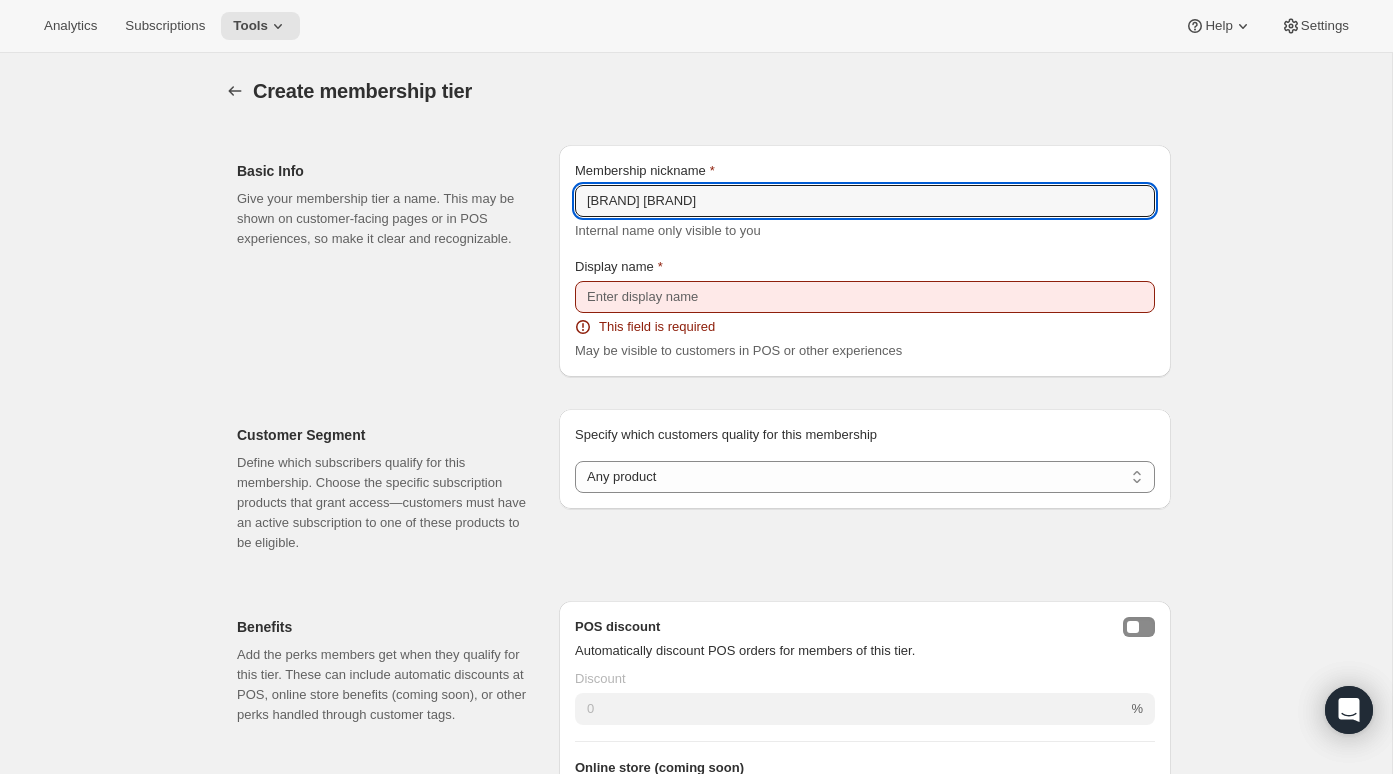 type on "[BRAND] [BRAND]" 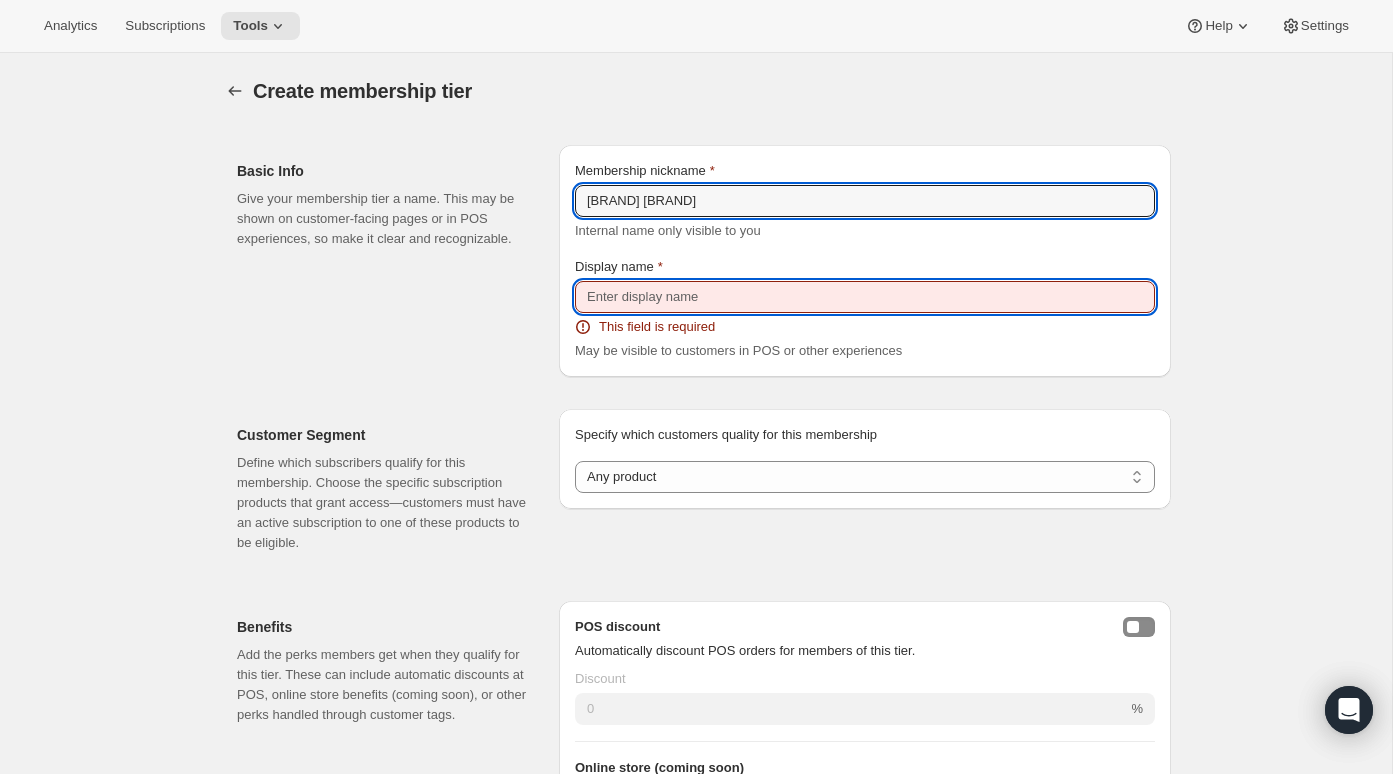 click on "Display name" at bounding box center [865, 297] 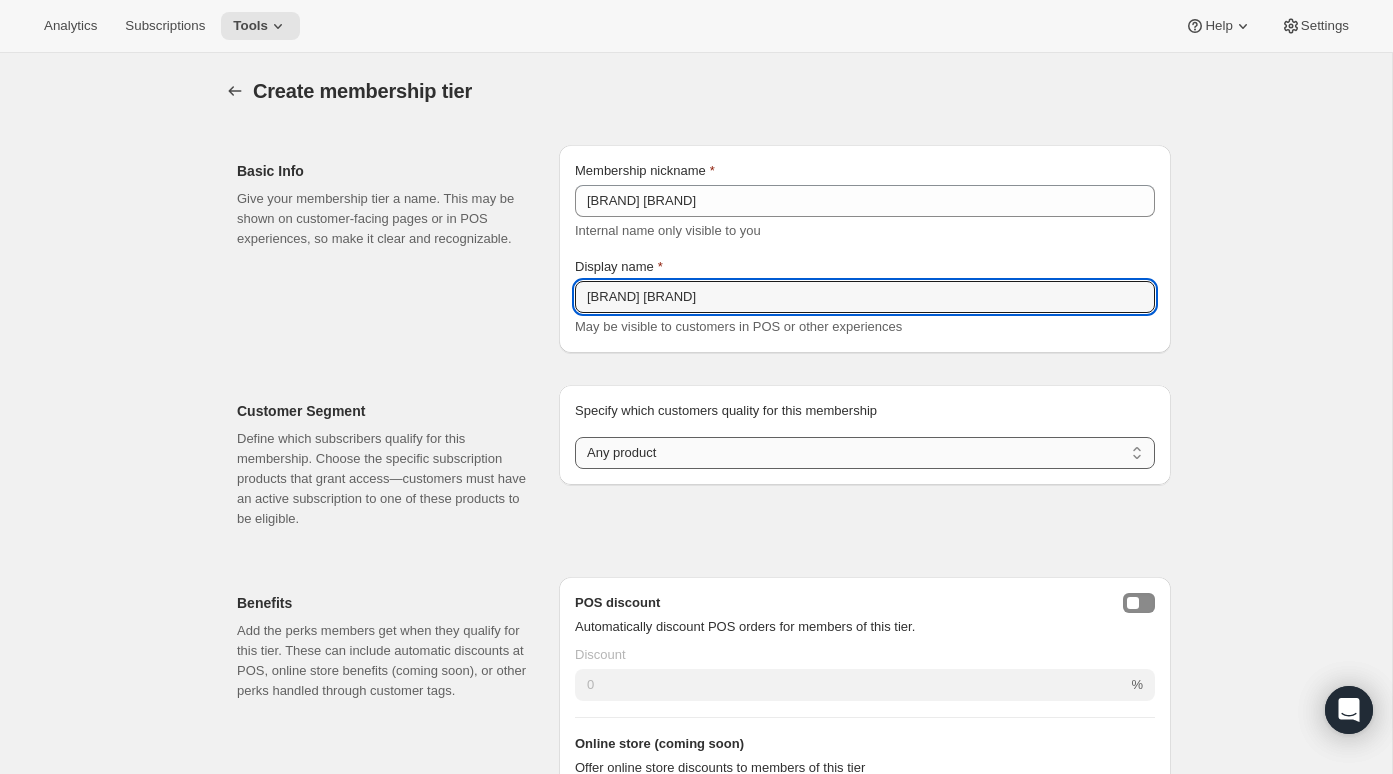 type on "[BRAND] [BRAND]" 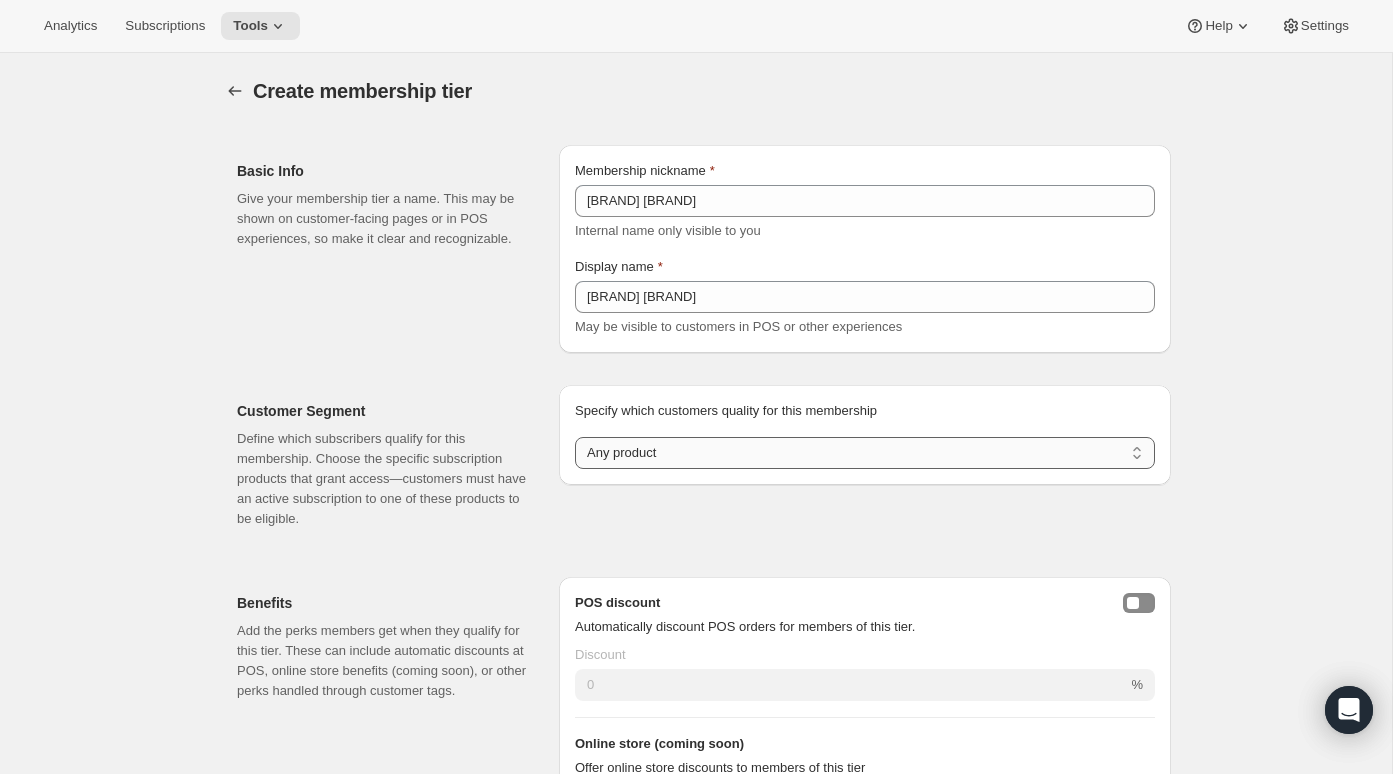 select on "products" 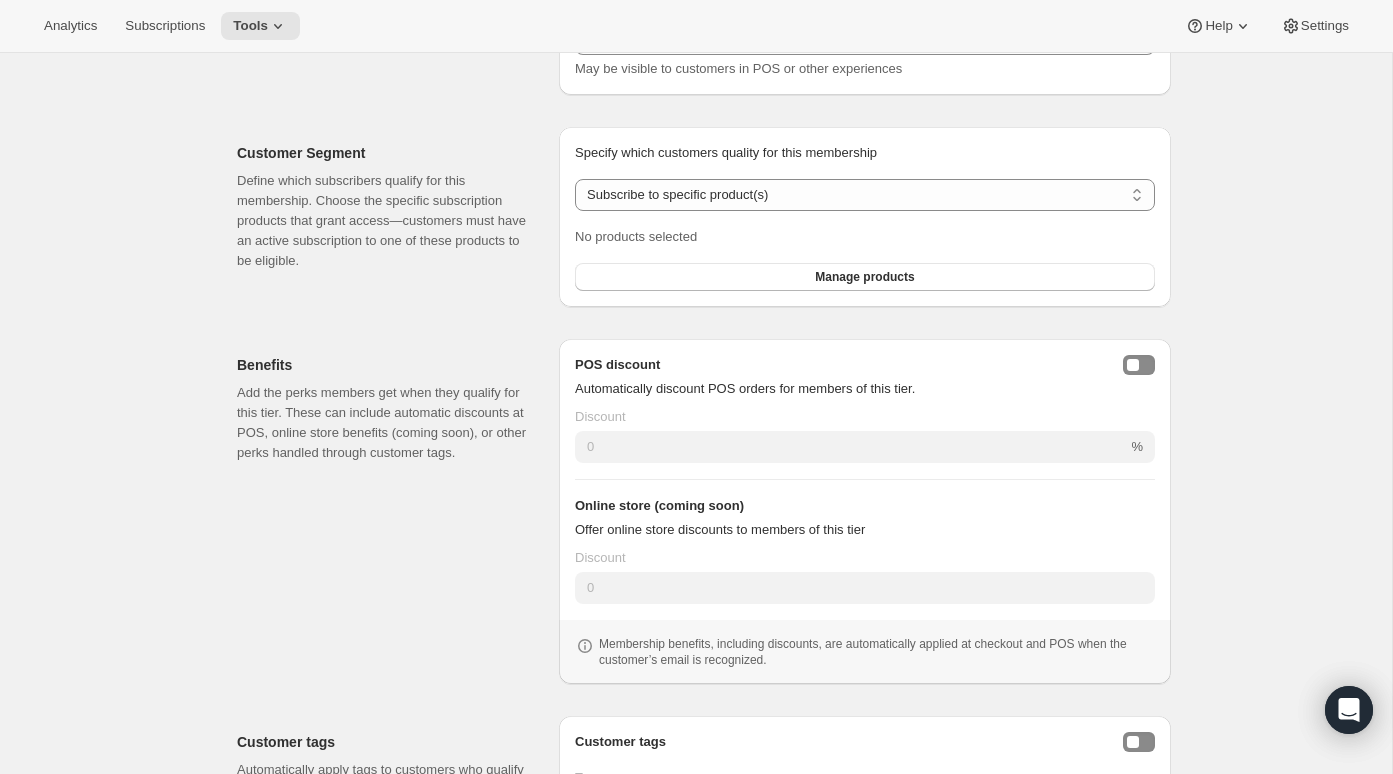 scroll, scrollTop: 263, scrollLeft: 0, axis: vertical 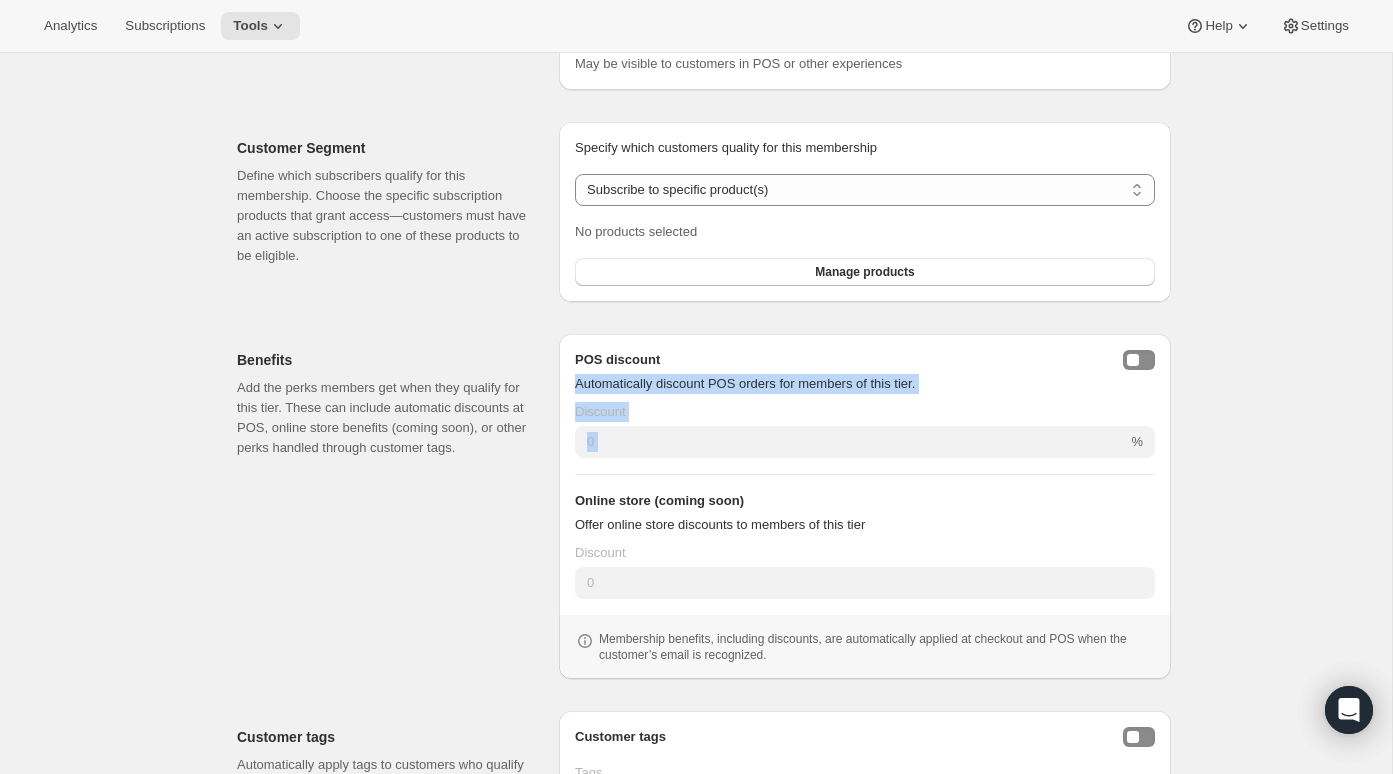 drag, startPoint x: 767, startPoint y: 474, endPoint x: 1100, endPoint y: 347, distance: 356.39584 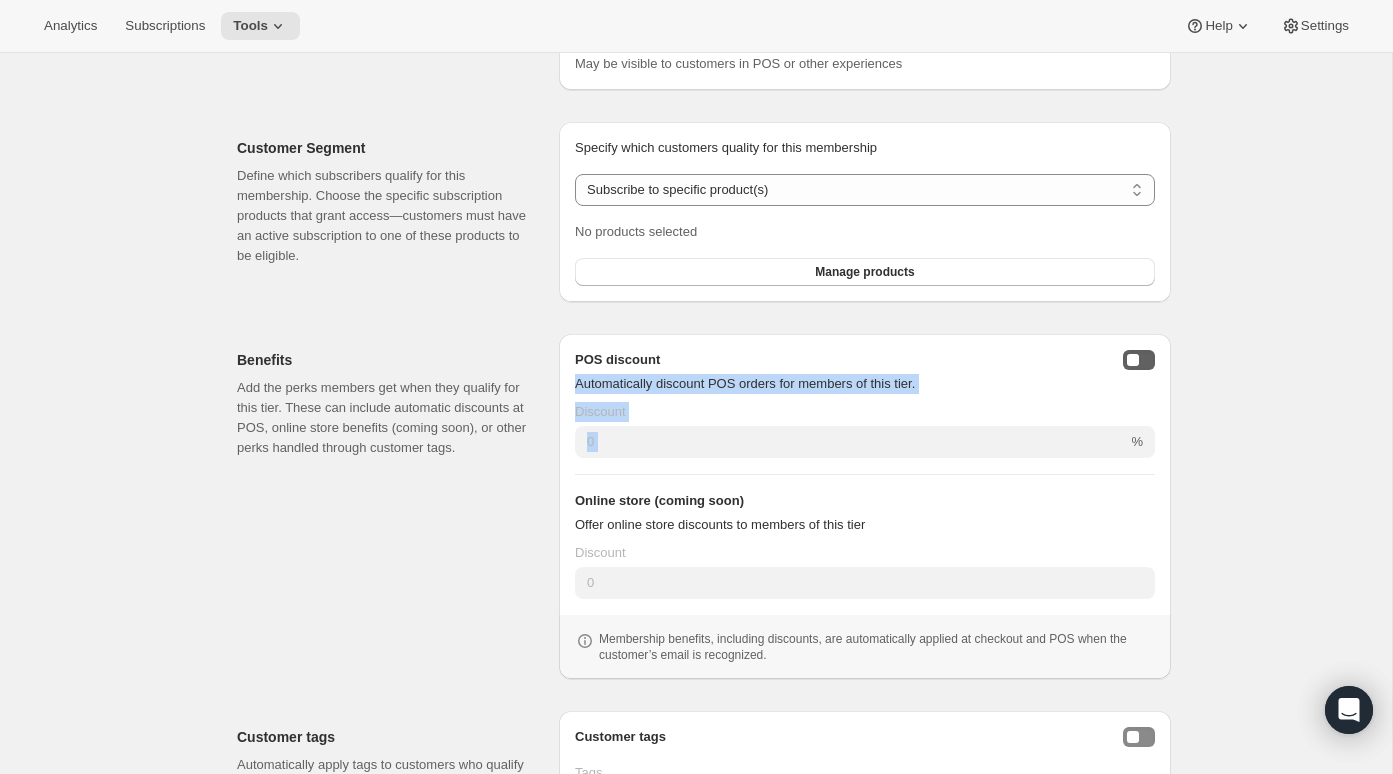 click at bounding box center (1139, 360) 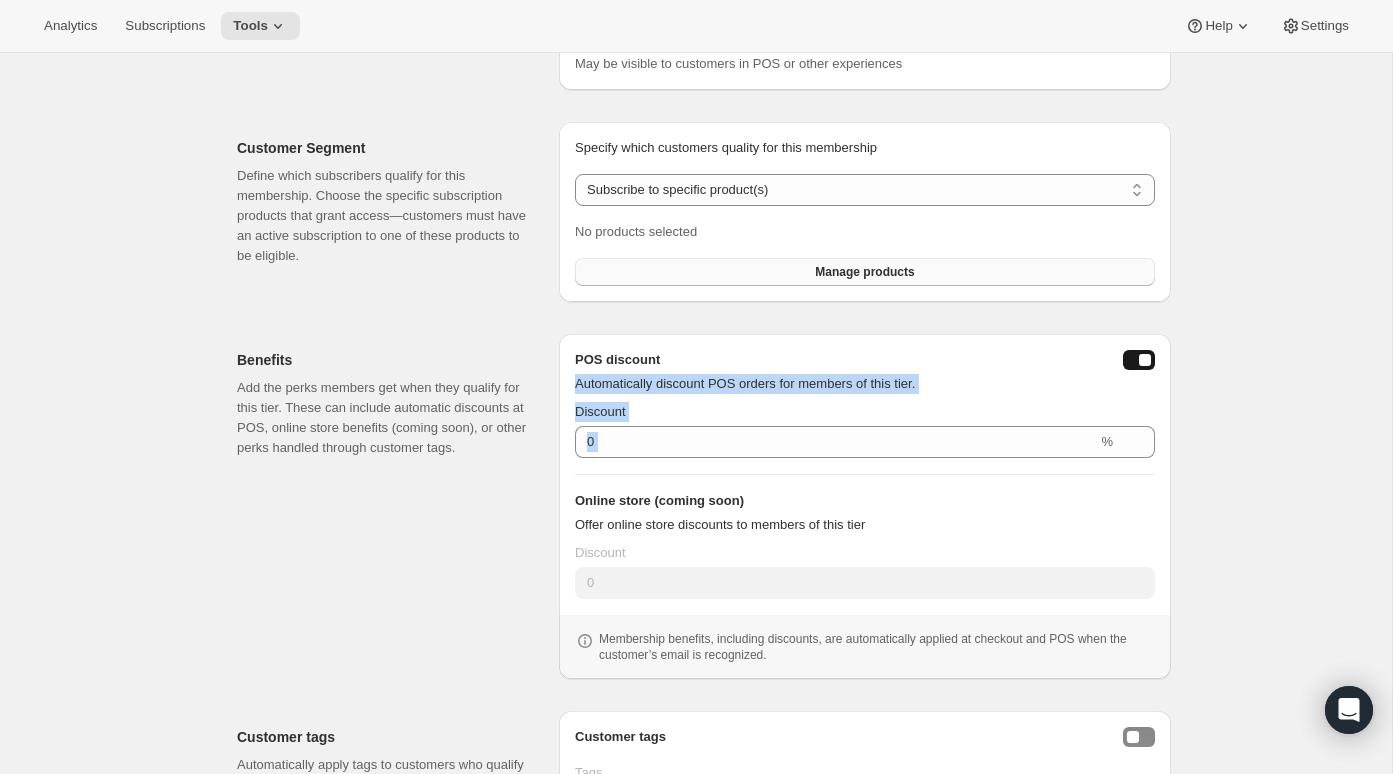 click on "Manage products" at bounding box center [865, 272] 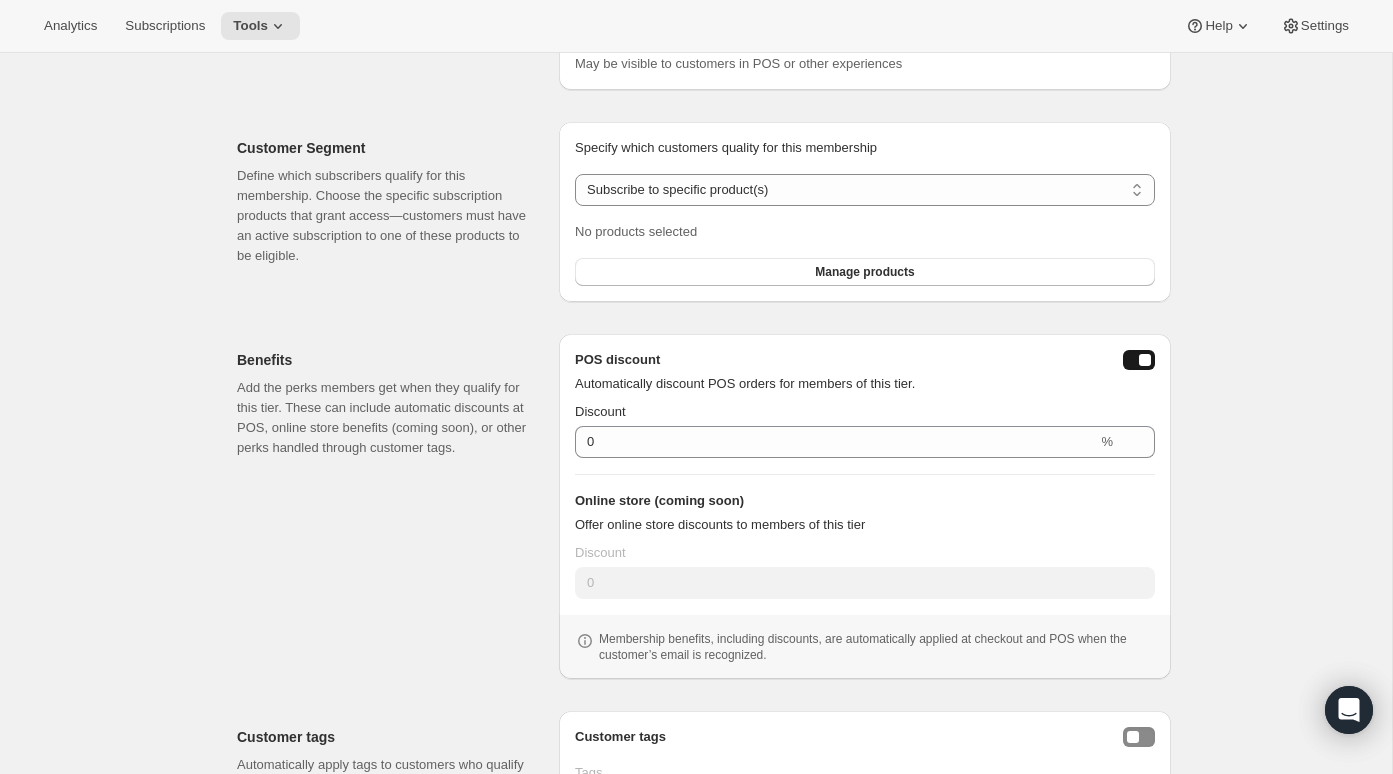 click on "Add the perks members get when they qualify for this tier. These can include automatic discounts at POS, online store benefits (coming soon), or other perks handled through customer tags." at bounding box center (382, 418) 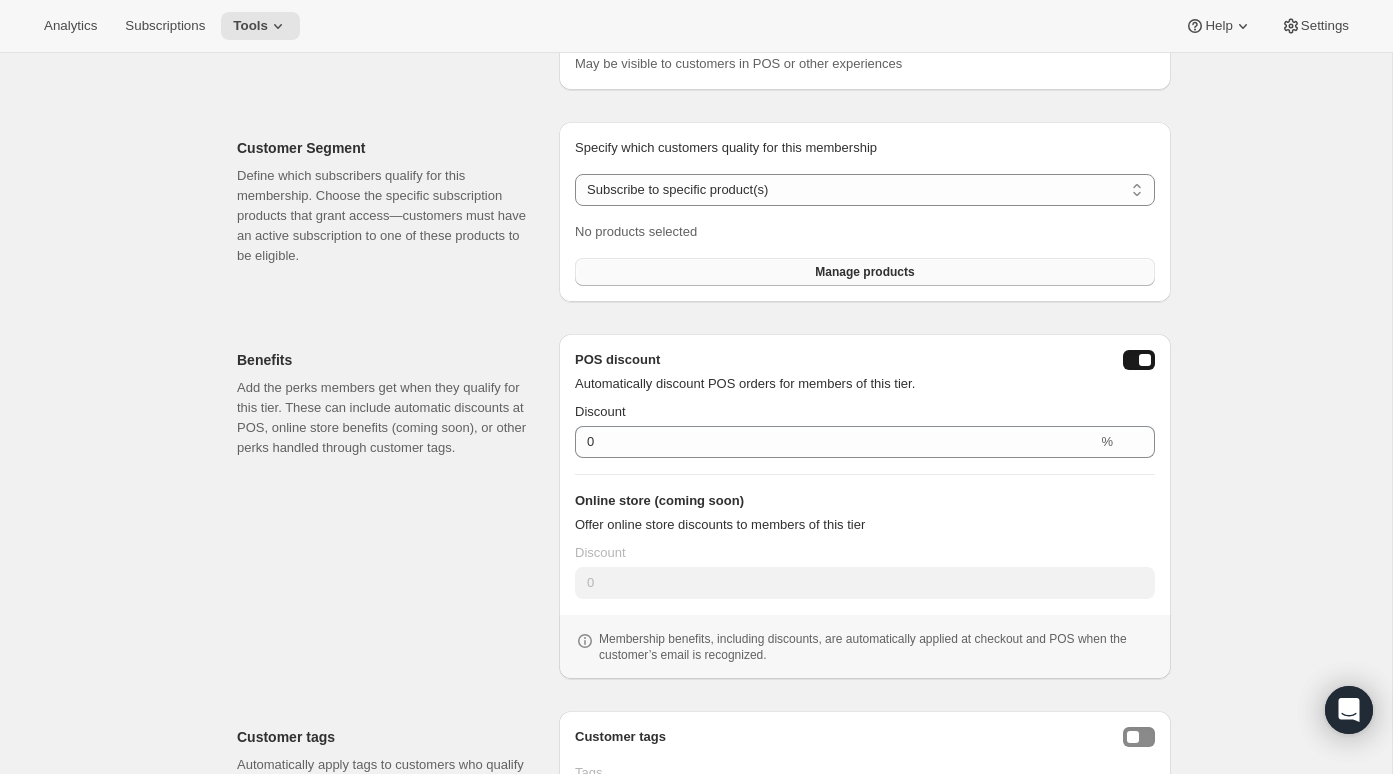 click on "Manage products" at bounding box center (865, 272) 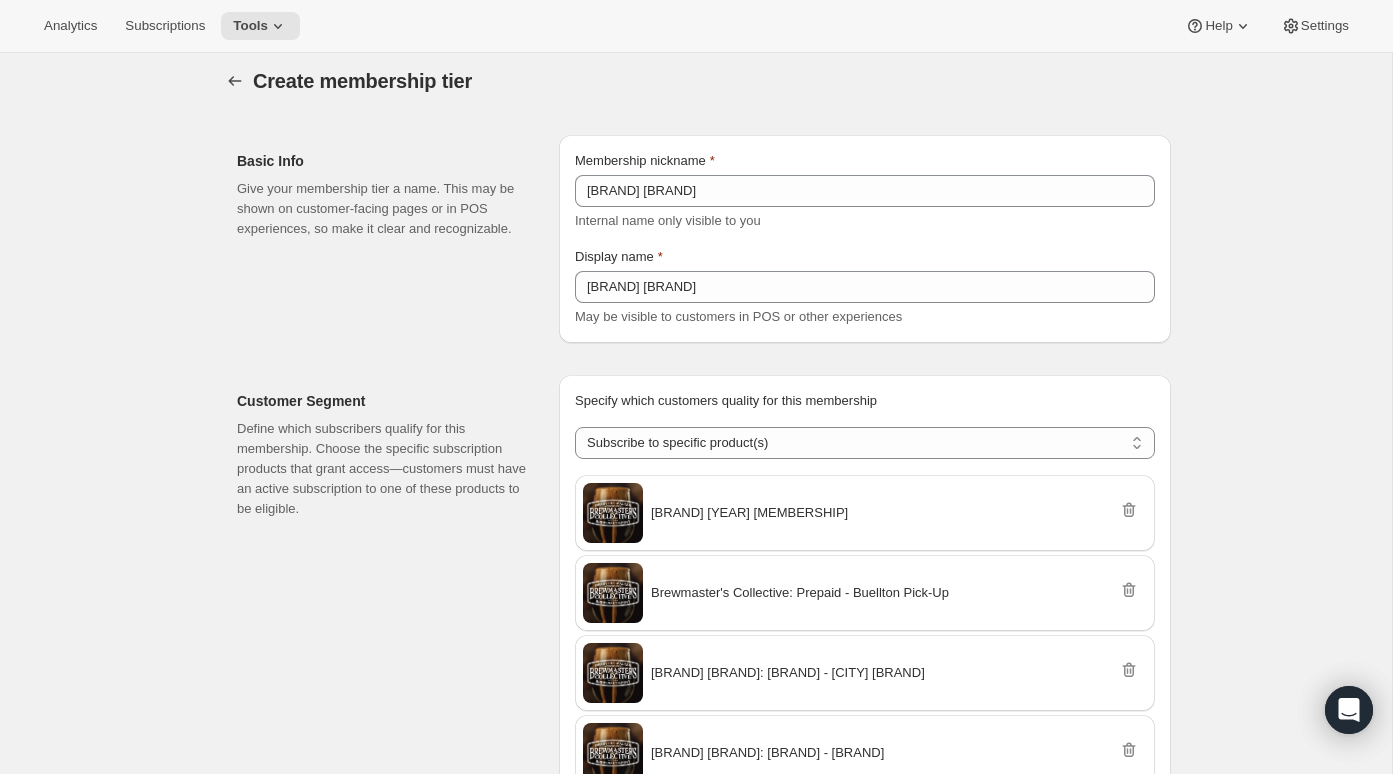 scroll, scrollTop: 0, scrollLeft: 0, axis: both 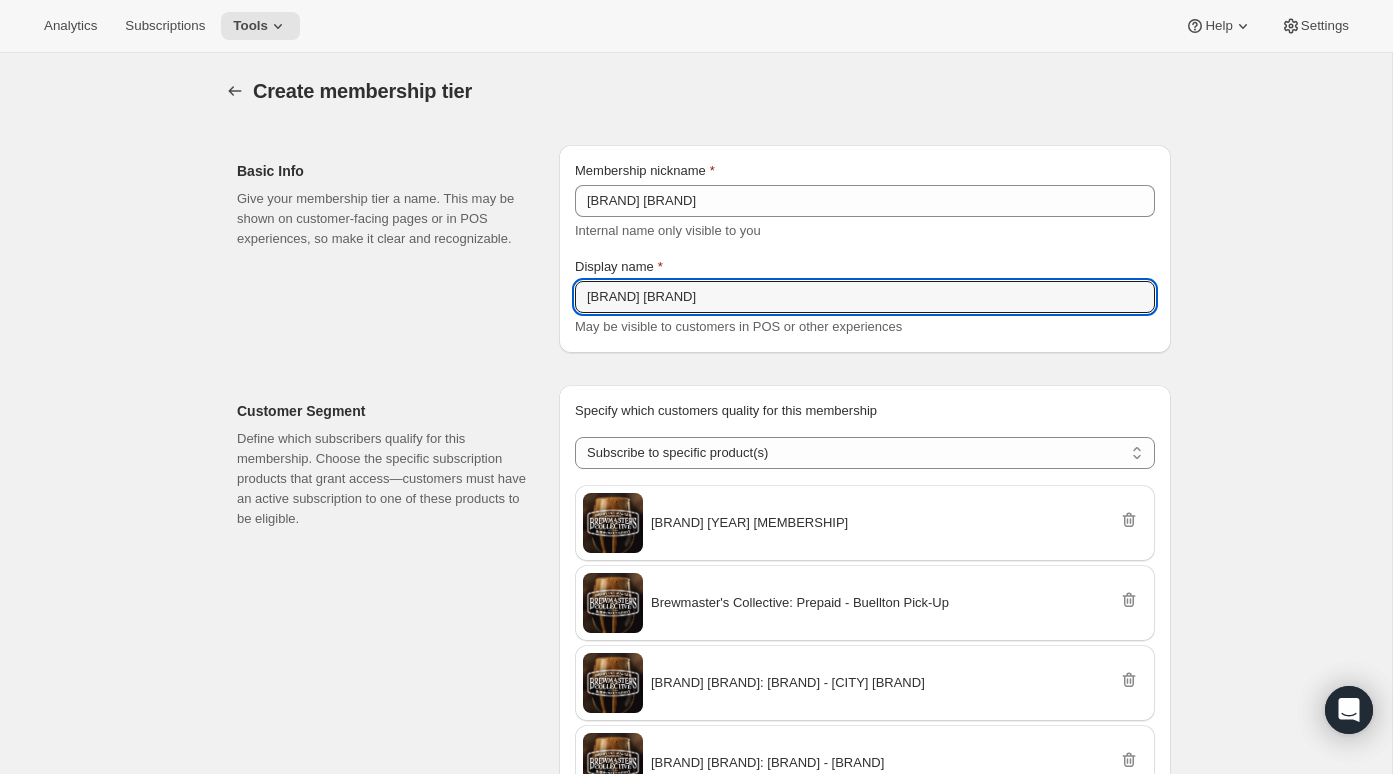 drag, startPoint x: 752, startPoint y: 298, endPoint x: 452, endPoint y: 294, distance: 300.02667 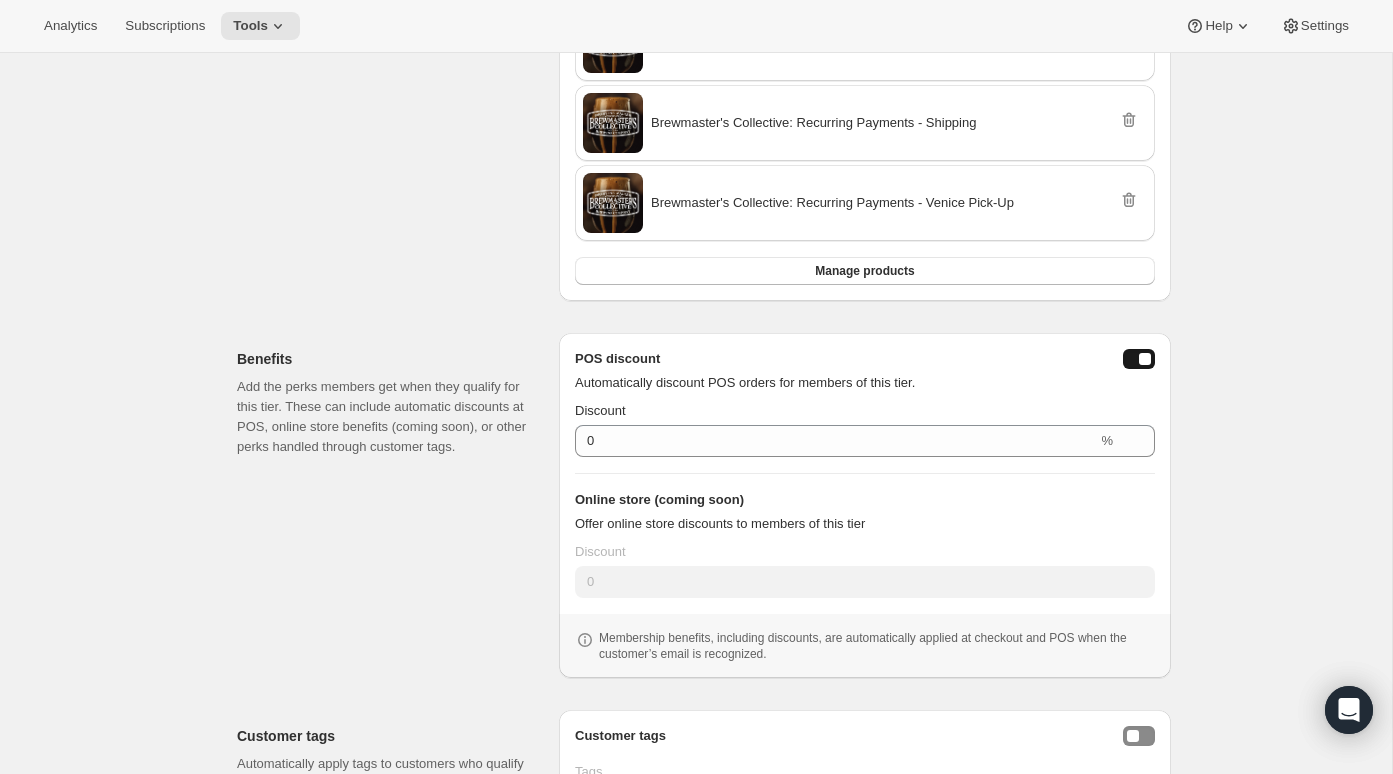 scroll, scrollTop: 964, scrollLeft: 0, axis: vertical 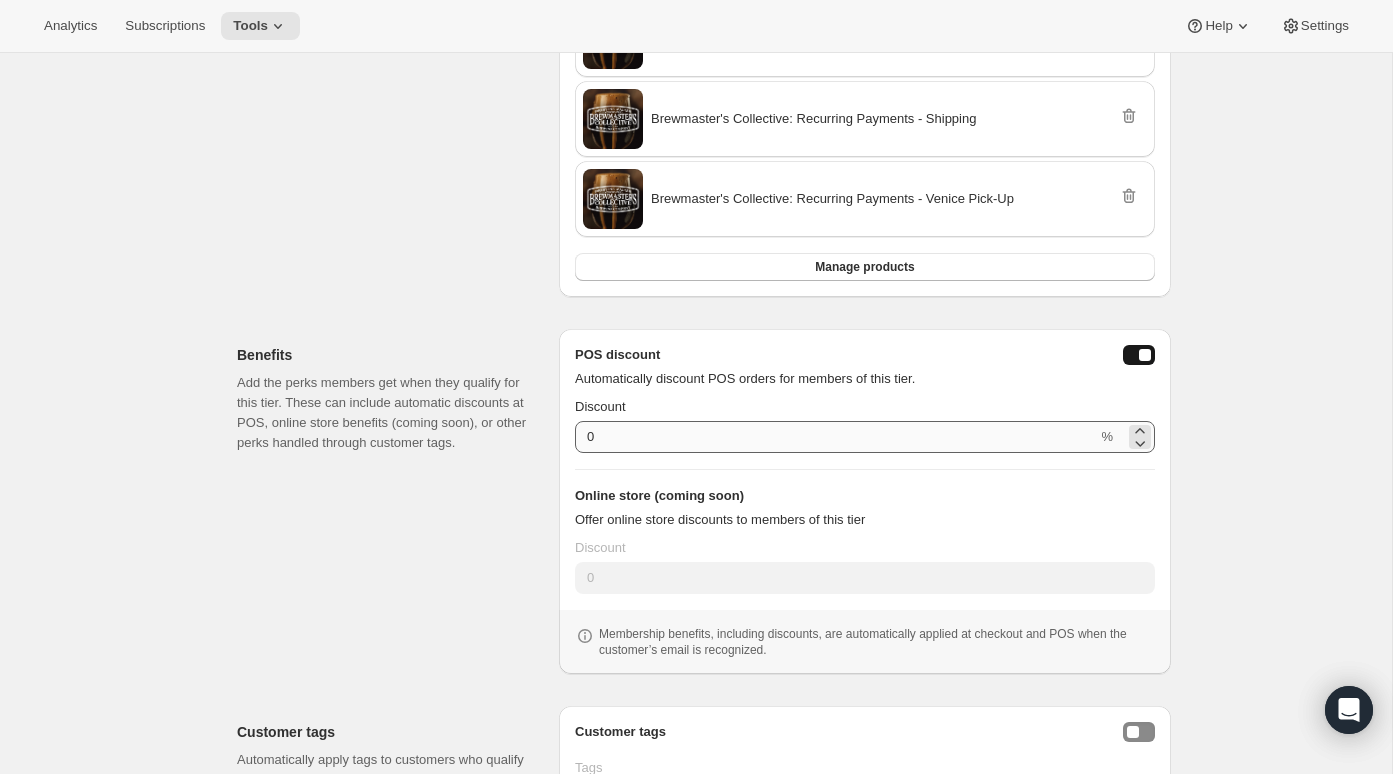 type on "Brewmaster's Collective Membership" 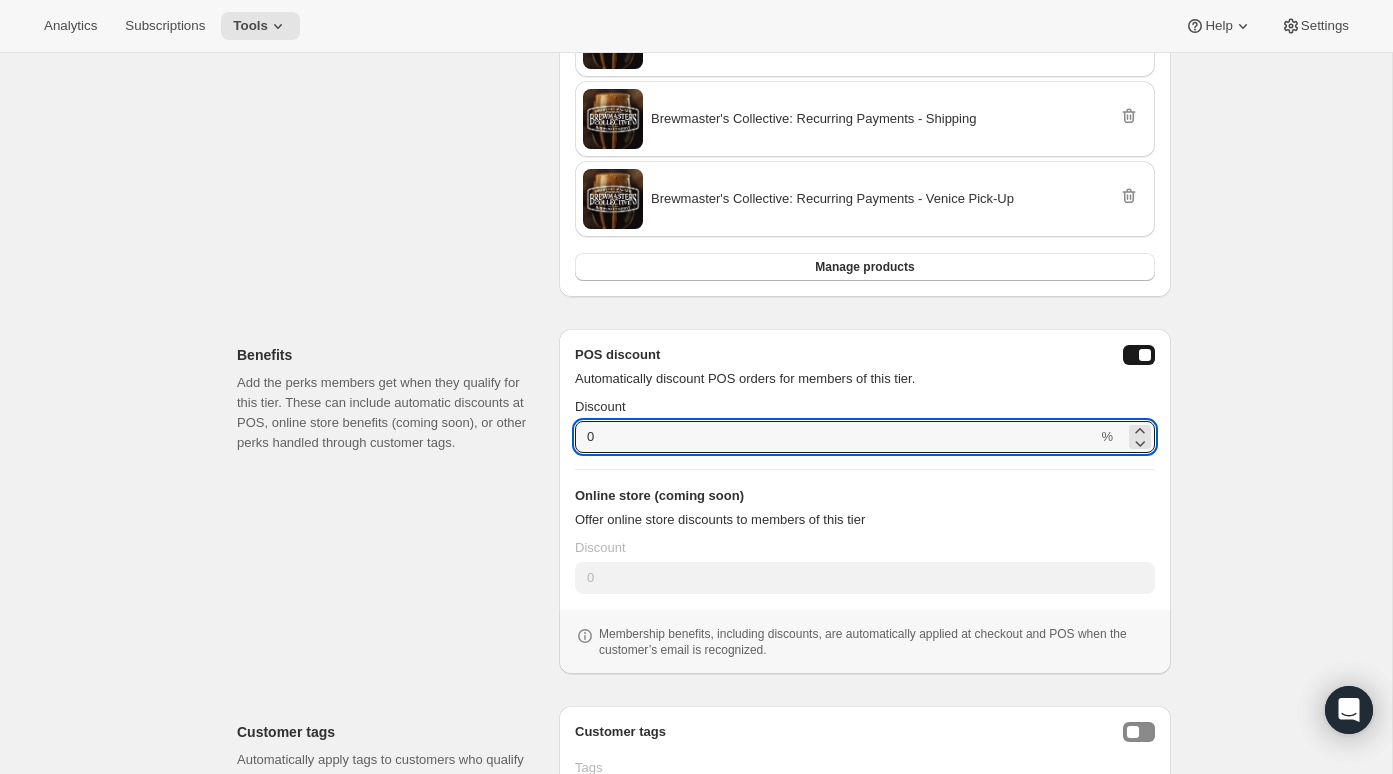 drag, startPoint x: 641, startPoint y: 430, endPoint x: 568, endPoint y: 430, distance: 73 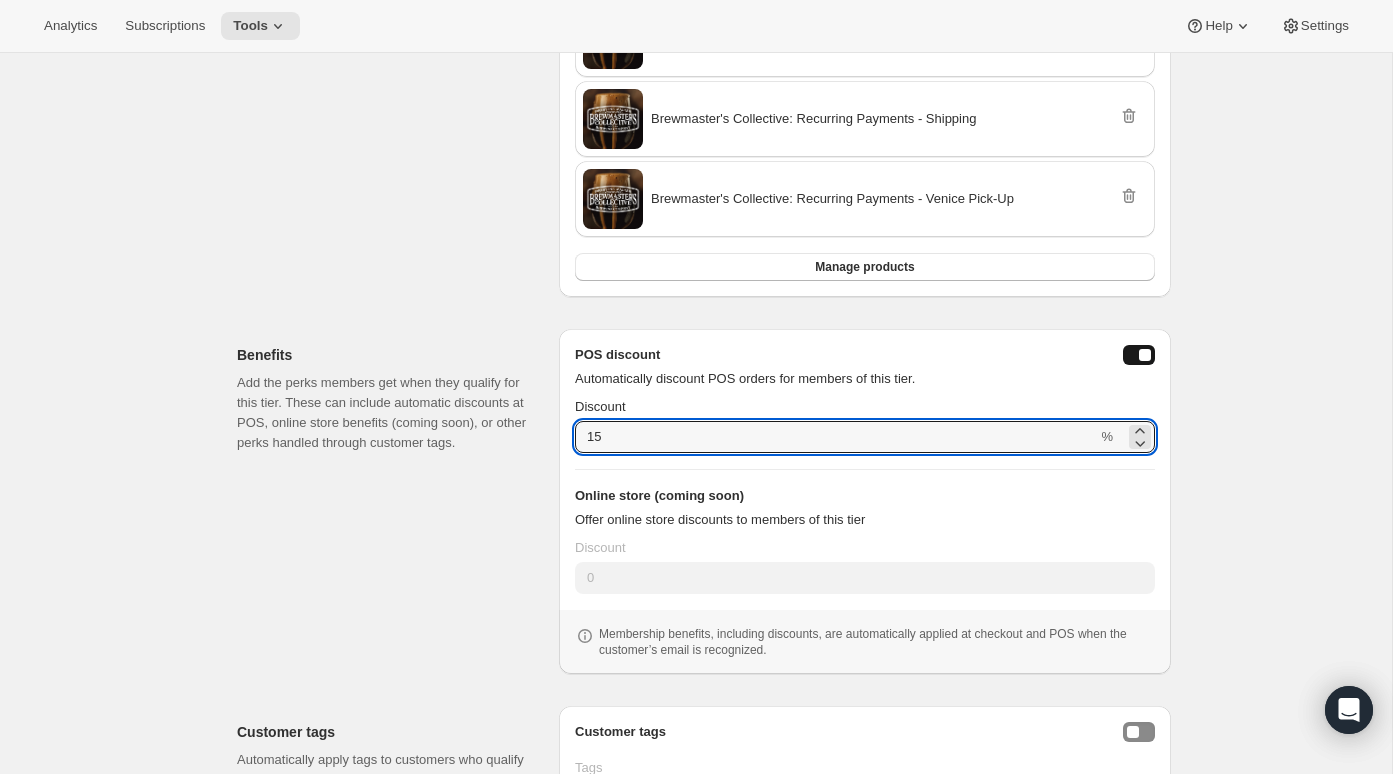 scroll, scrollTop: 977, scrollLeft: 0, axis: vertical 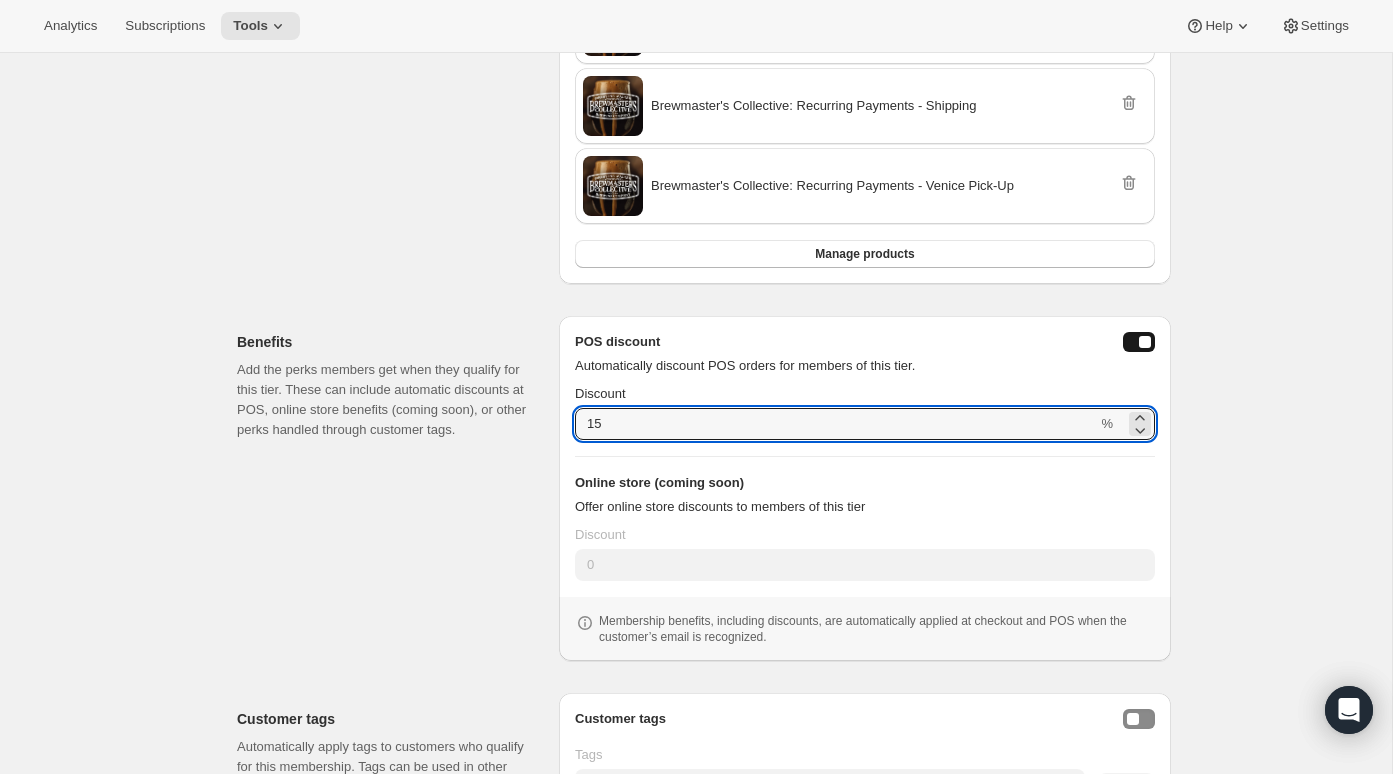 type on "15" 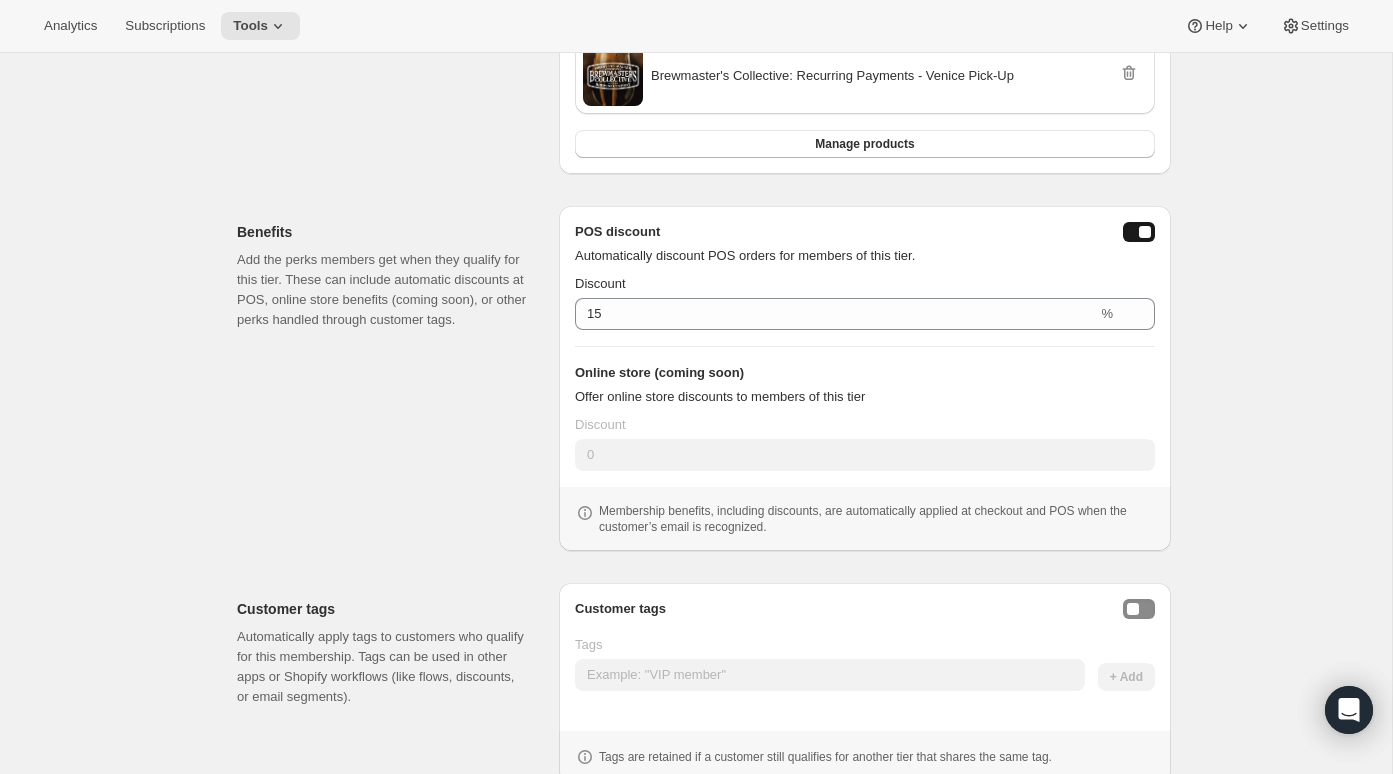 scroll, scrollTop: 1154, scrollLeft: 0, axis: vertical 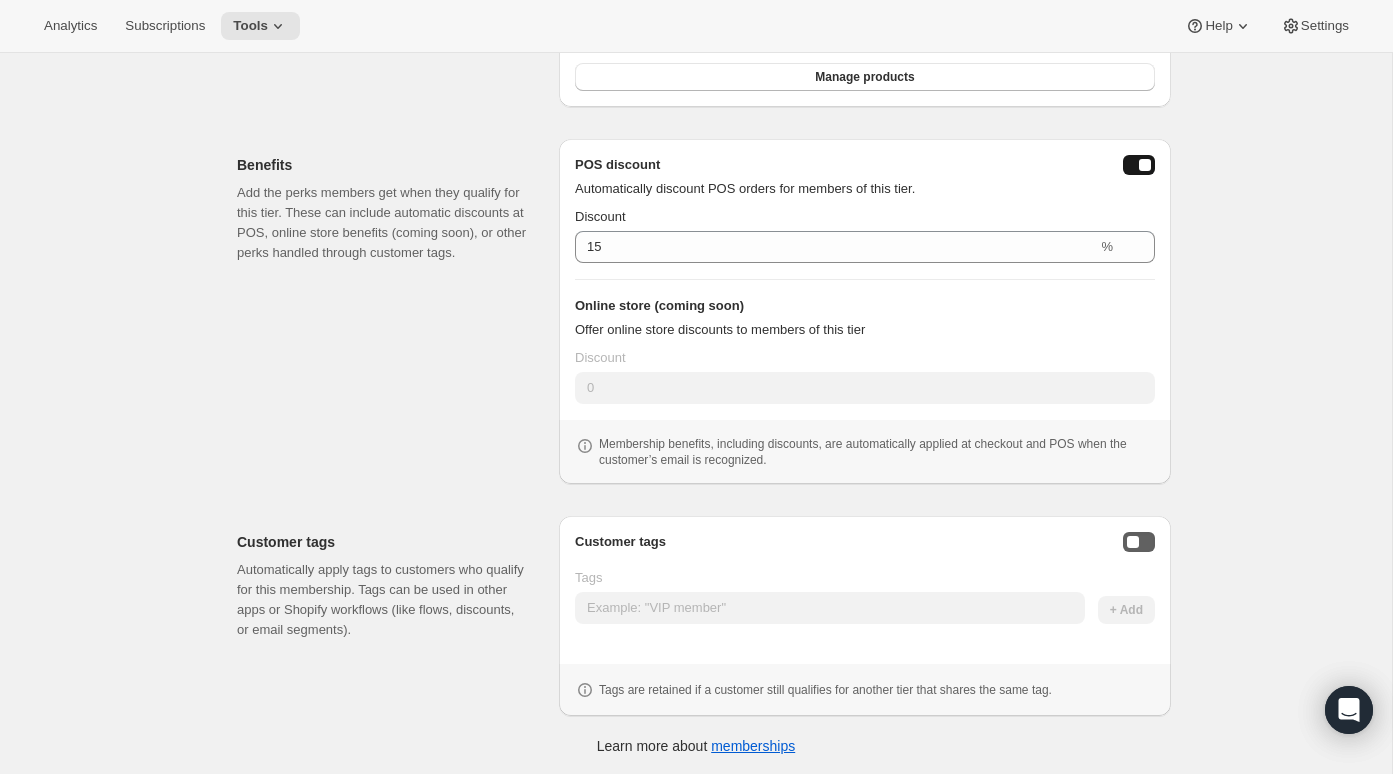 click at bounding box center (1139, 542) 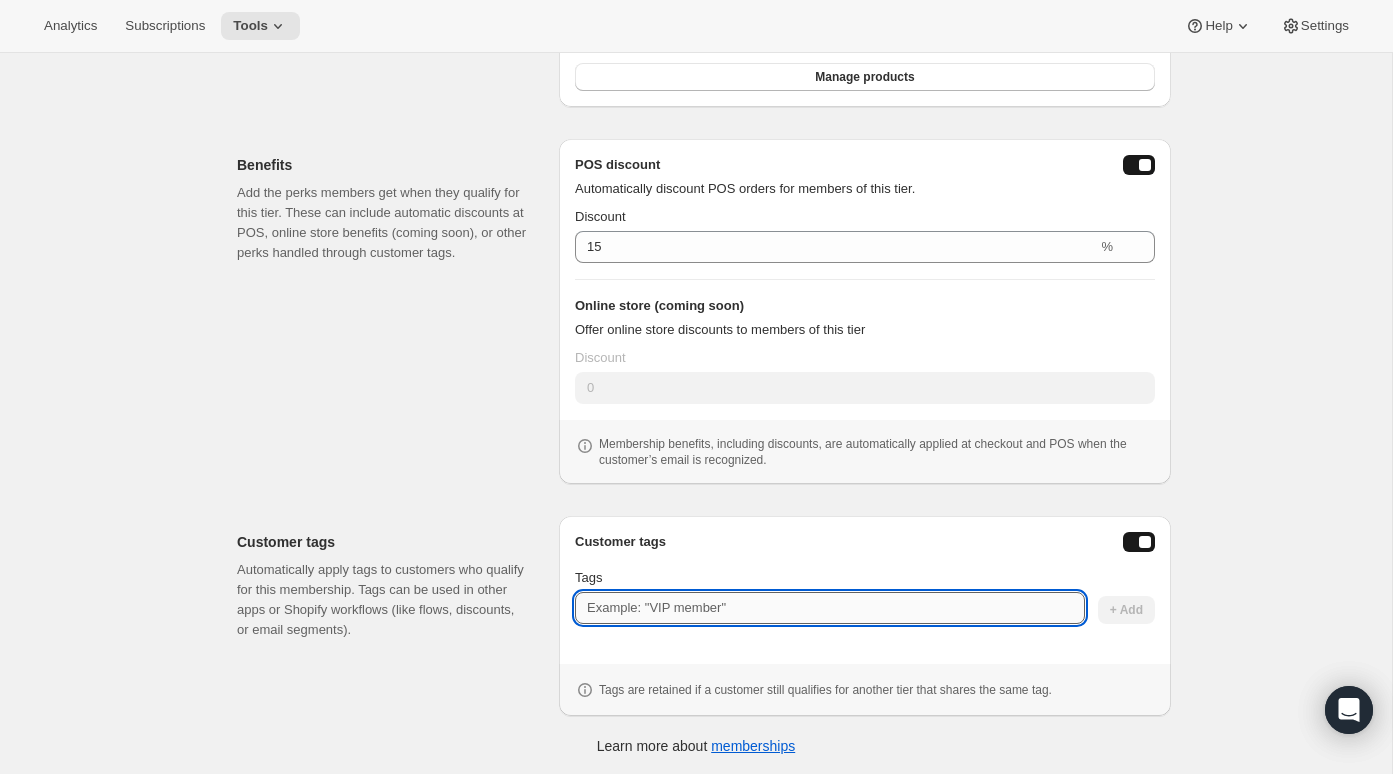 click on "Tags" at bounding box center [830, 608] 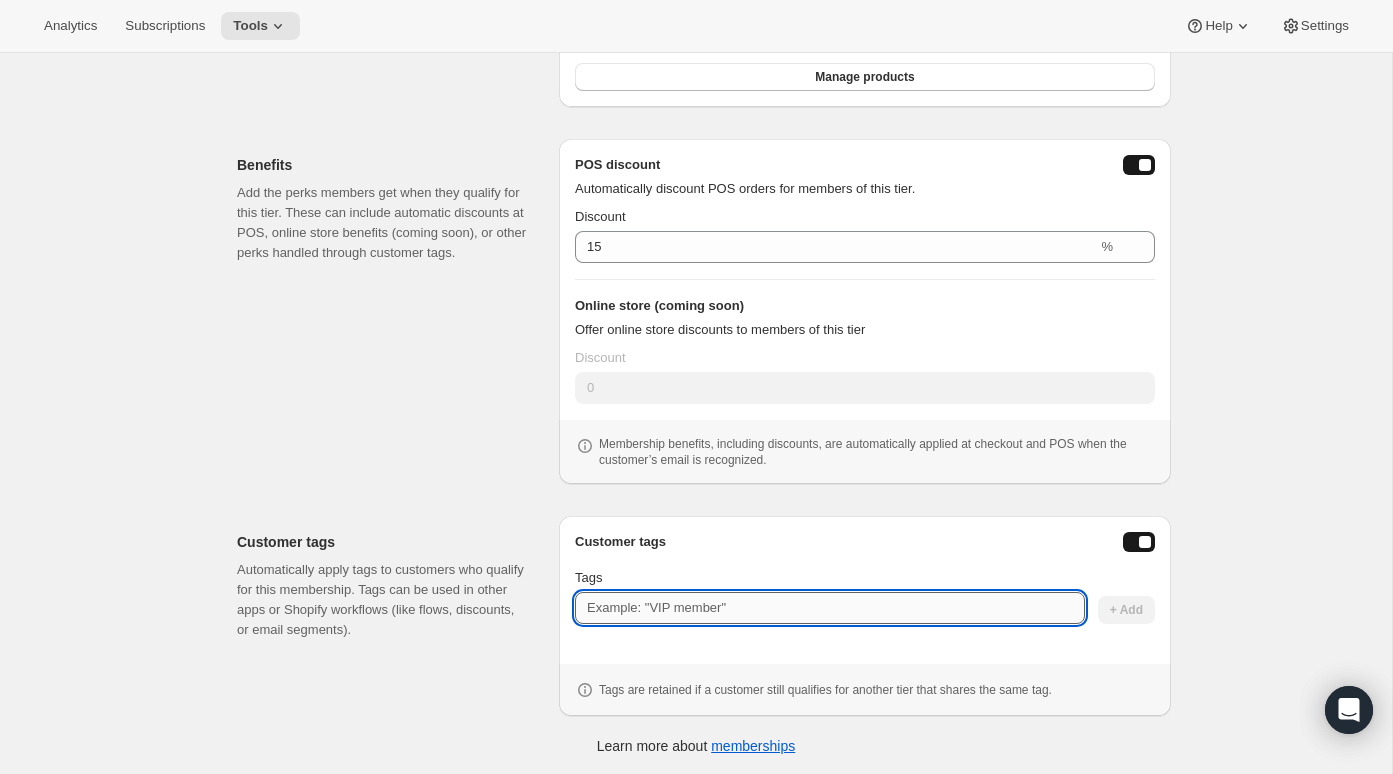 type on "T" 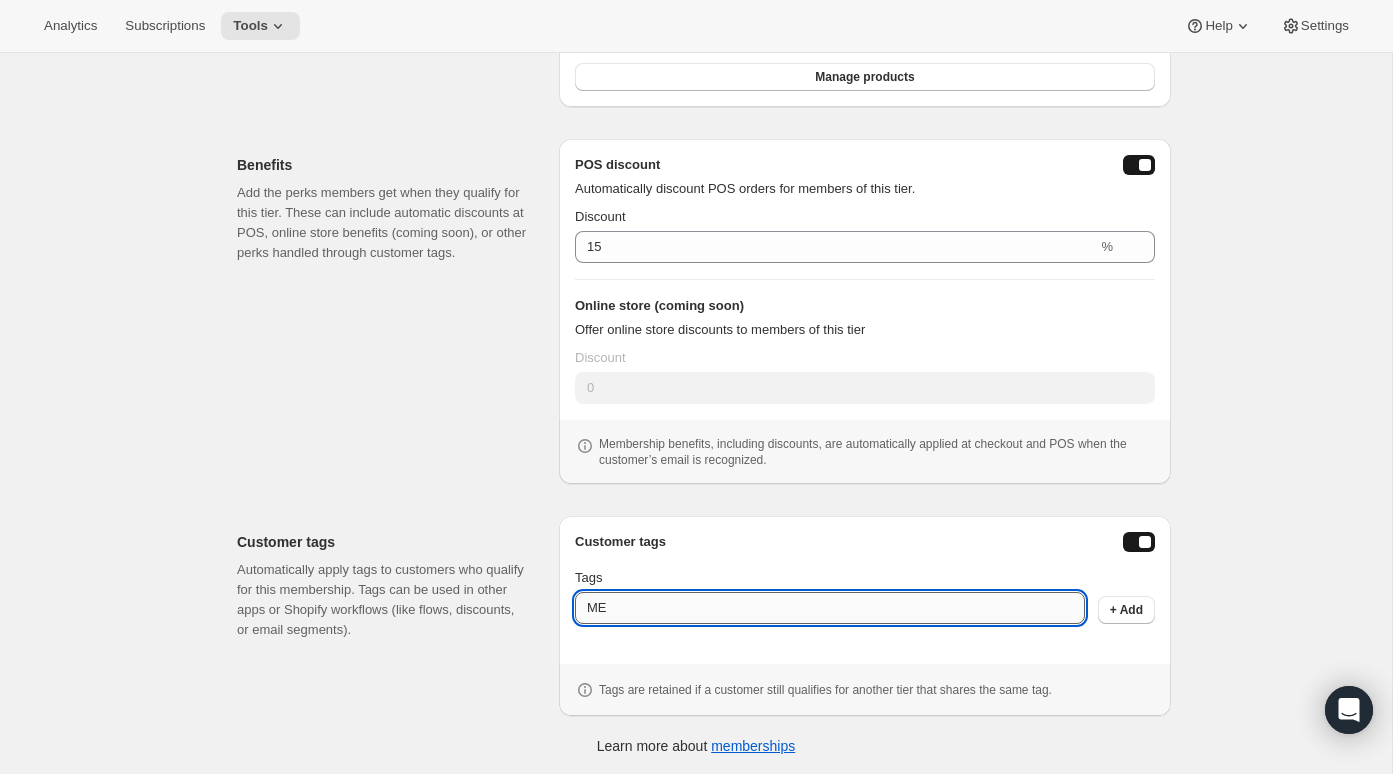 type on "M" 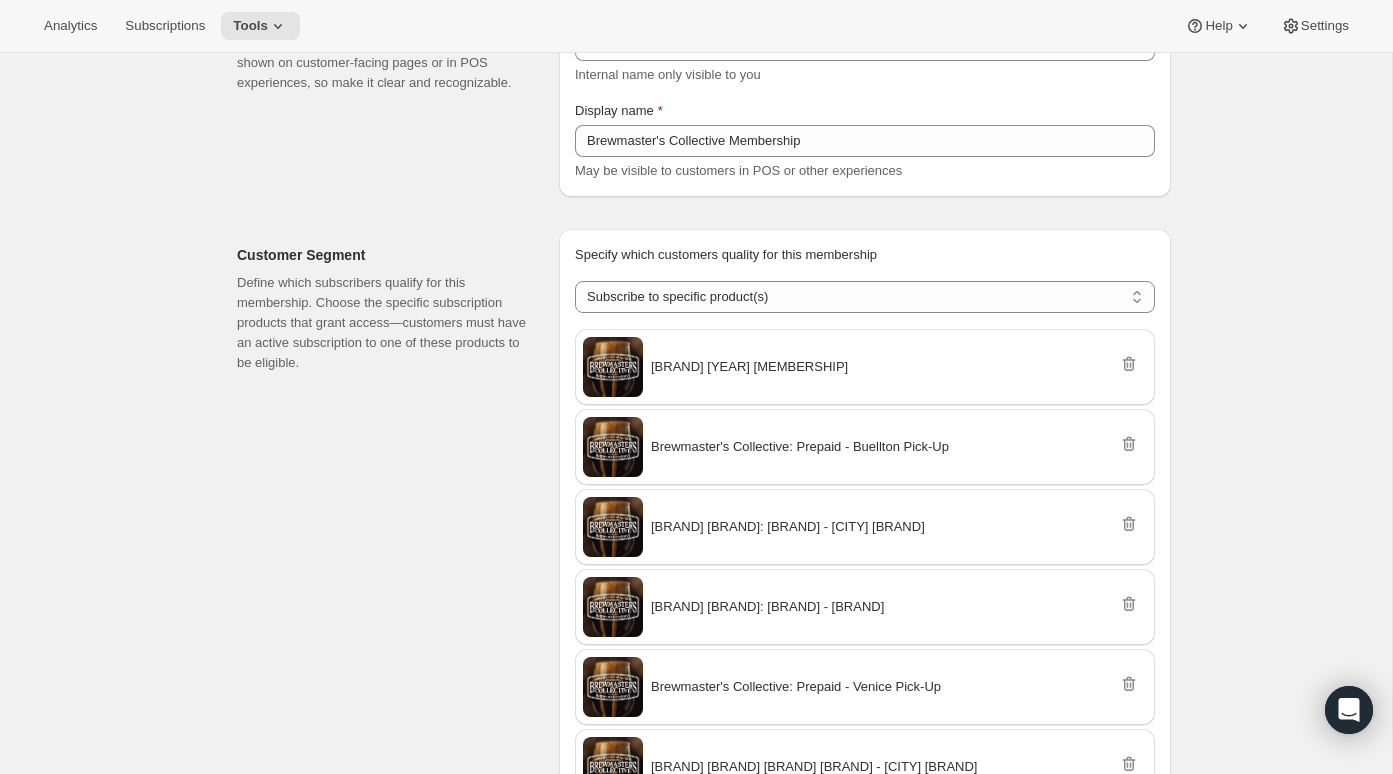 scroll, scrollTop: 125, scrollLeft: 0, axis: vertical 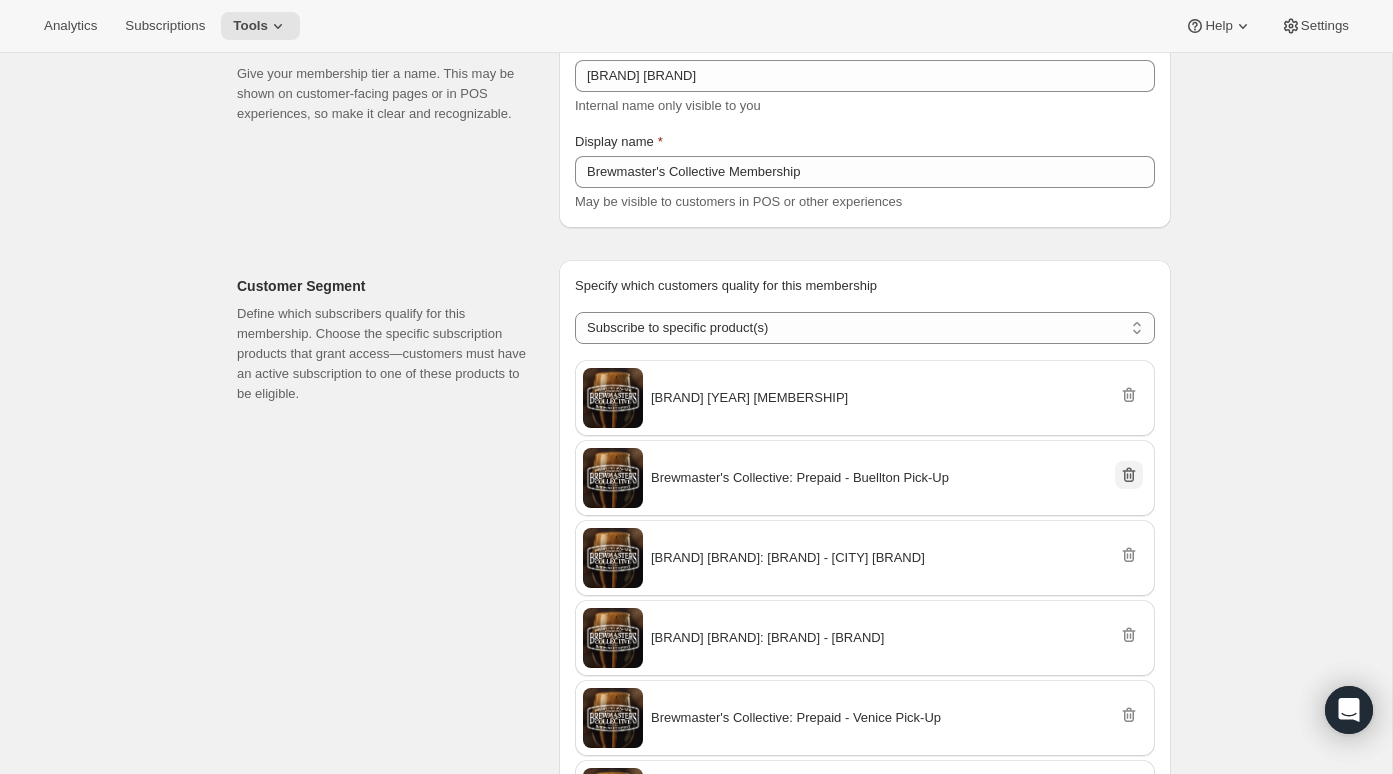 type on "MemberTEST" 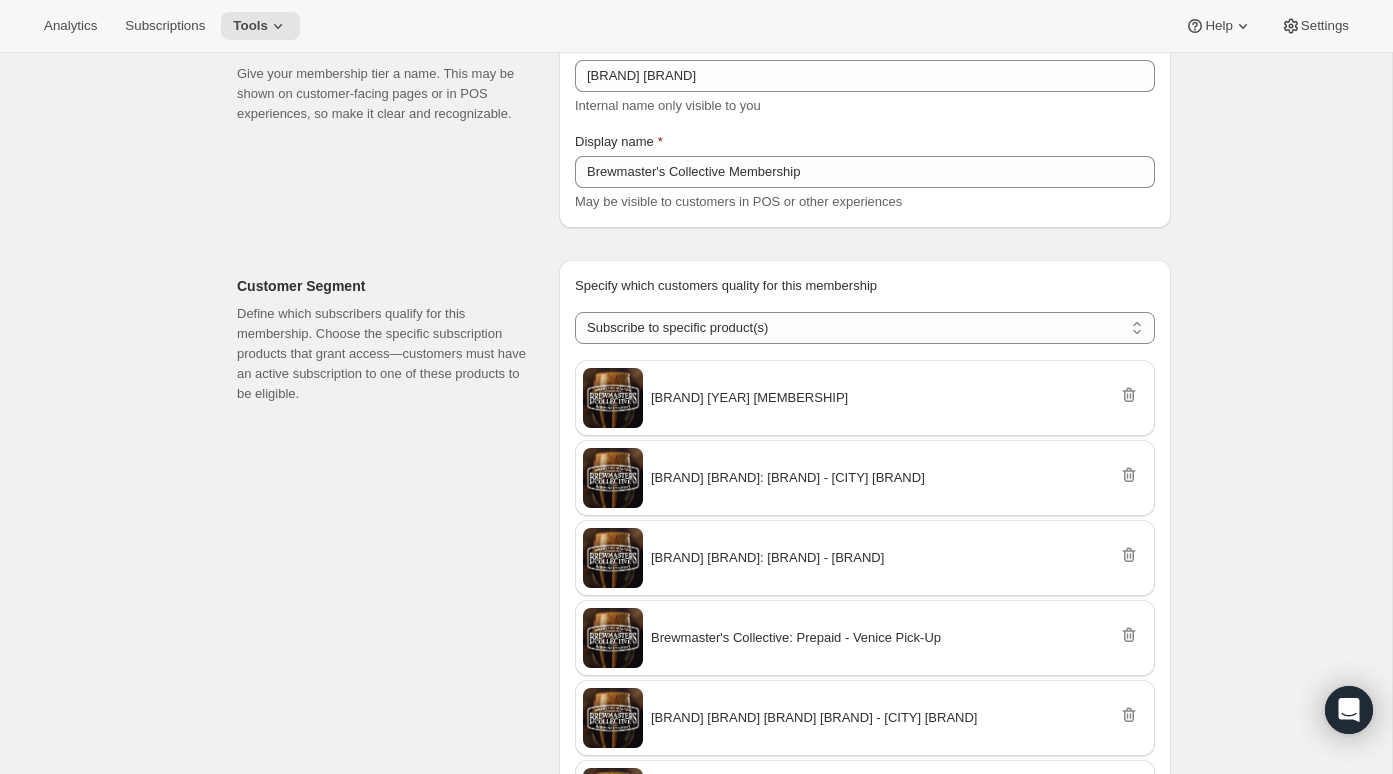 click 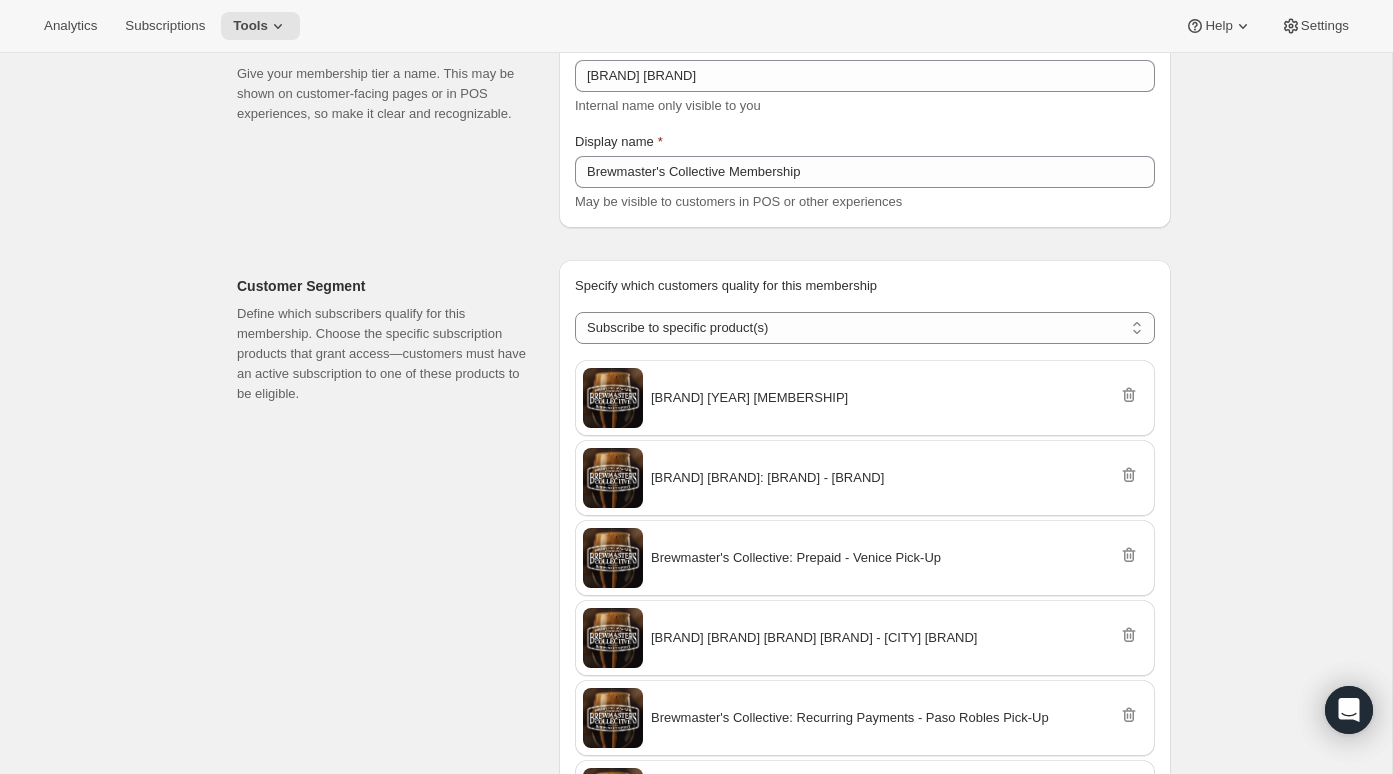 click 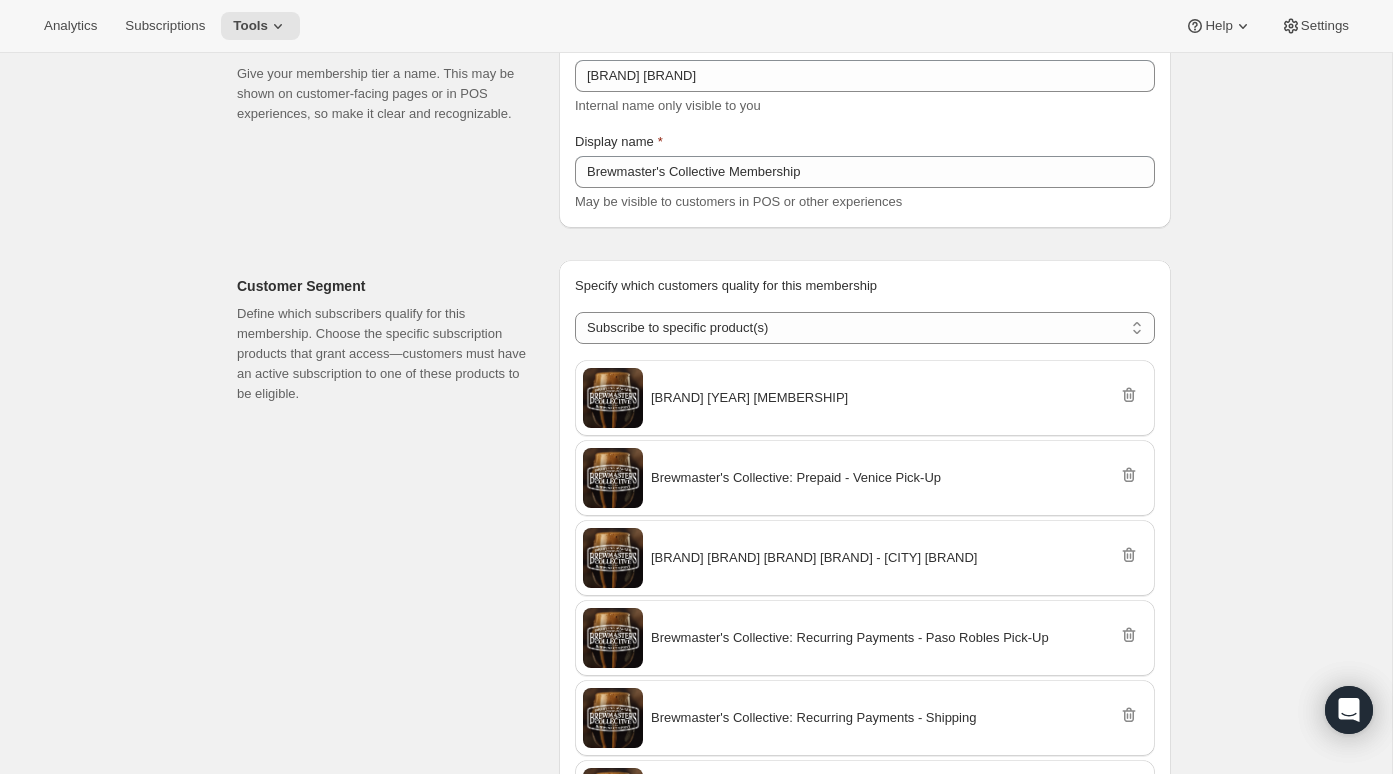 click 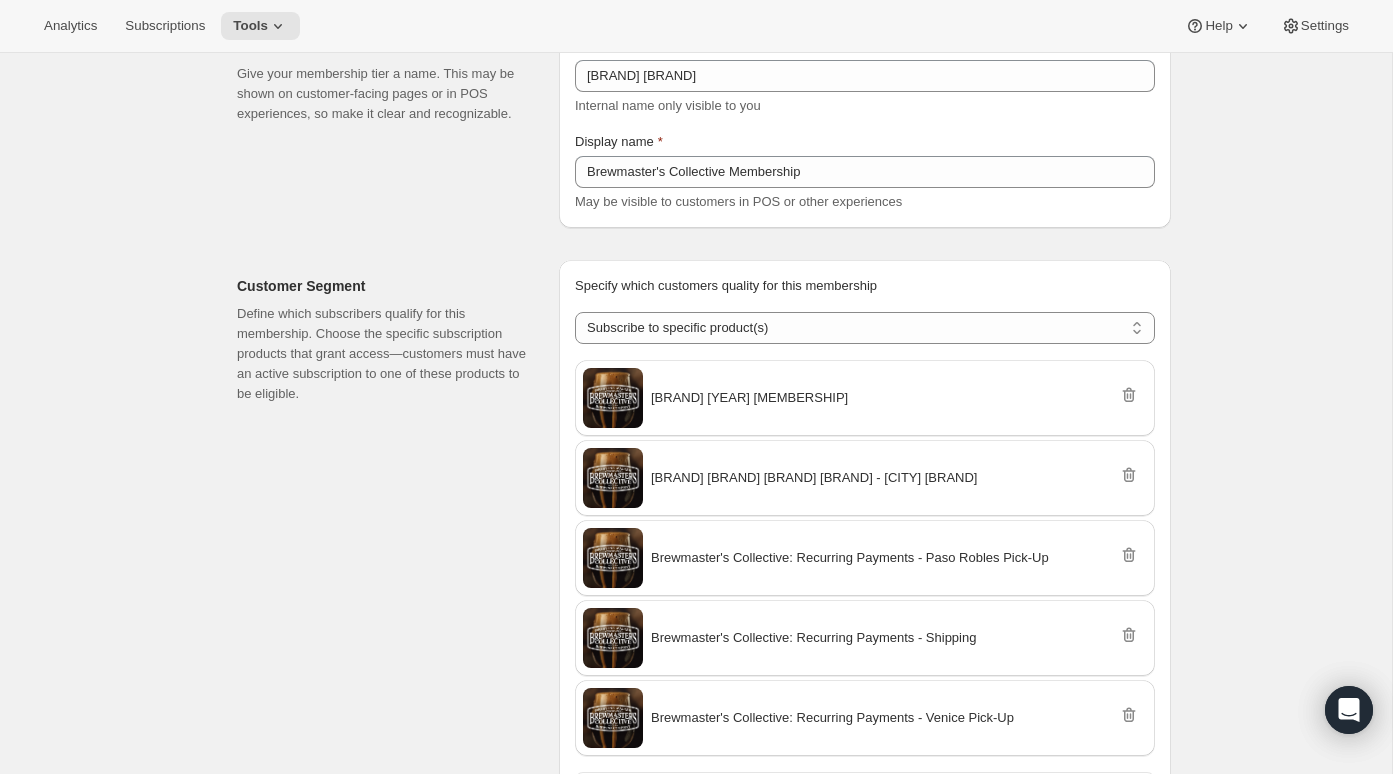 click 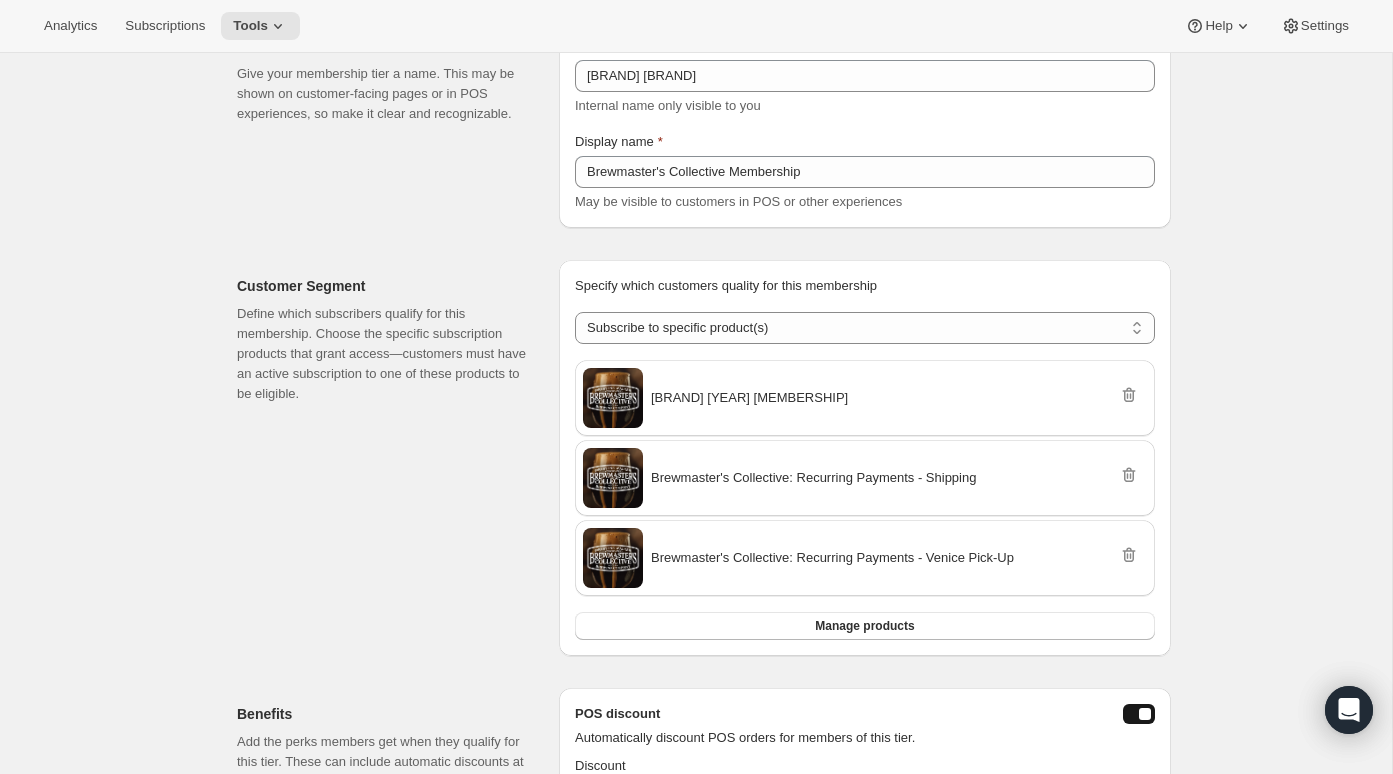 click 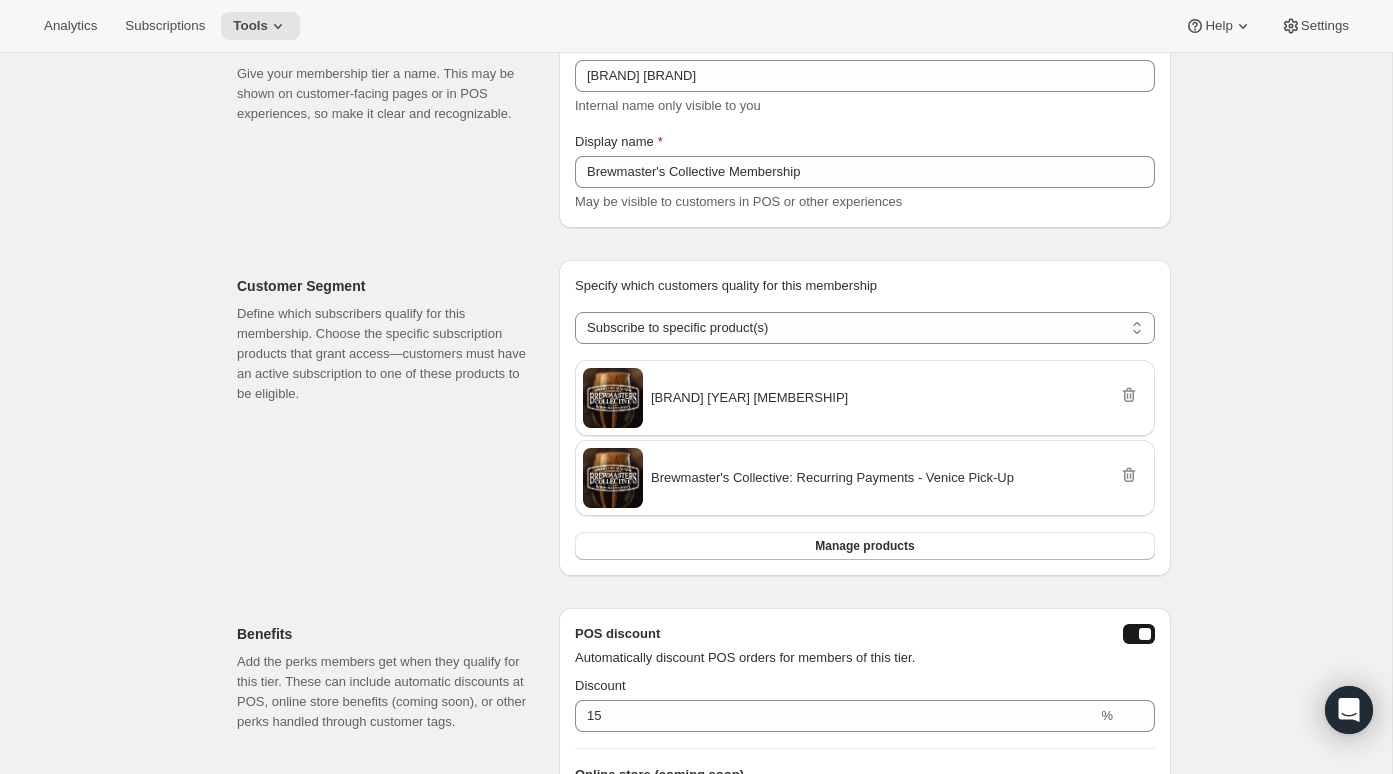 click 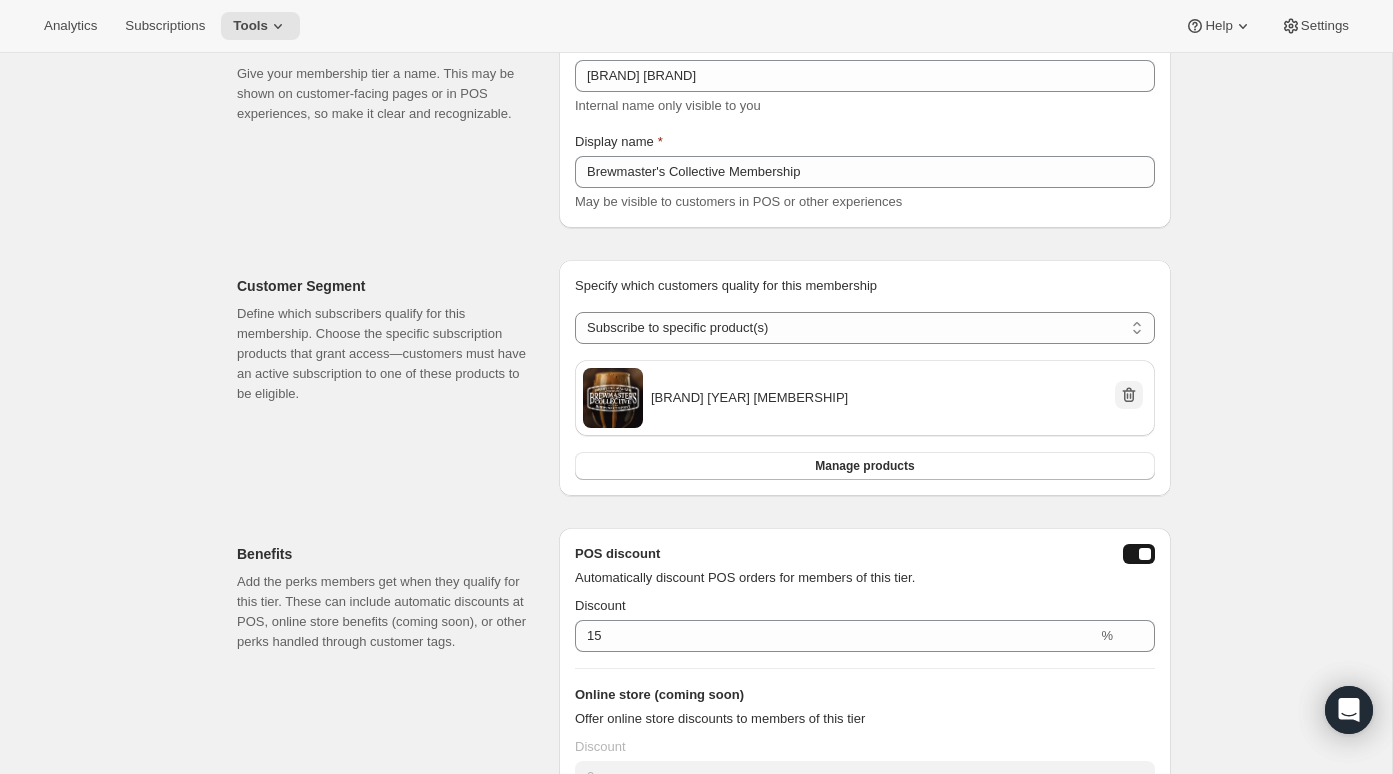 click 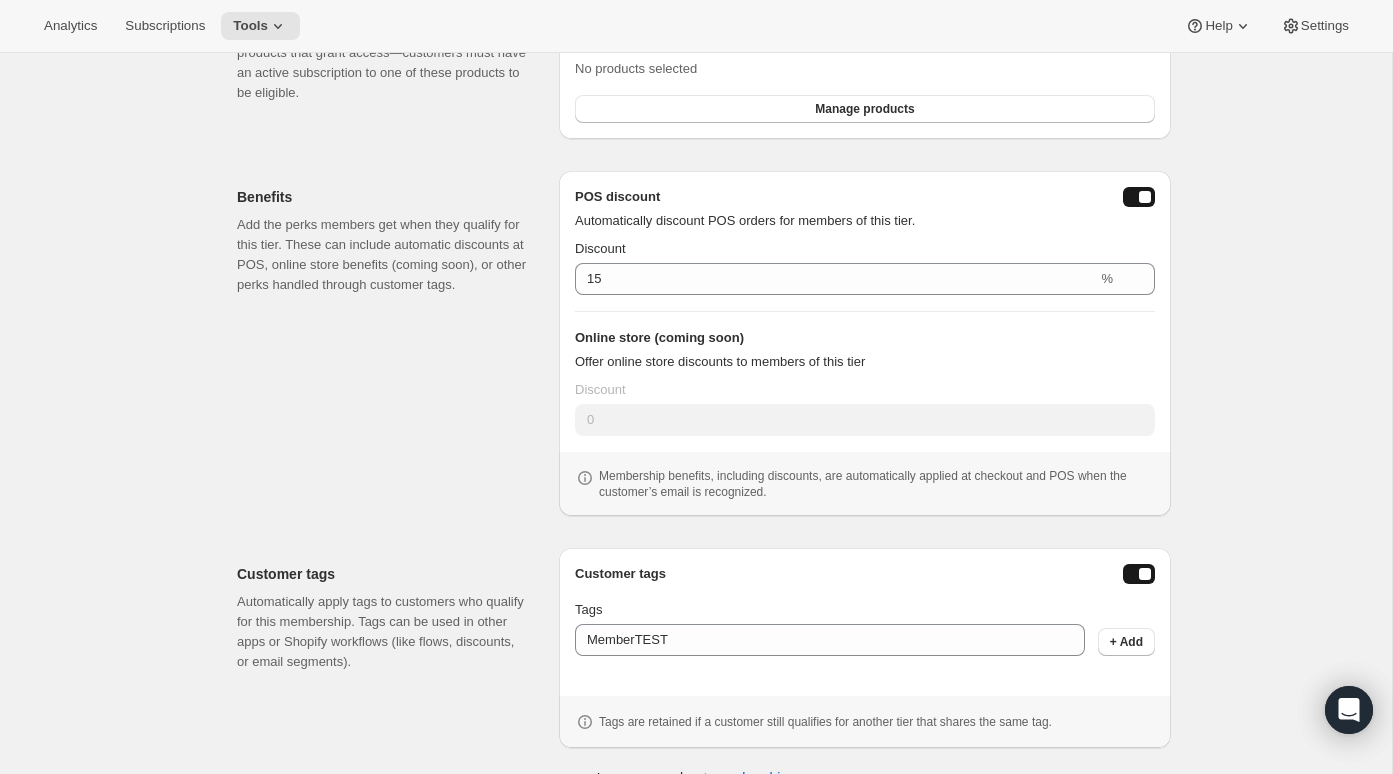 scroll, scrollTop: 458, scrollLeft: 0, axis: vertical 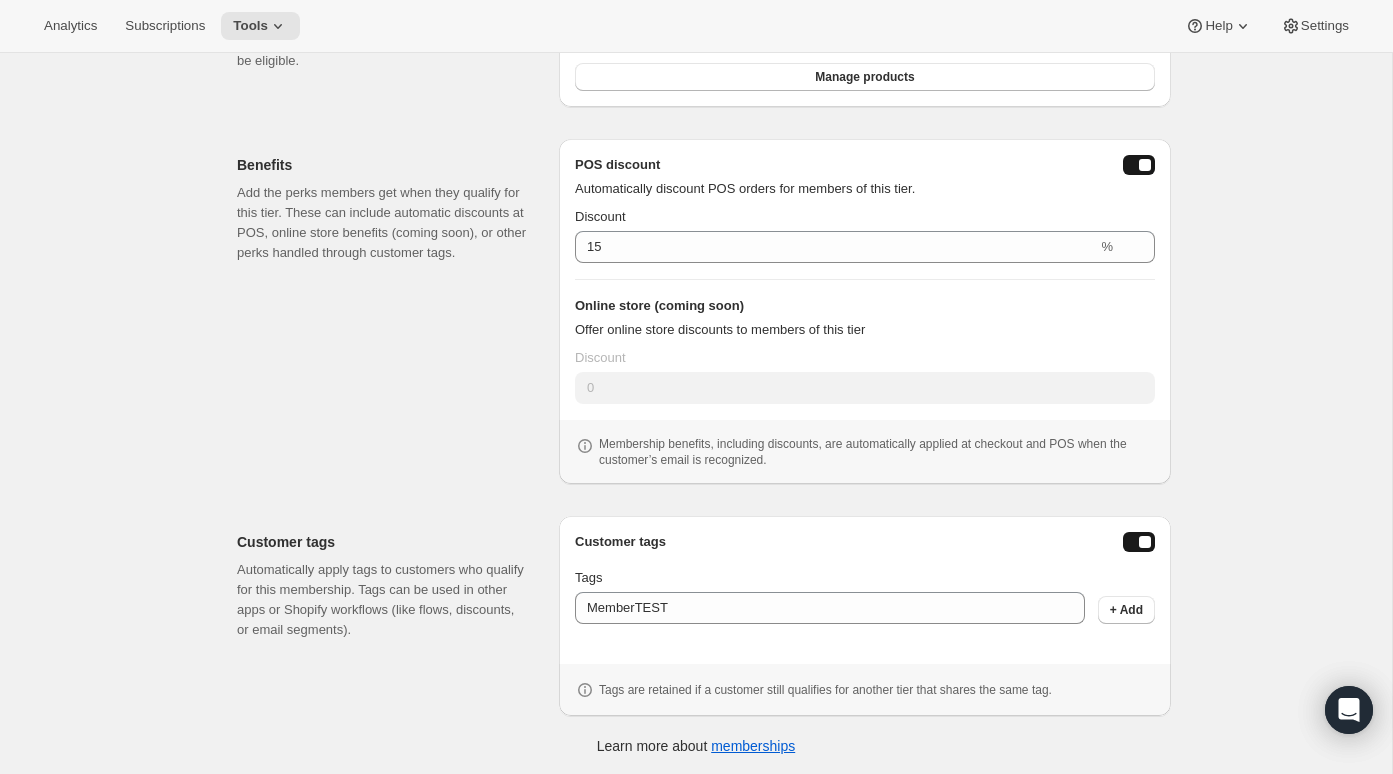 click at bounding box center (1139, 542) 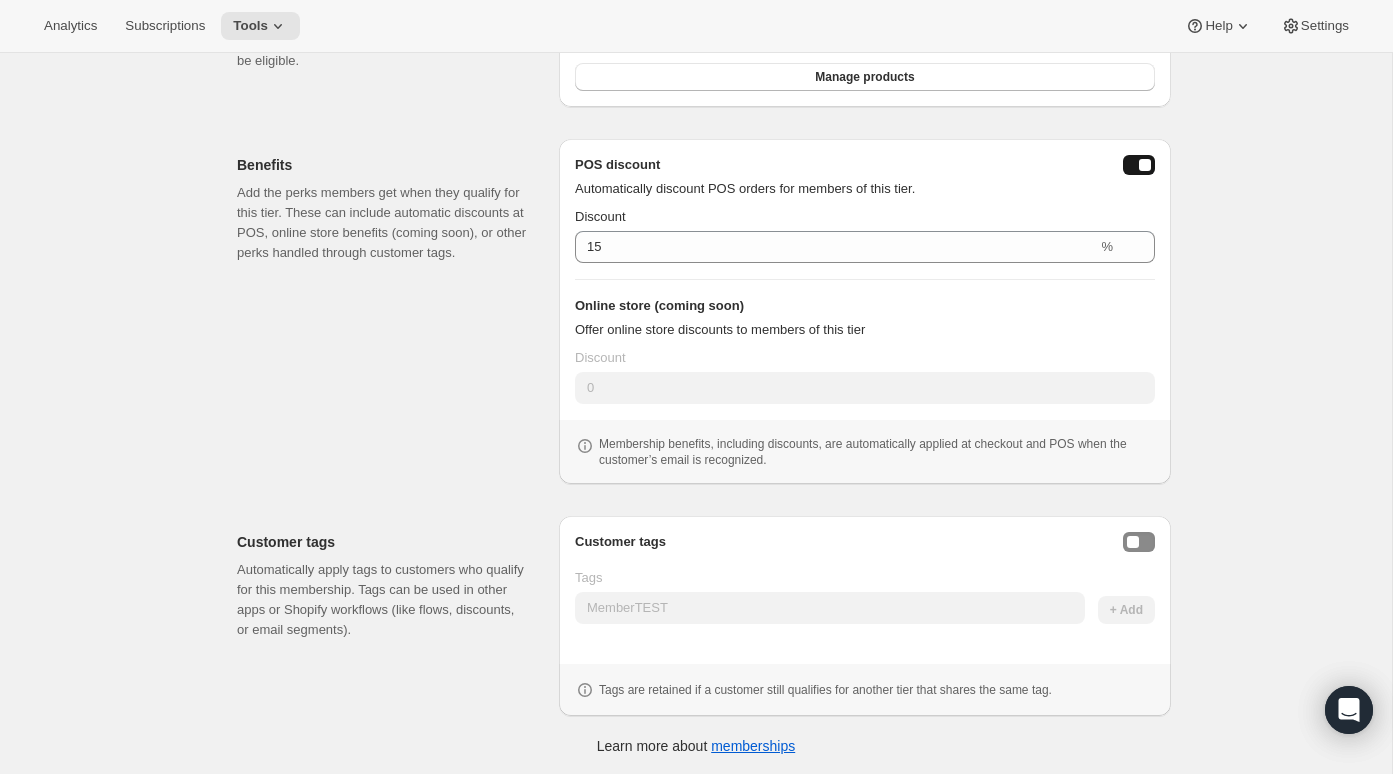 click on "Analytics Subscriptions Tools Help Settings" at bounding box center (696, 26) 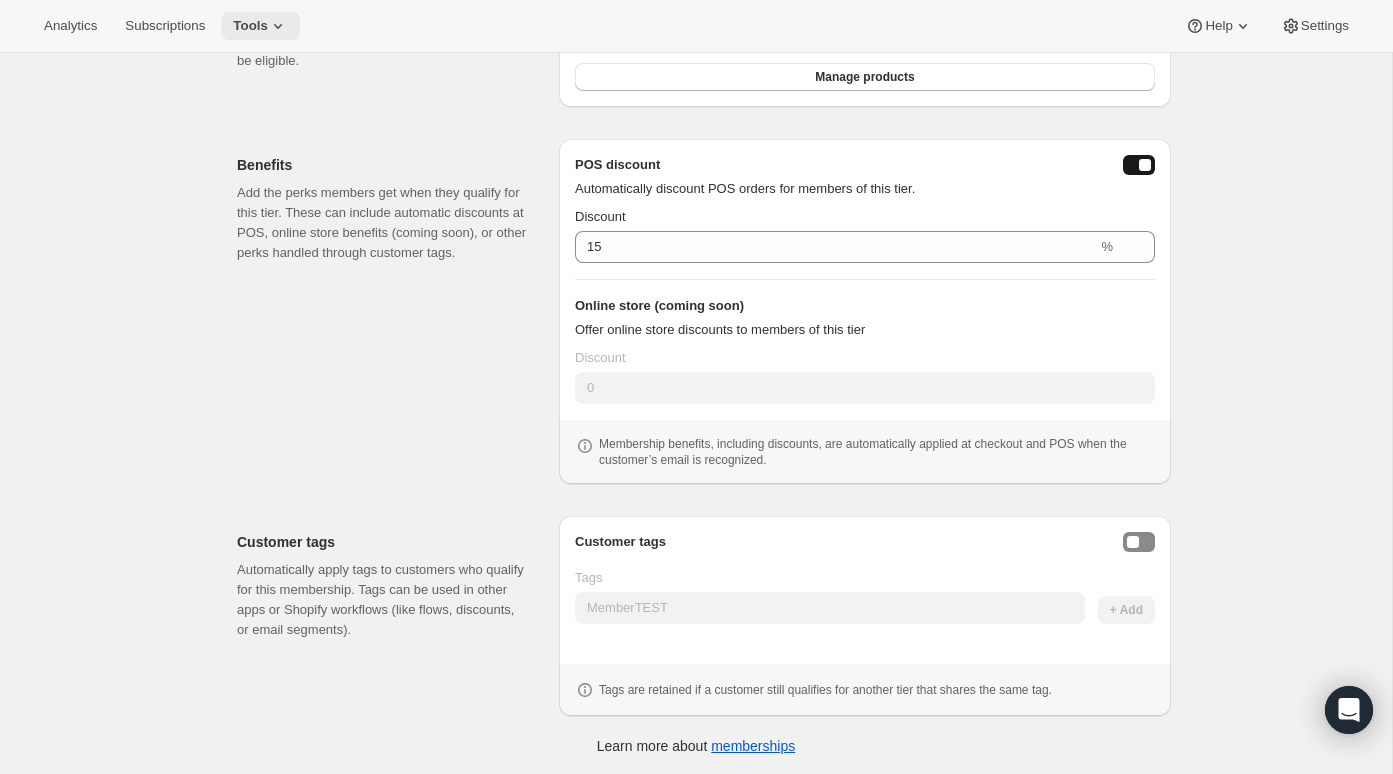 click on "Tools" at bounding box center [250, 26] 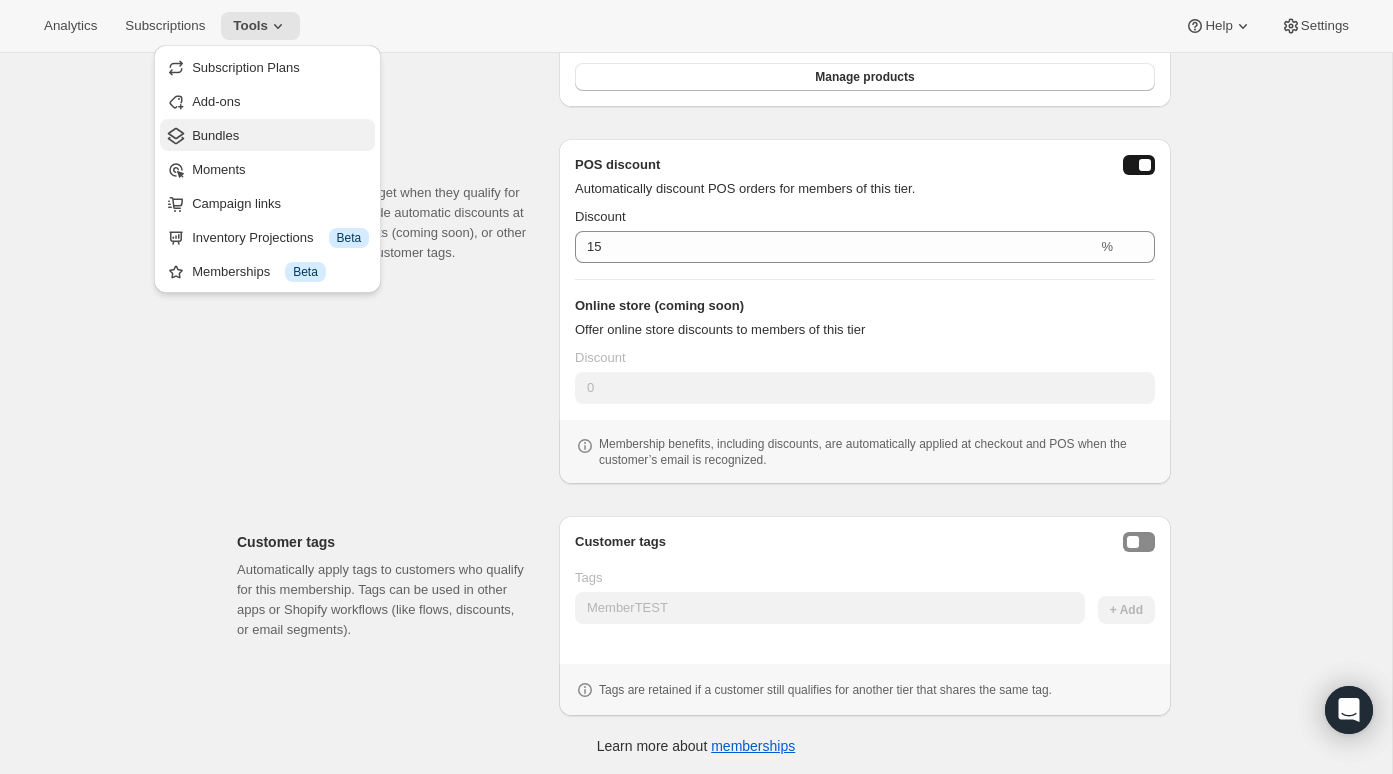click on "Bundles" at bounding box center (215, 135) 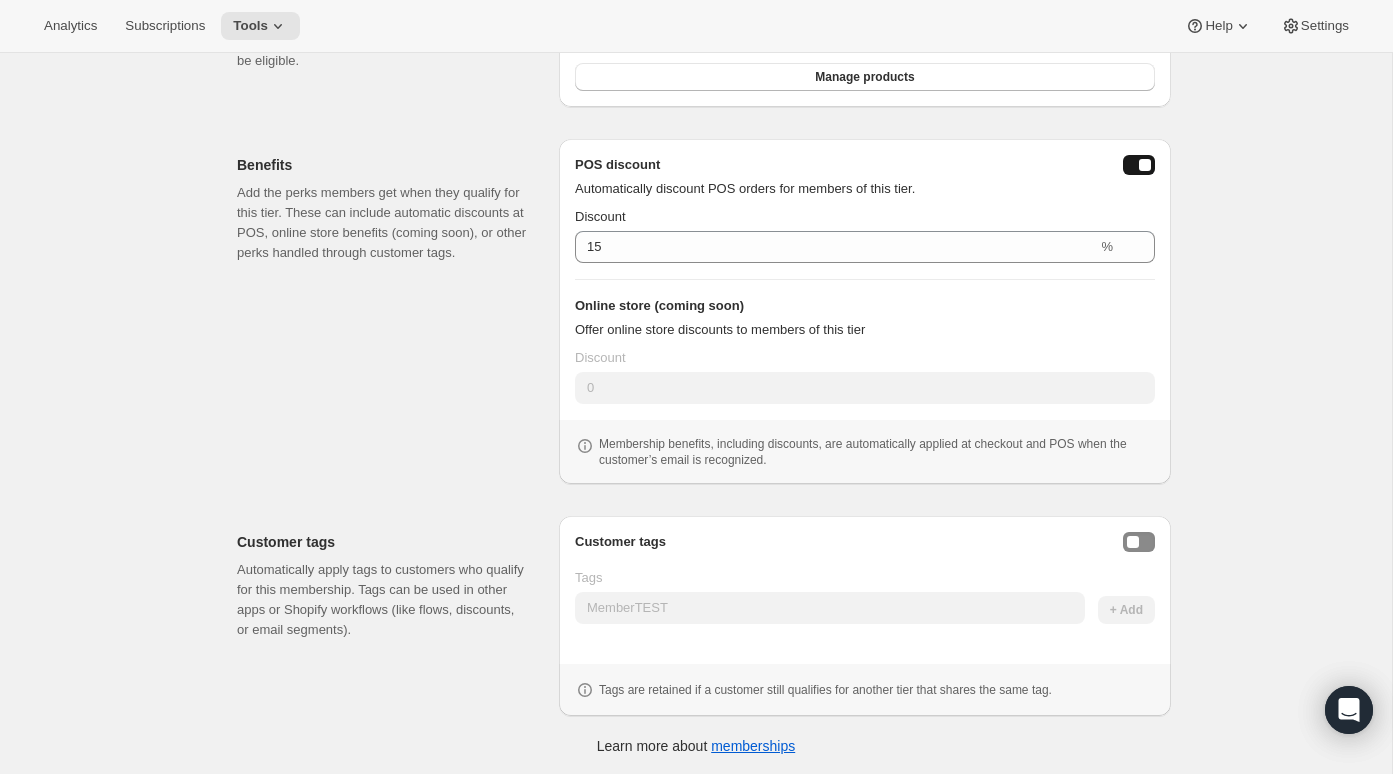 type 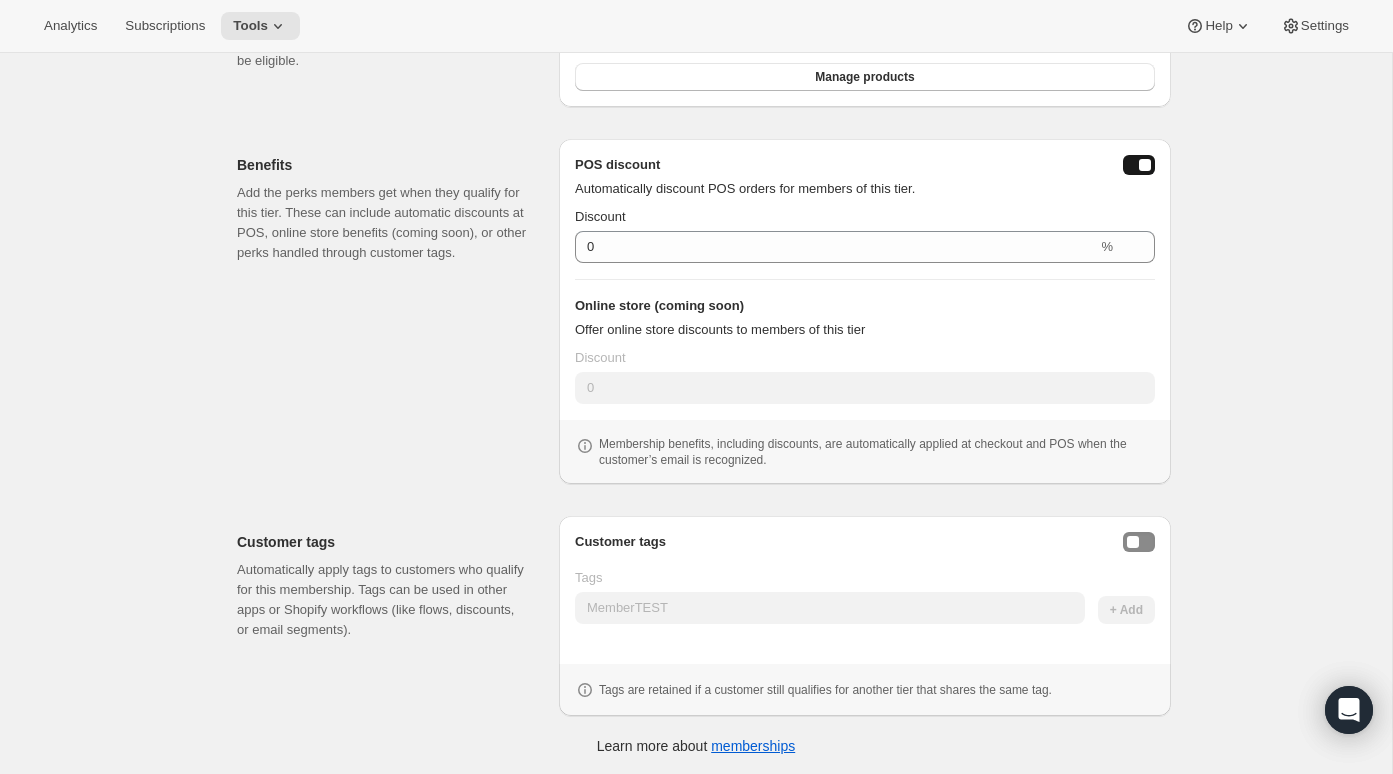 scroll, scrollTop: 486, scrollLeft: 0, axis: vertical 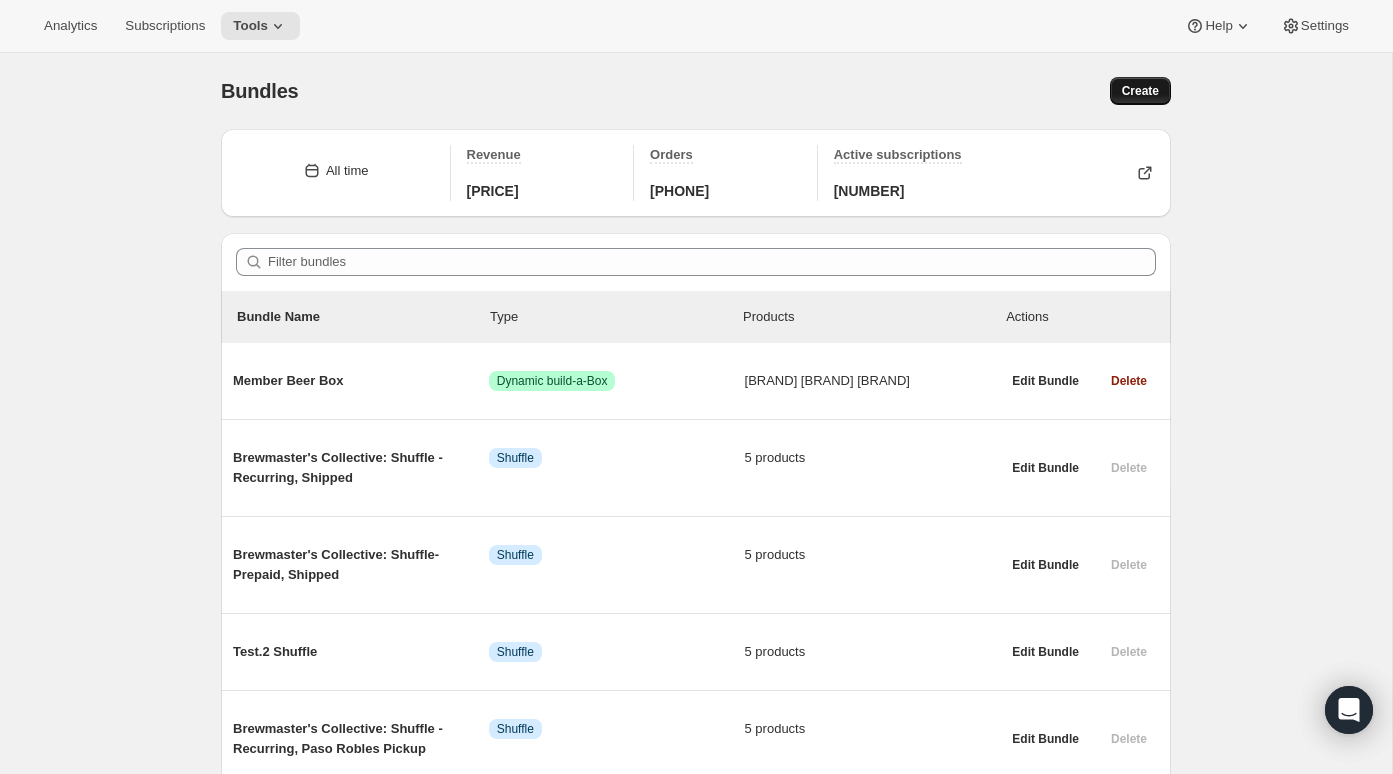 click on "Create" at bounding box center [1140, 91] 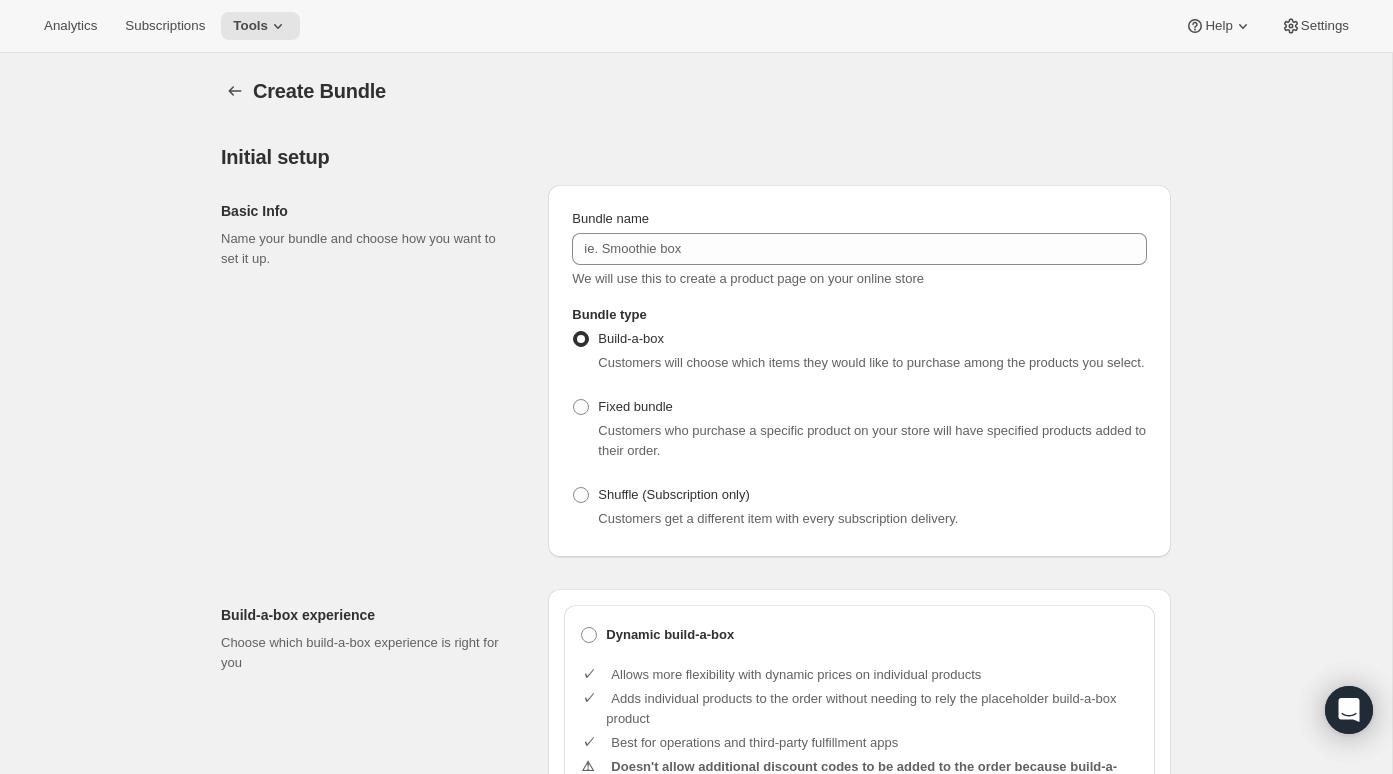 click on "Create Bundle" at bounding box center [712, 91] 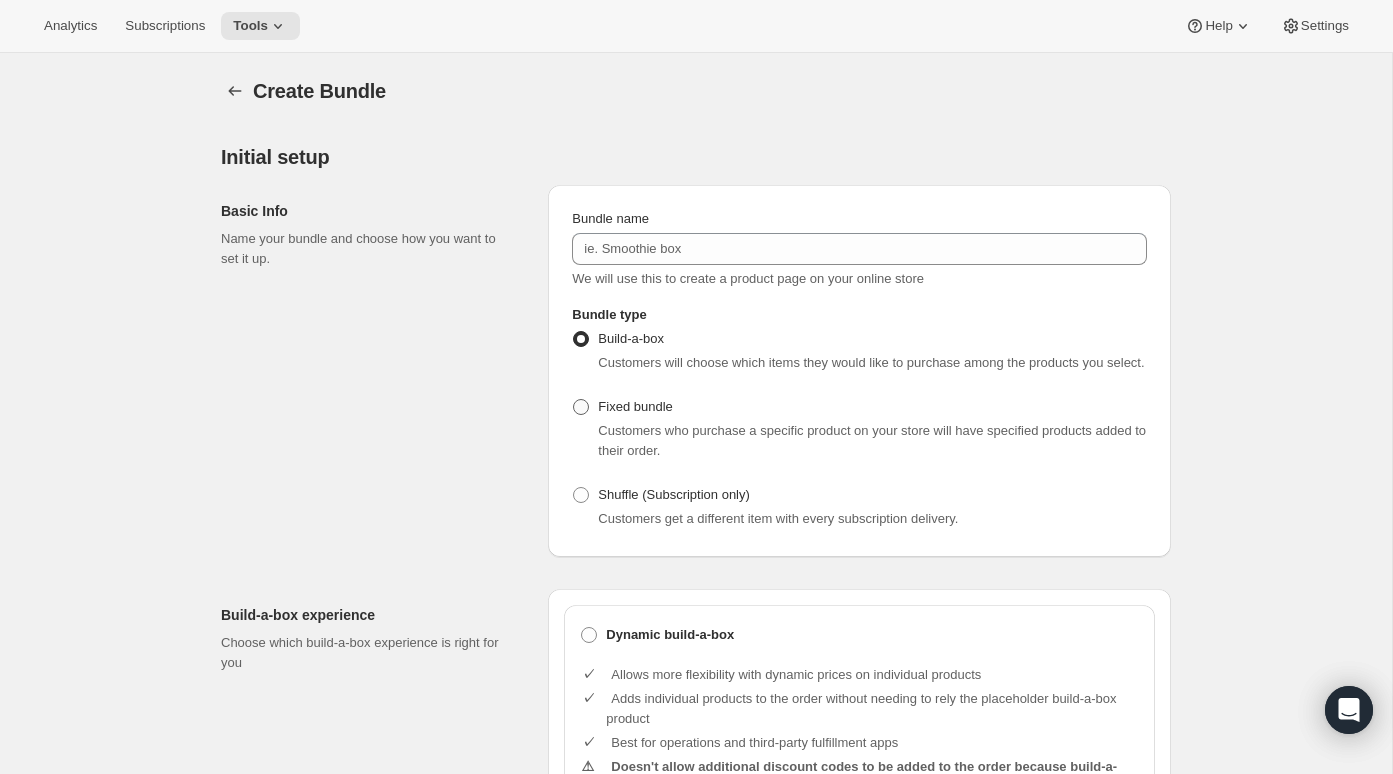 click on "Fixed bundle" at bounding box center (622, 407) 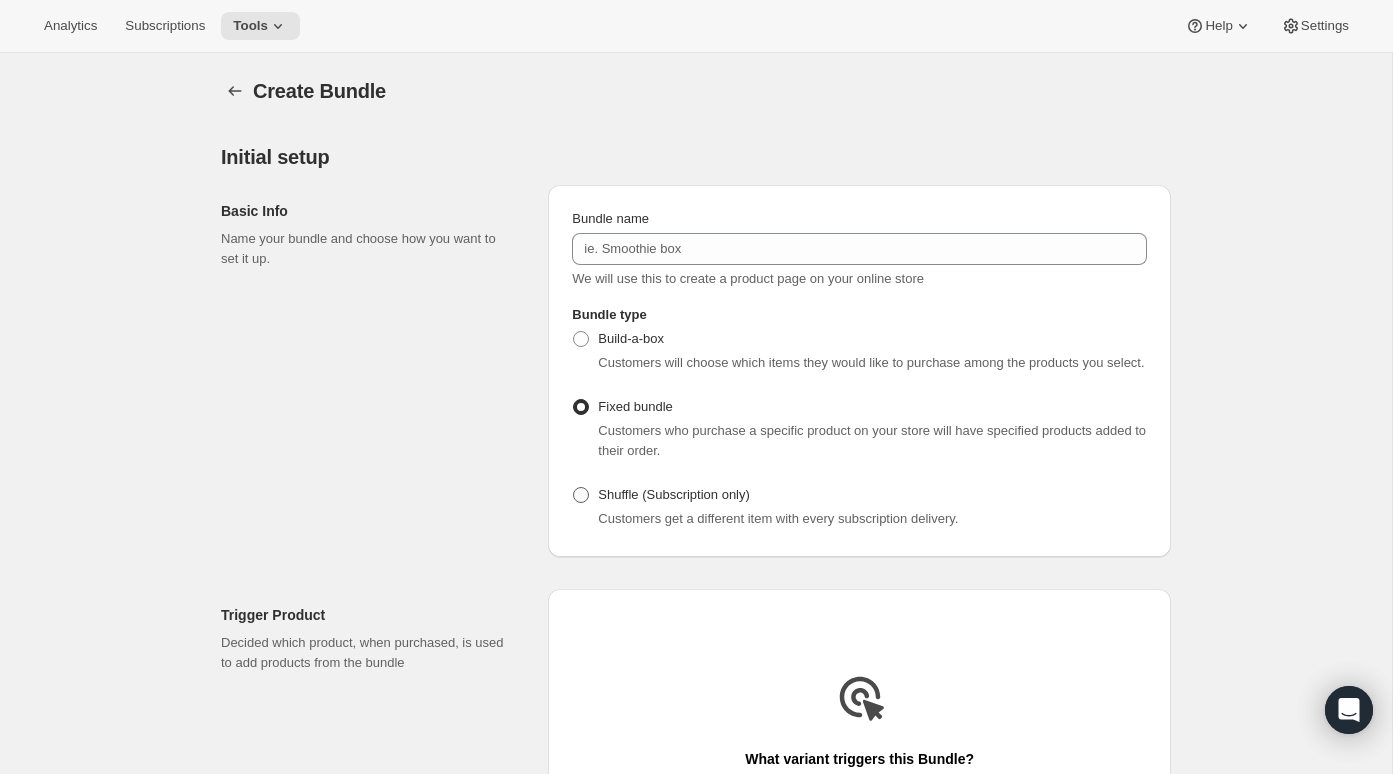 click on "Shuffle (Subscription only)" at bounding box center (661, 495) 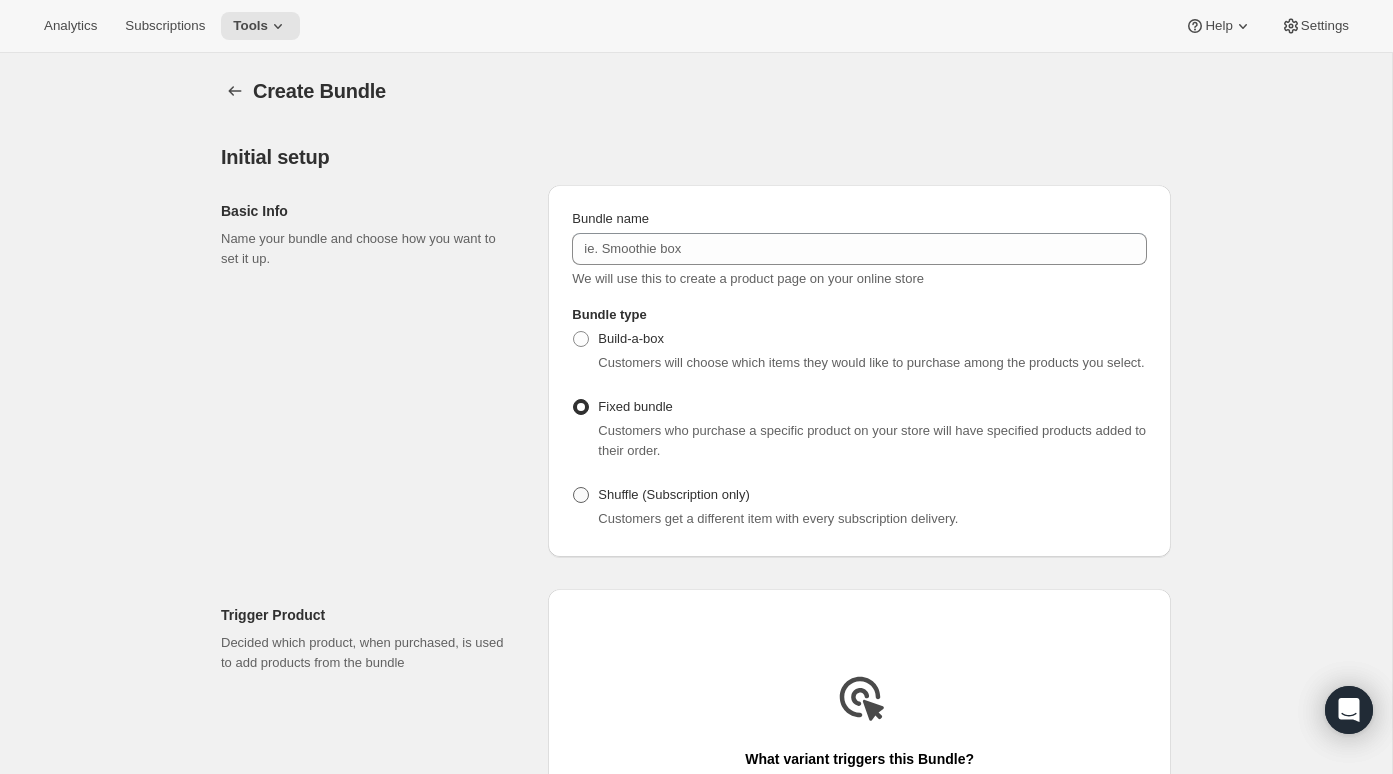 radio on "true" 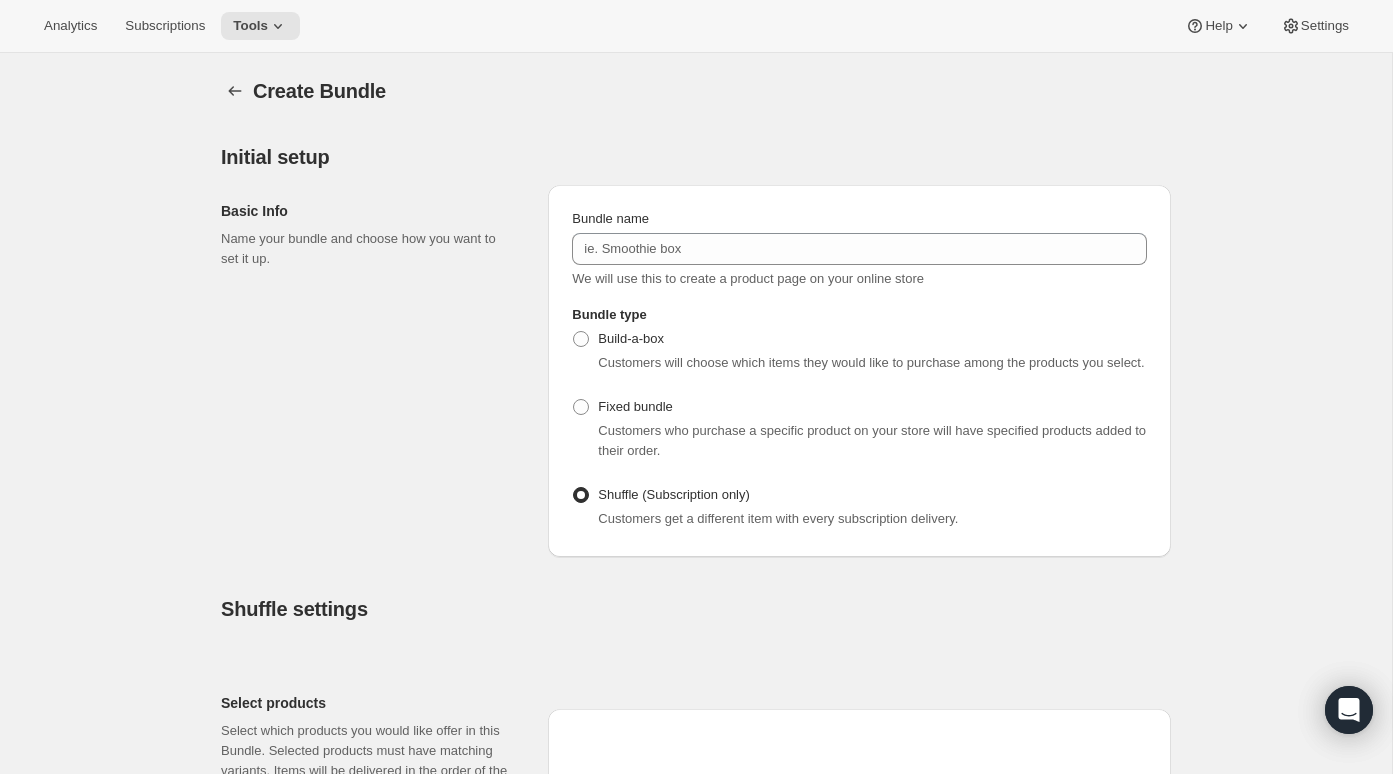 click on "Name your bundle and choose how you want to set it up." at bounding box center (368, 249) 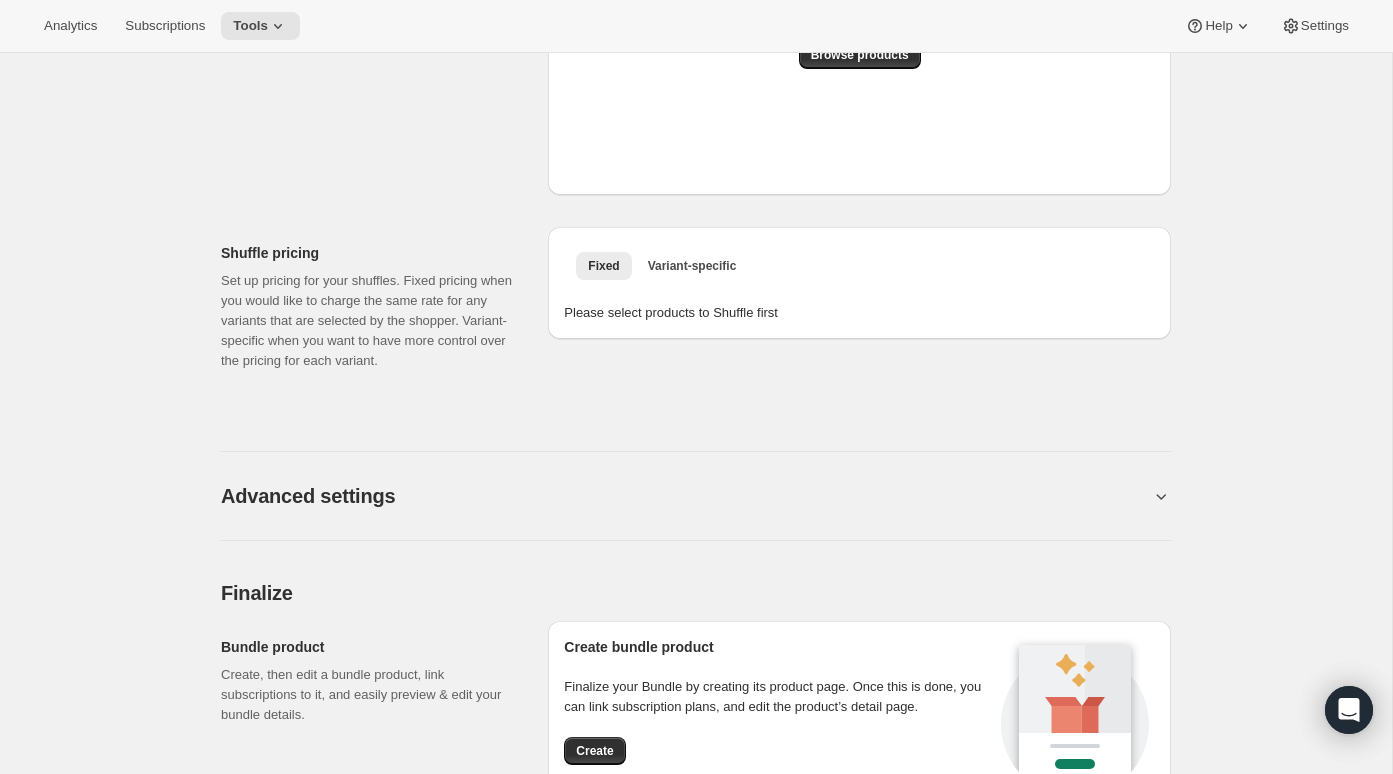 scroll, scrollTop: 1041, scrollLeft: 0, axis: vertical 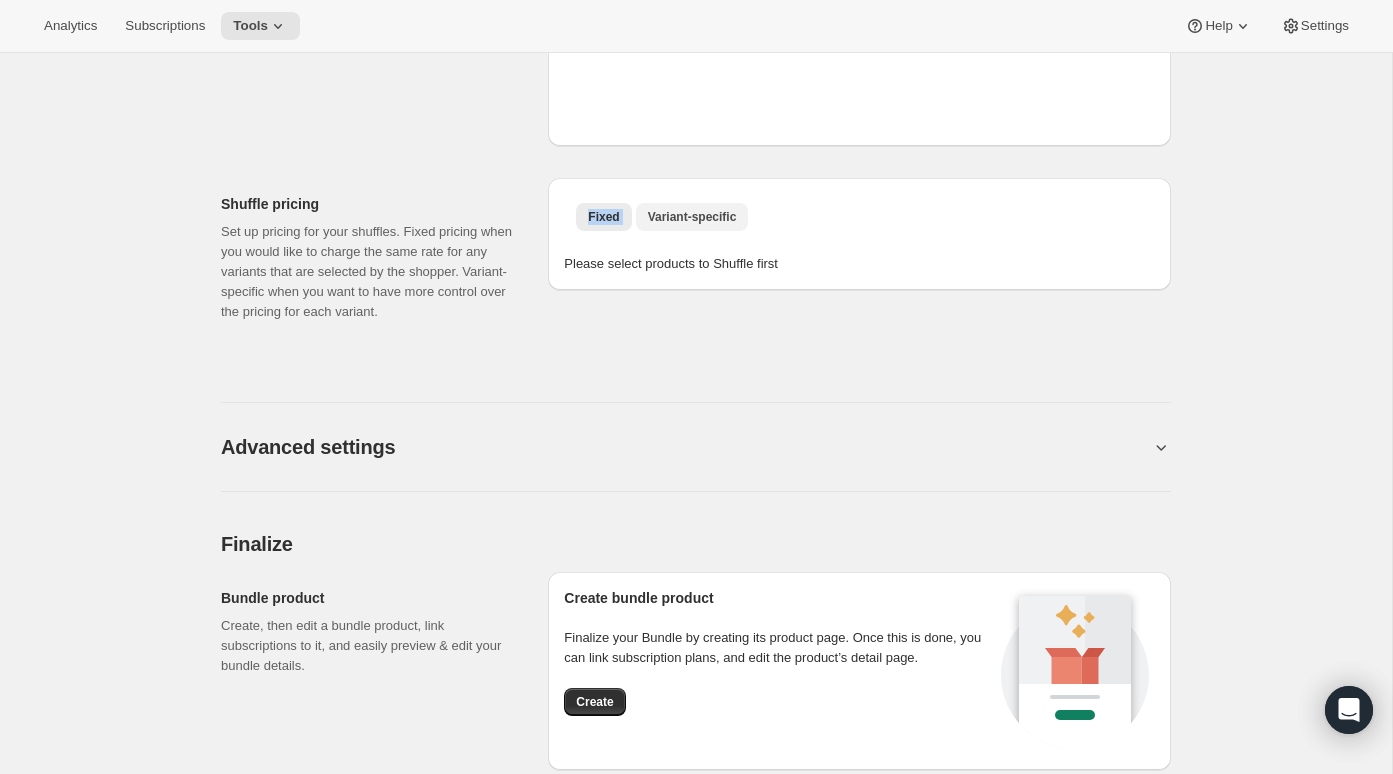 drag, startPoint x: 555, startPoint y: 238, endPoint x: 647, endPoint y: 235, distance: 92.0489 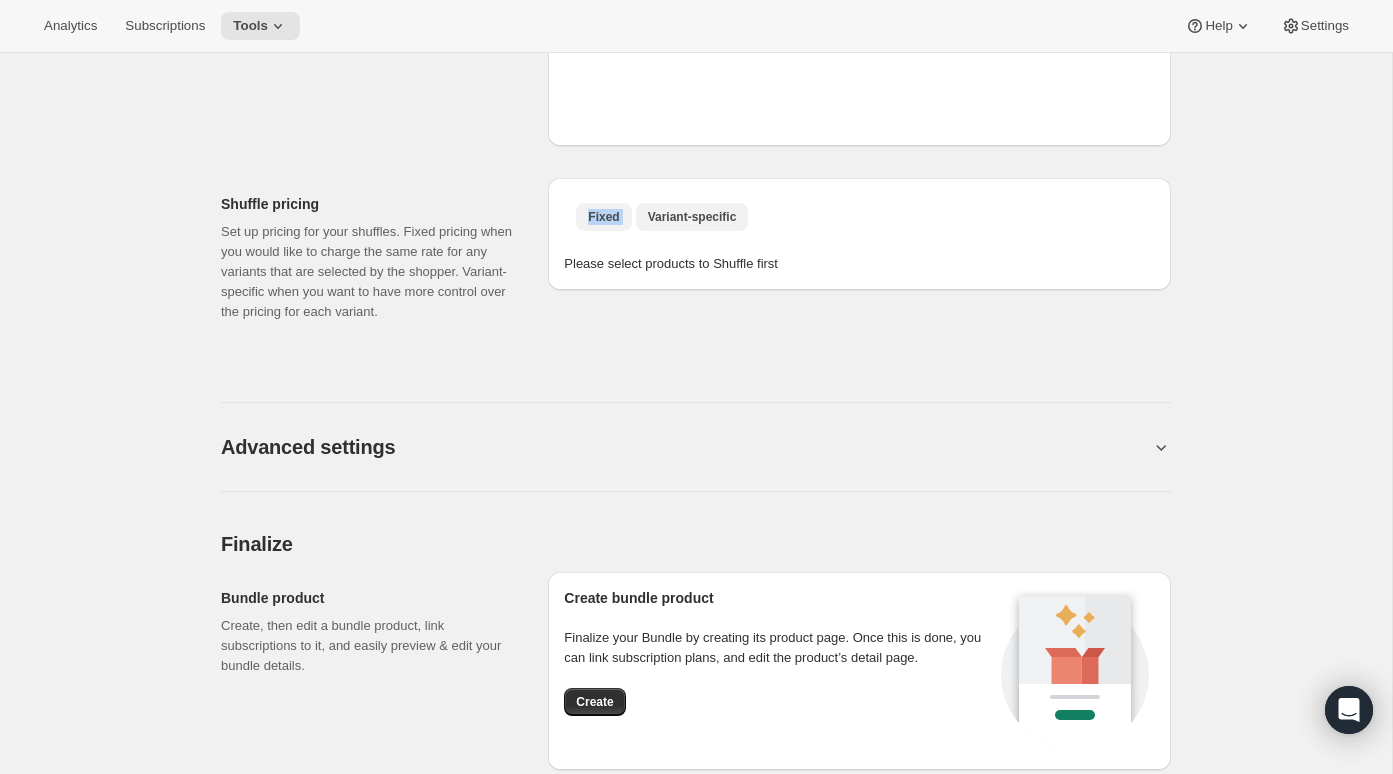 click on "Variant-specific" at bounding box center [692, 217] 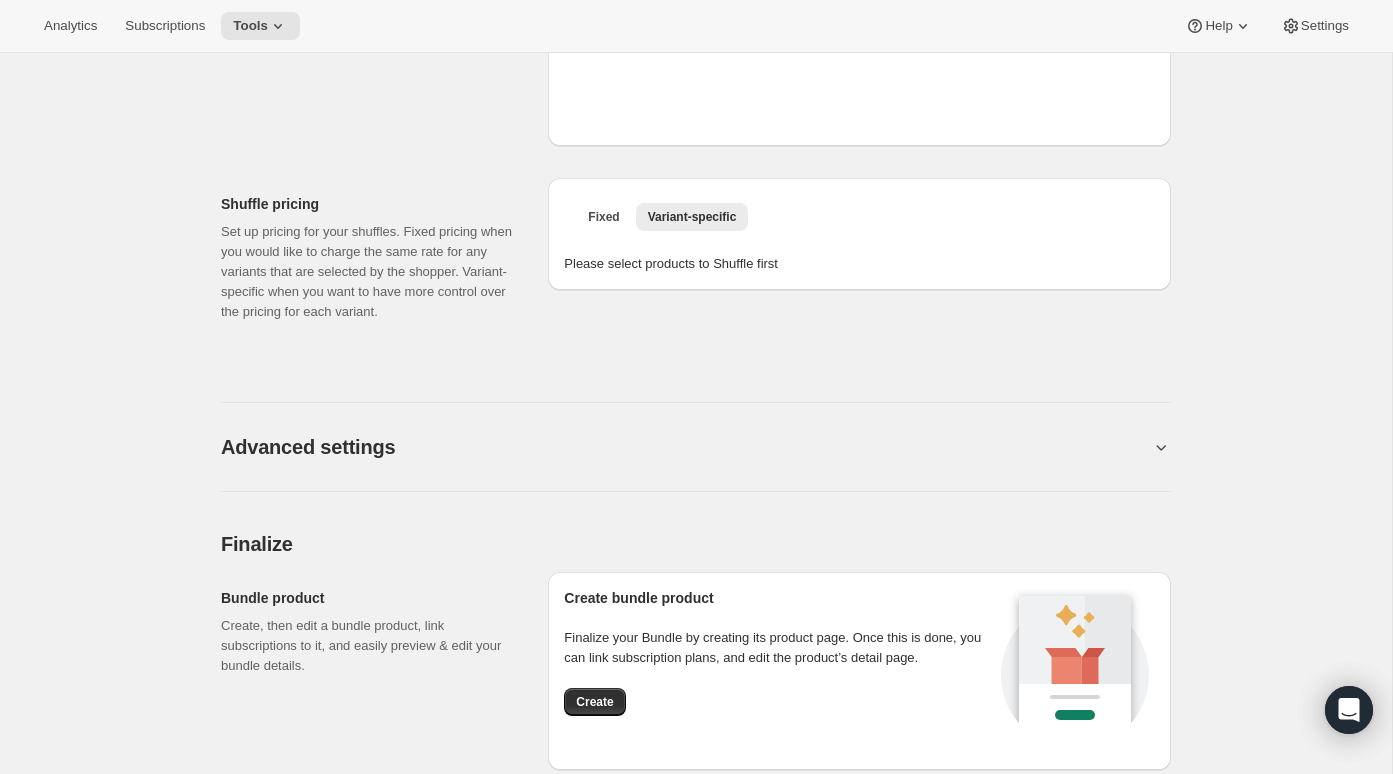 drag, startPoint x: 720, startPoint y: 324, endPoint x: 689, endPoint y: 297, distance: 41.109608 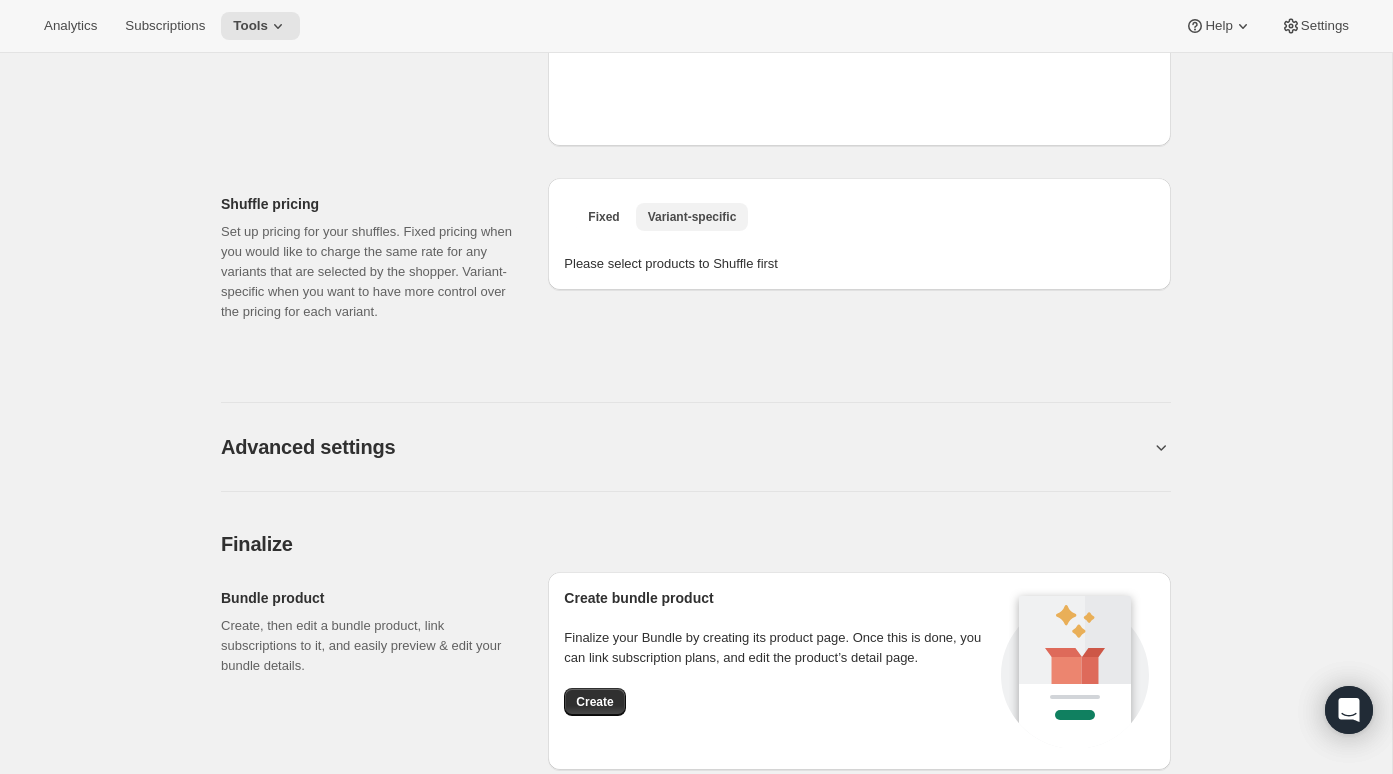 click on "Variant-specific" at bounding box center (692, 217) 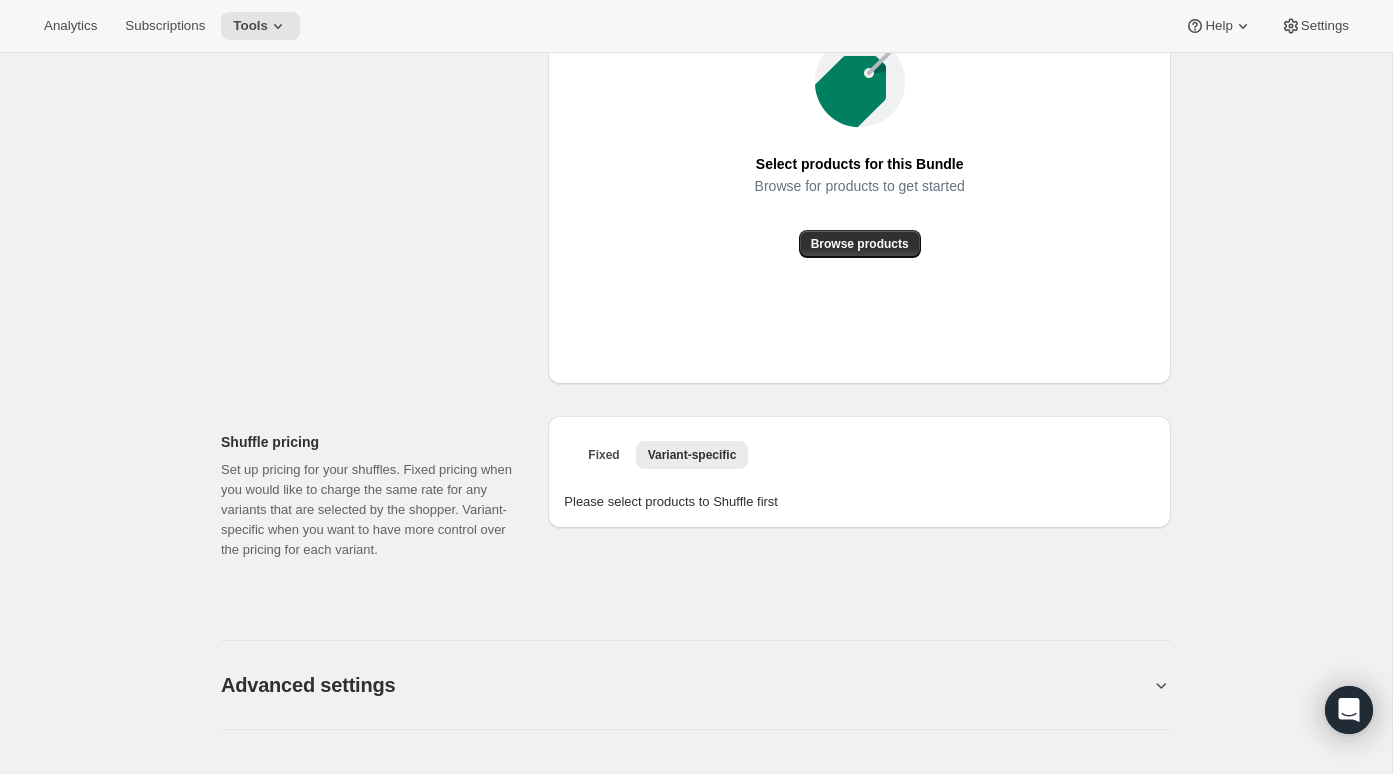 scroll, scrollTop: 0, scrollLeft: 0, axis: both 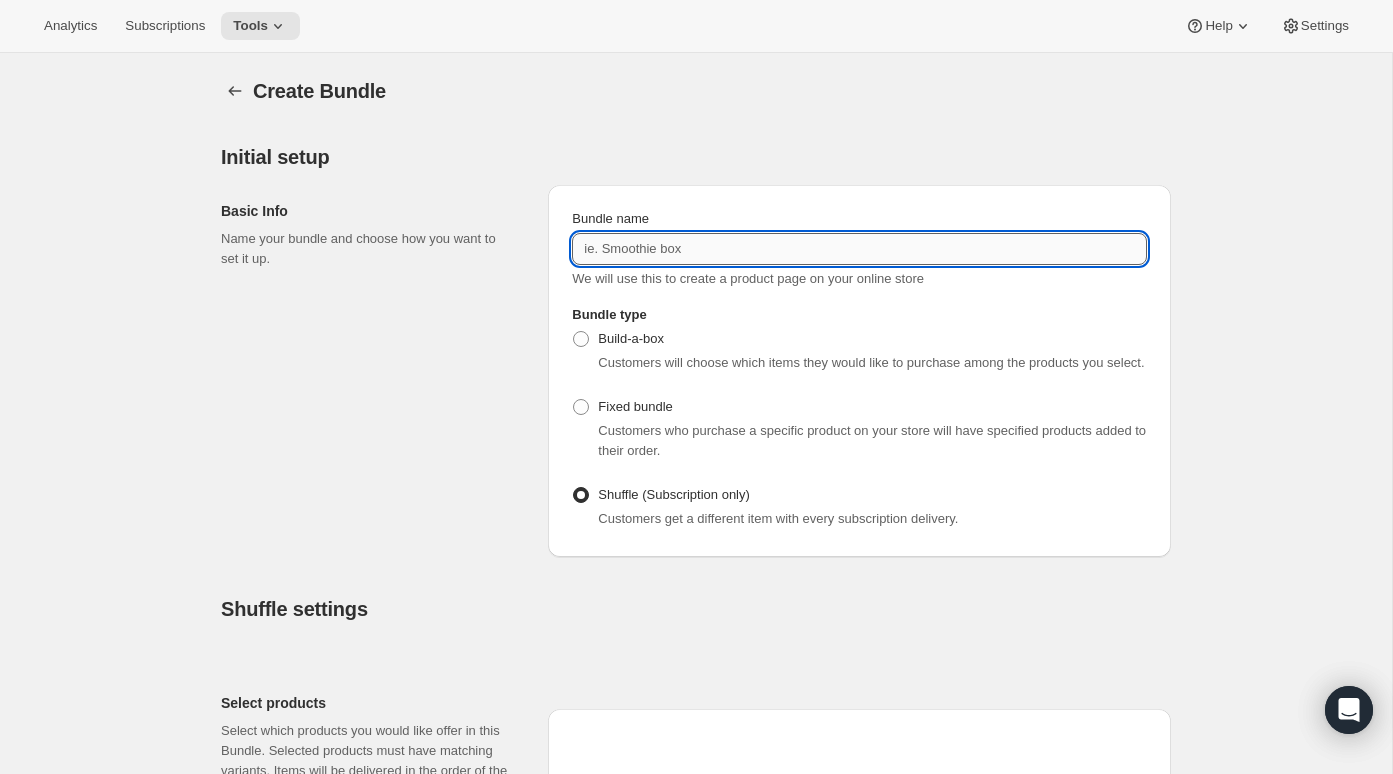 click on "Bundle name" at bounding box center [859, 249] 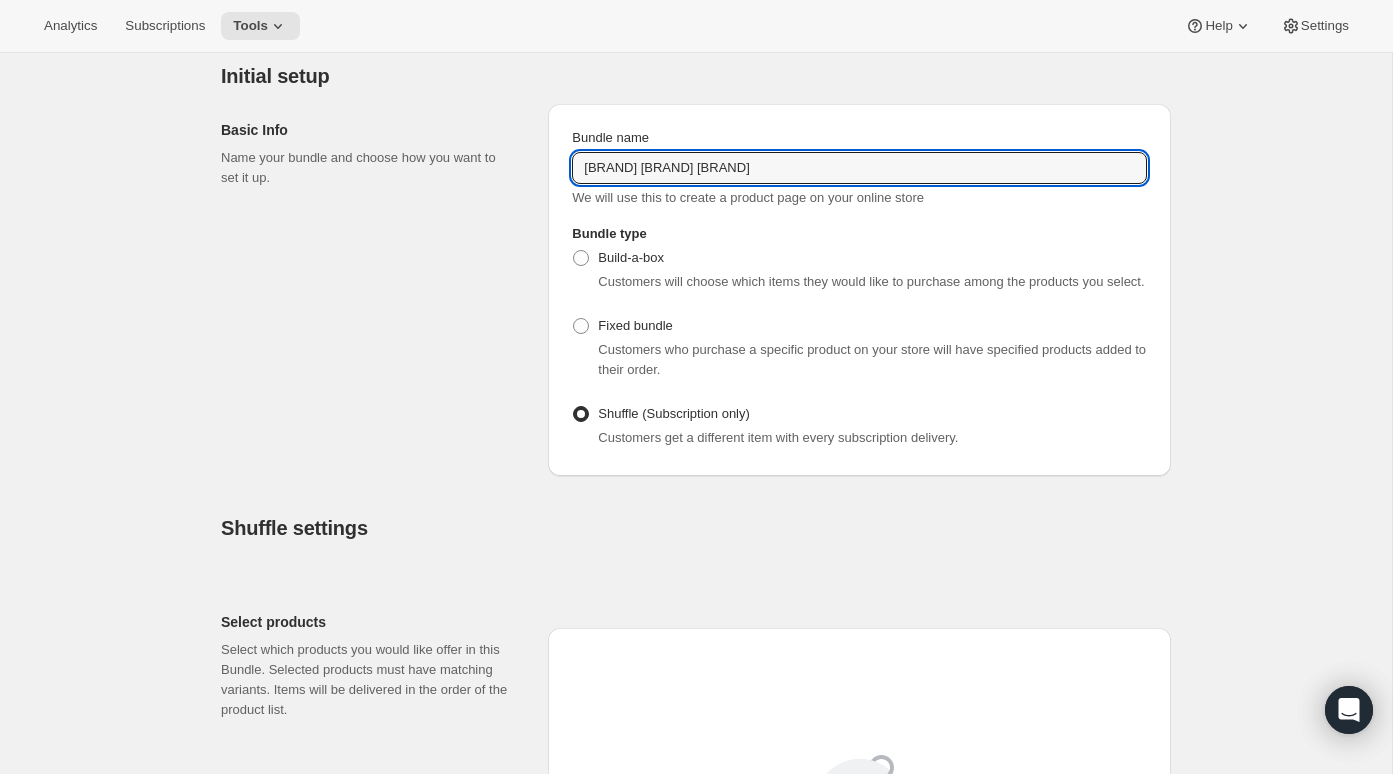 scroll, scrollTop: 0, scrollLeft: 0, axis: both 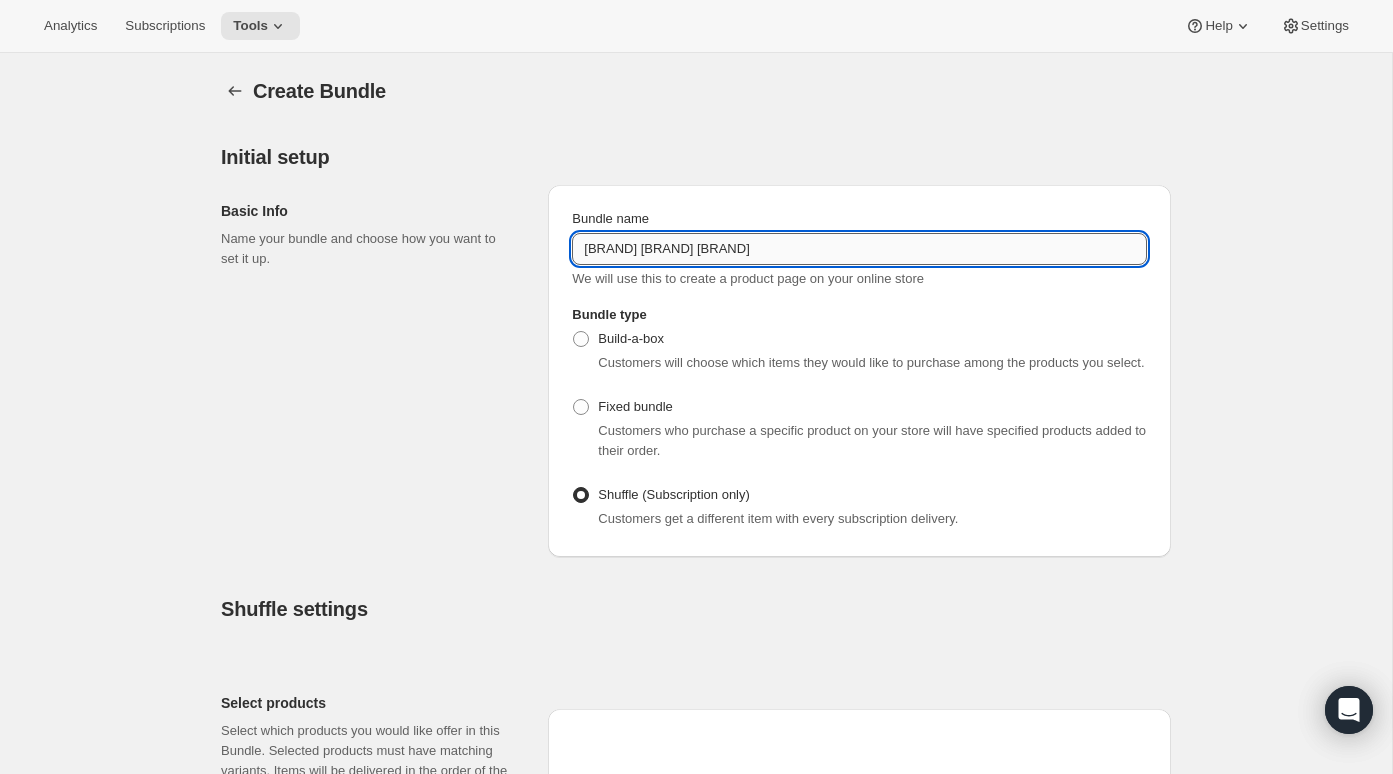 click on "[BRAND] [BRAND] [BRAND]" at bounding box center [859, 249] 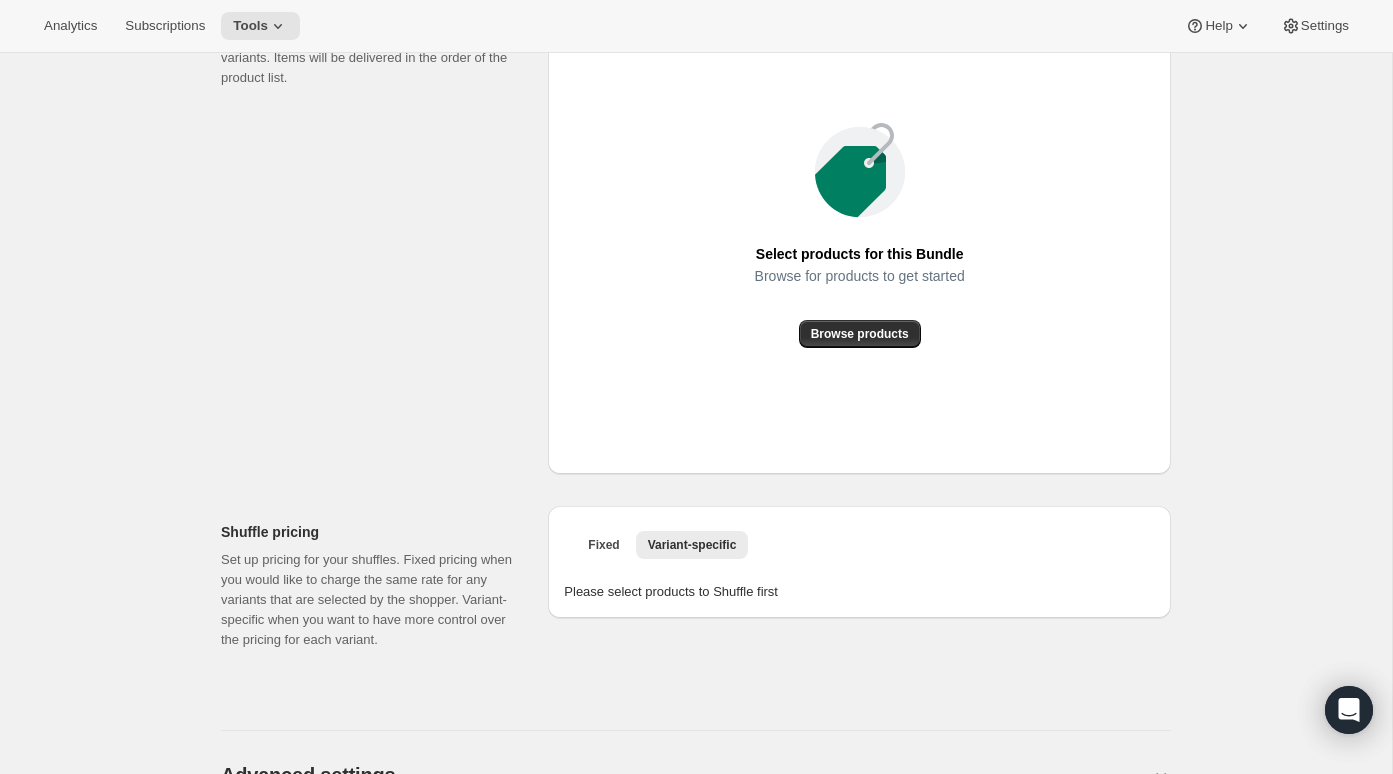 scroll, scrollTop: 754, scrollLeft: 0, axis: vertical 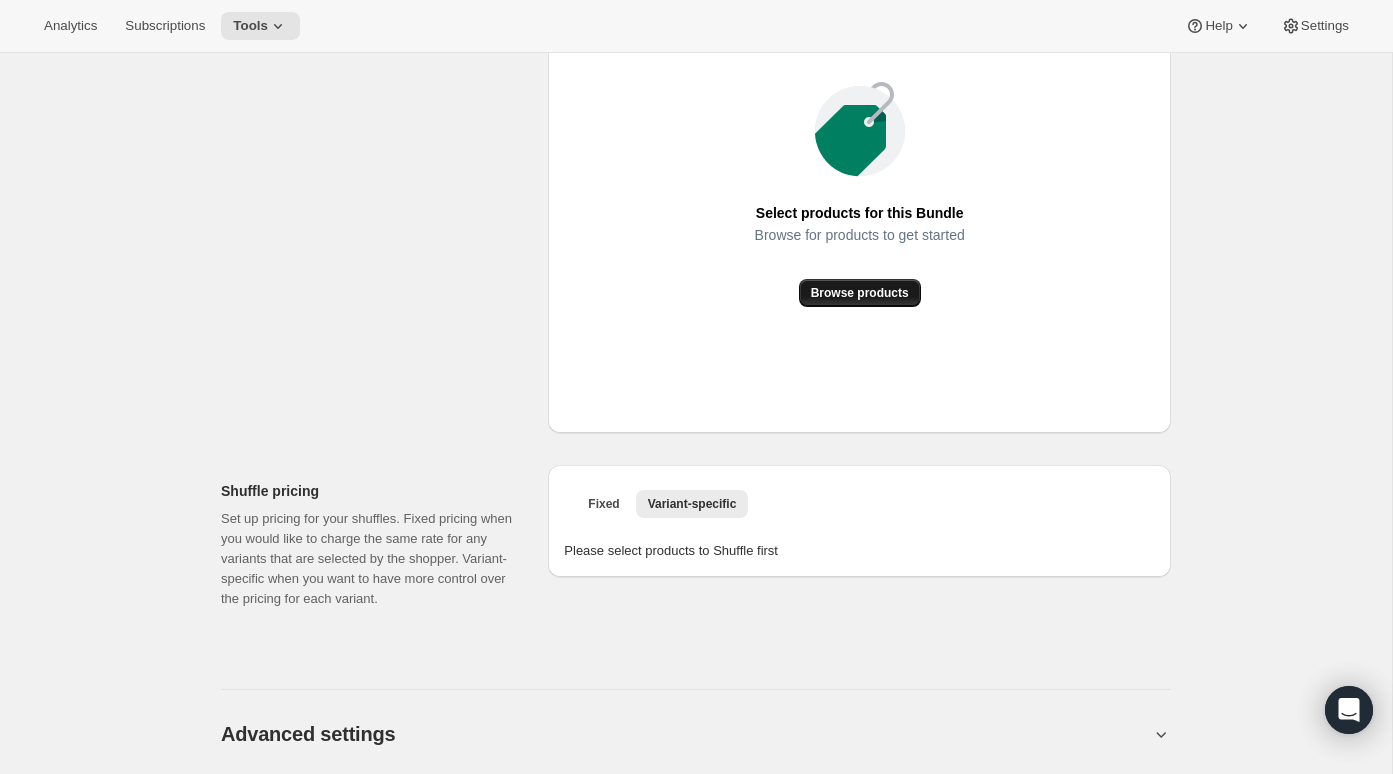click on "Browse products" at bounding box center [860, 293] 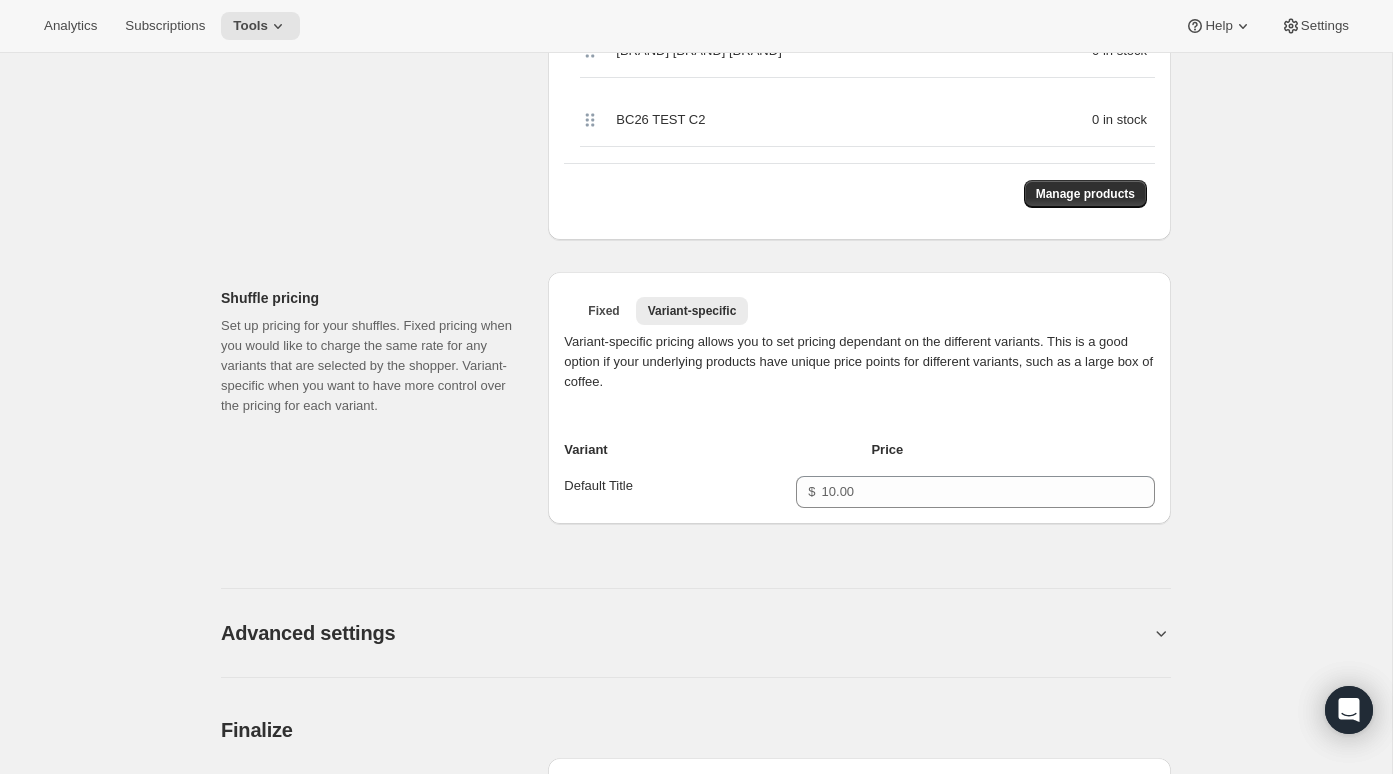 scroll, scrollTop: 752, scrollLeft: 0, axis: vertical 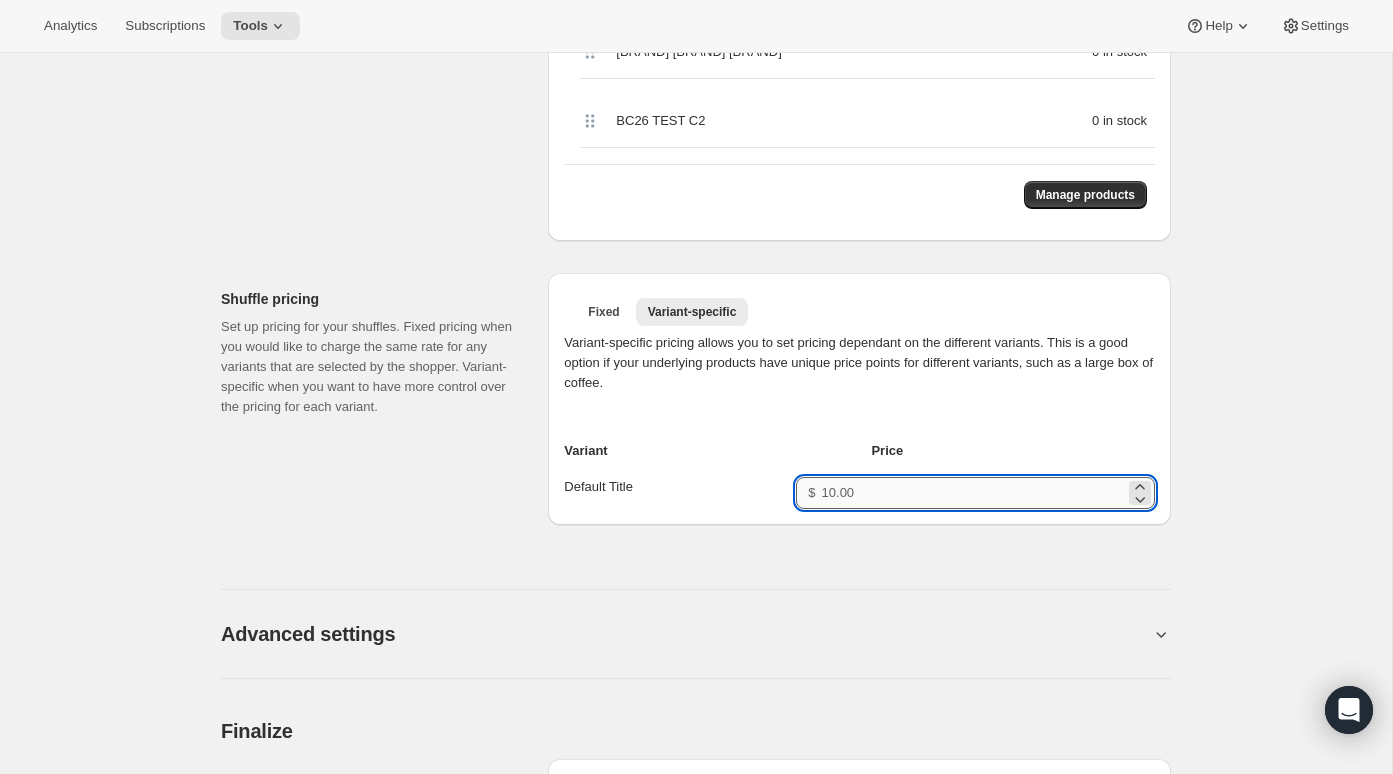 click on "Price for Default Title" at bounding box center (973, 493) 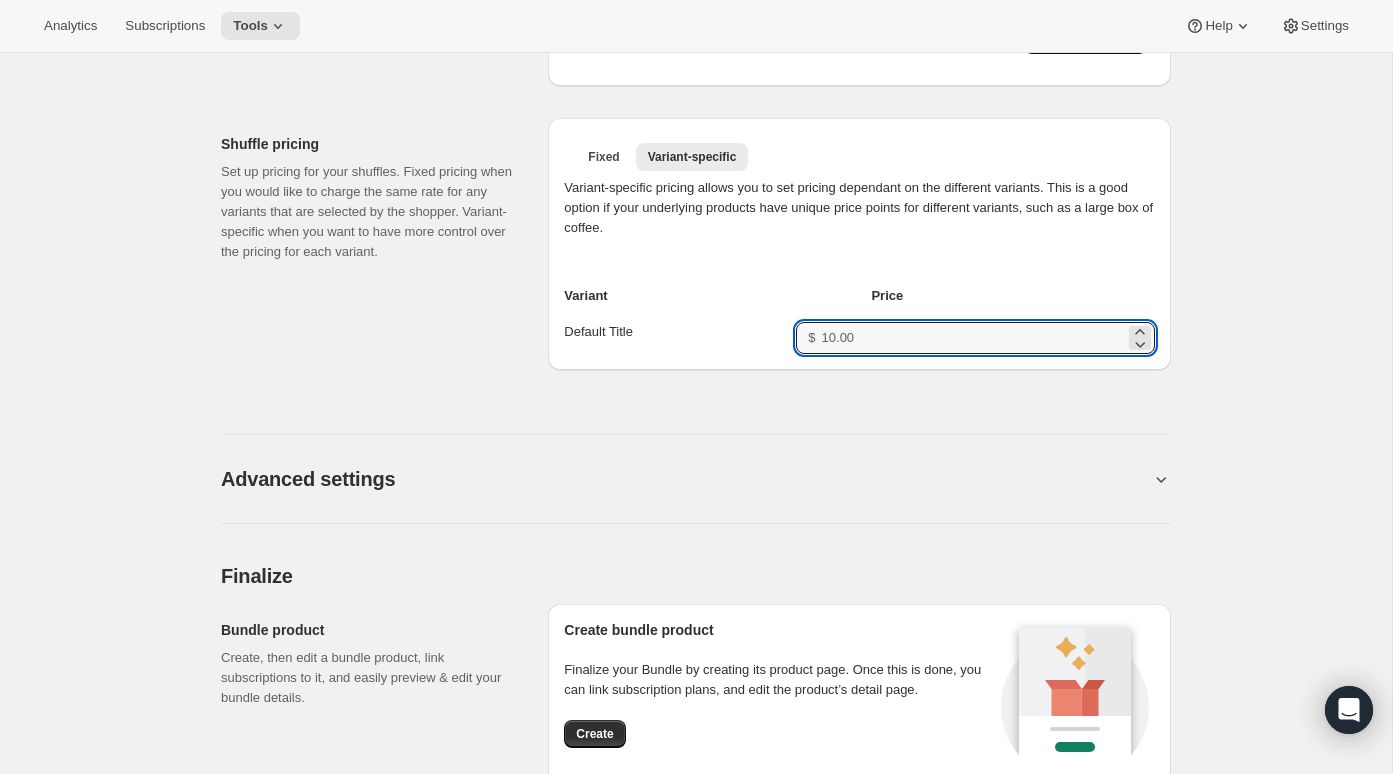 scroll, scrollTop: 1190, scrollLeft: 0, axis: vertical 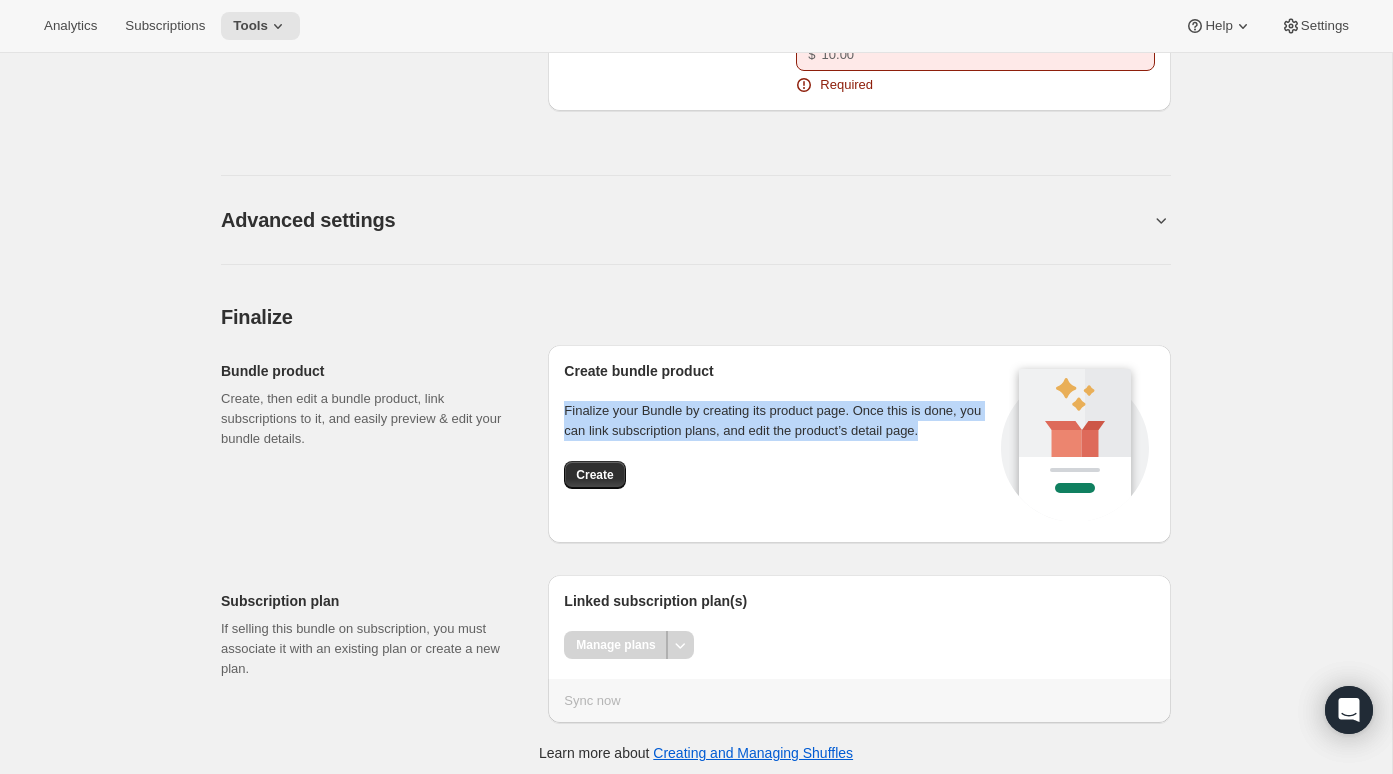 drag, startPoint x: 628, startPoint y: 414, endPoint x: 695, endPoint y: 457, distance: 79.61156 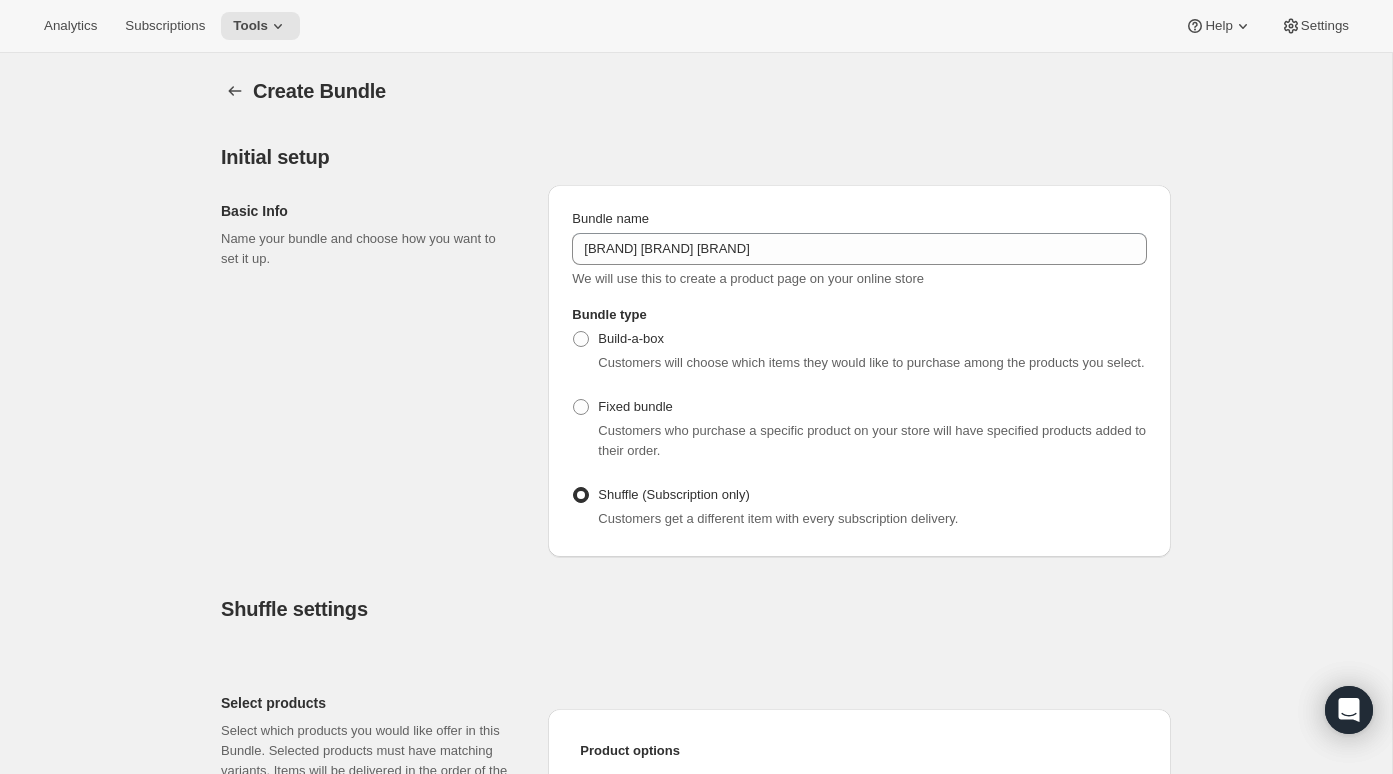 click on "Bundle name BC26 club product shuffle We will use this to create a product page on your online store" at bounding box center [859, 249] 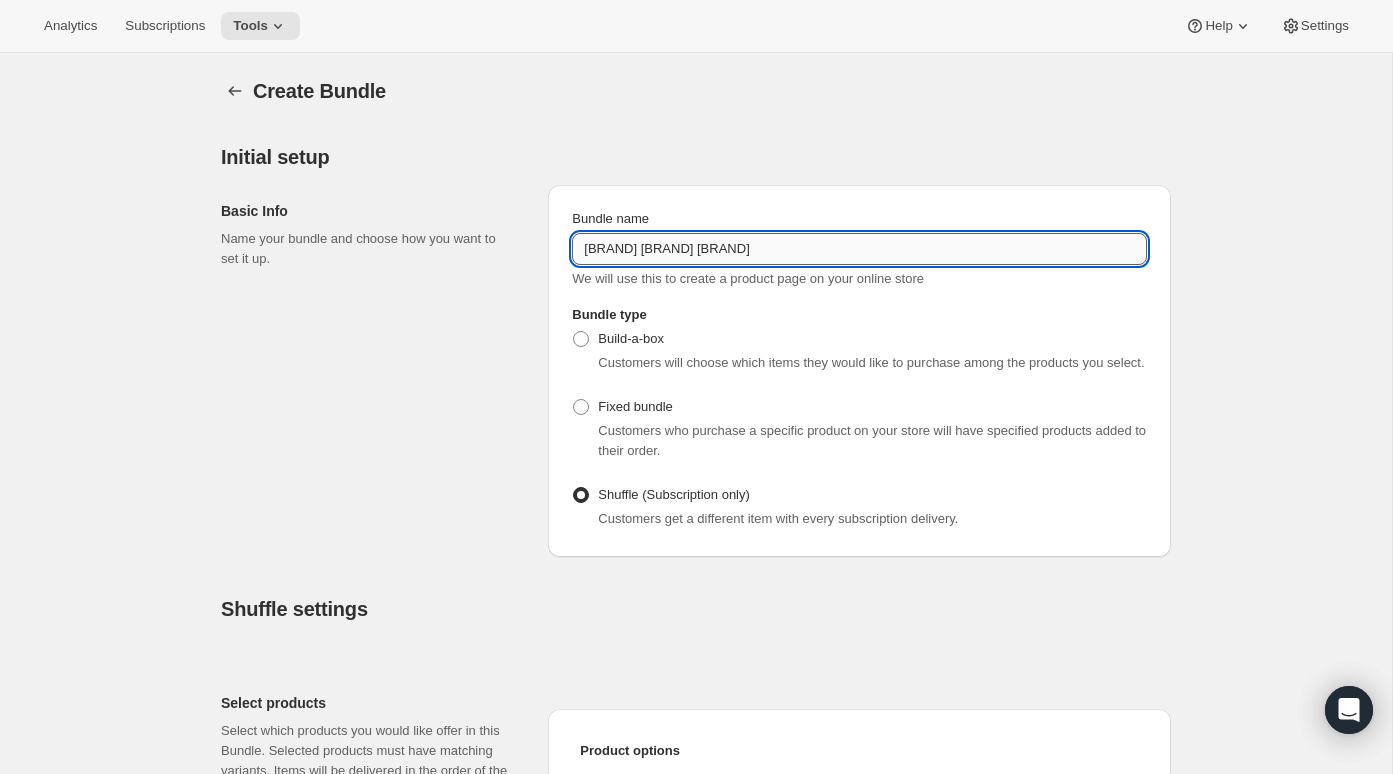 drag, startPoint x: 767, startPoint y: 258, endPoint x: 654, endPoint y: 241, distance: 114.27161 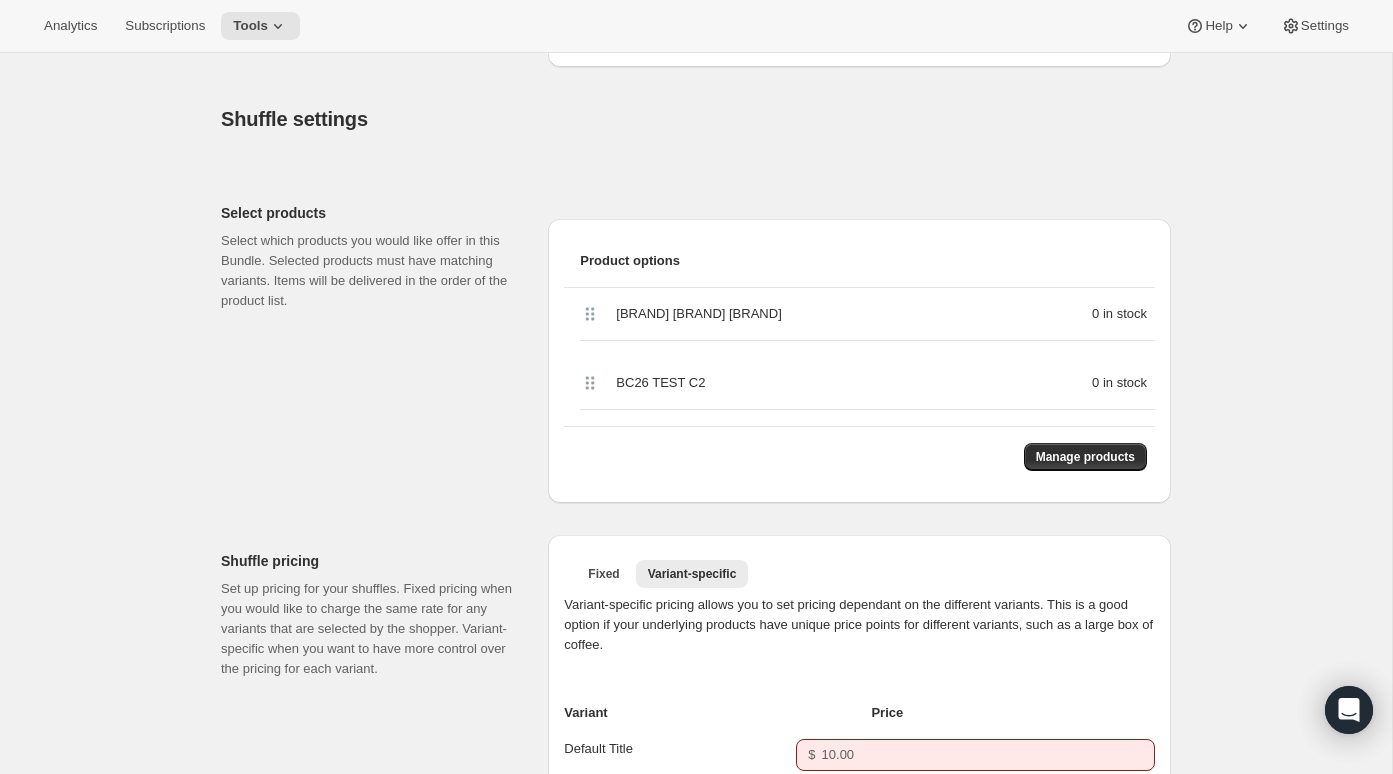 scroll, scrollTop: 708, scrollLeft: 0, axis: vertical 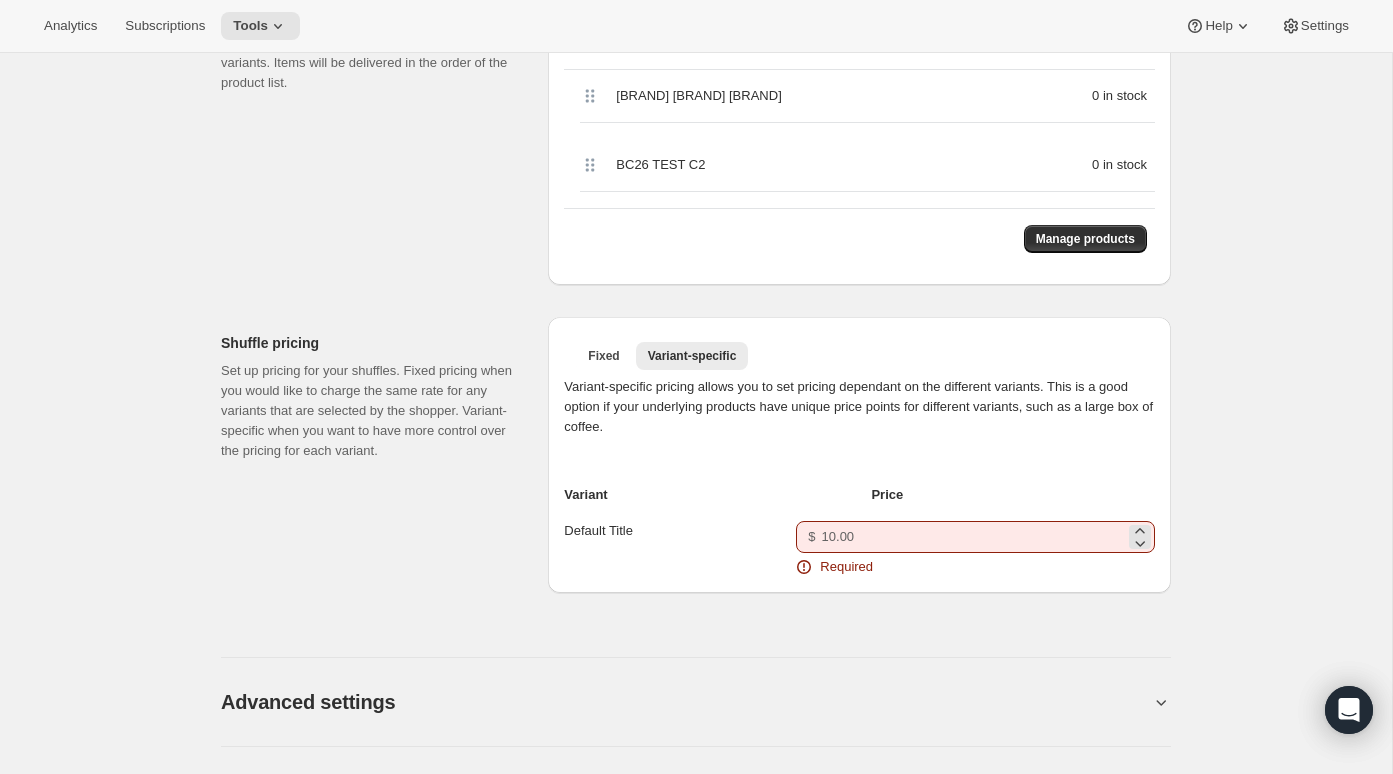 type on "[BRAND] [BRAND] [BRAND] [BRAND]" 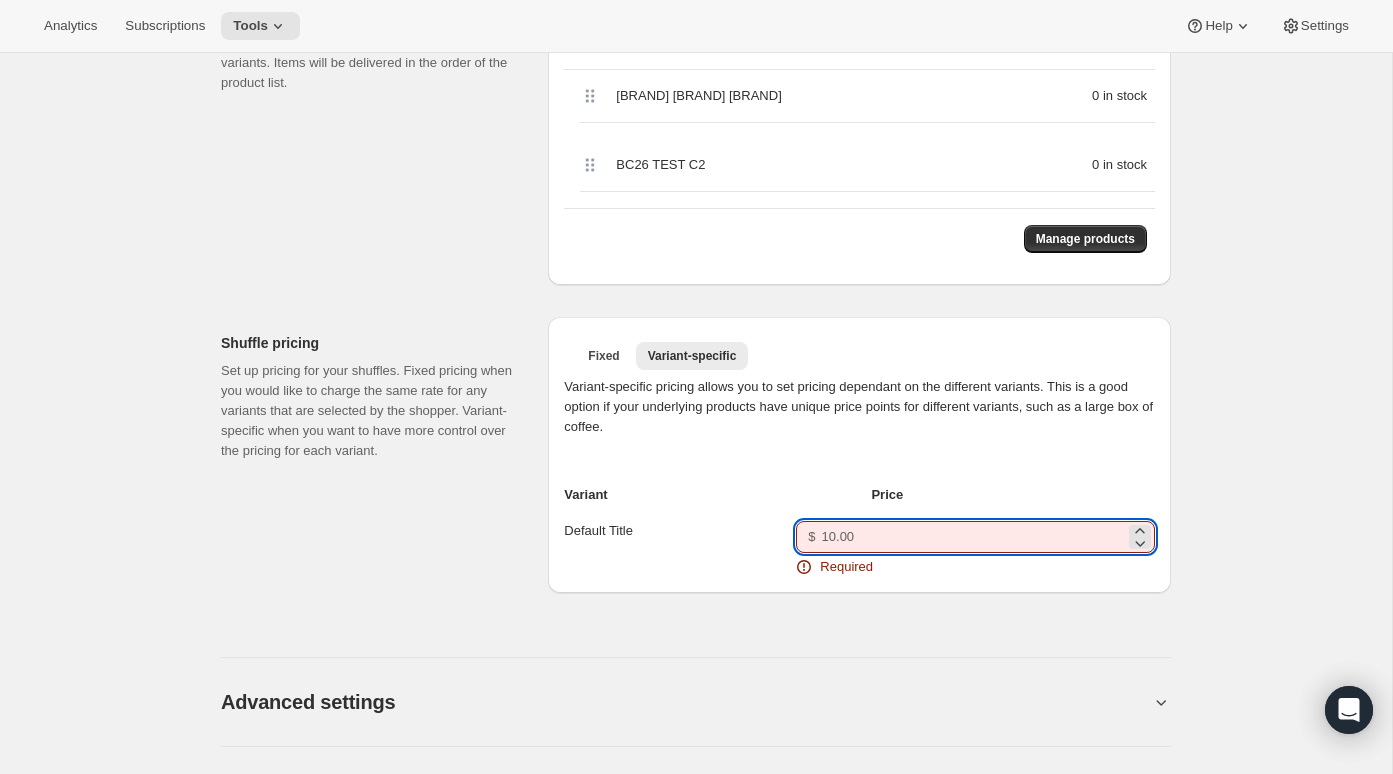click on "Price for Default Title" at bounding box center [973, 537] 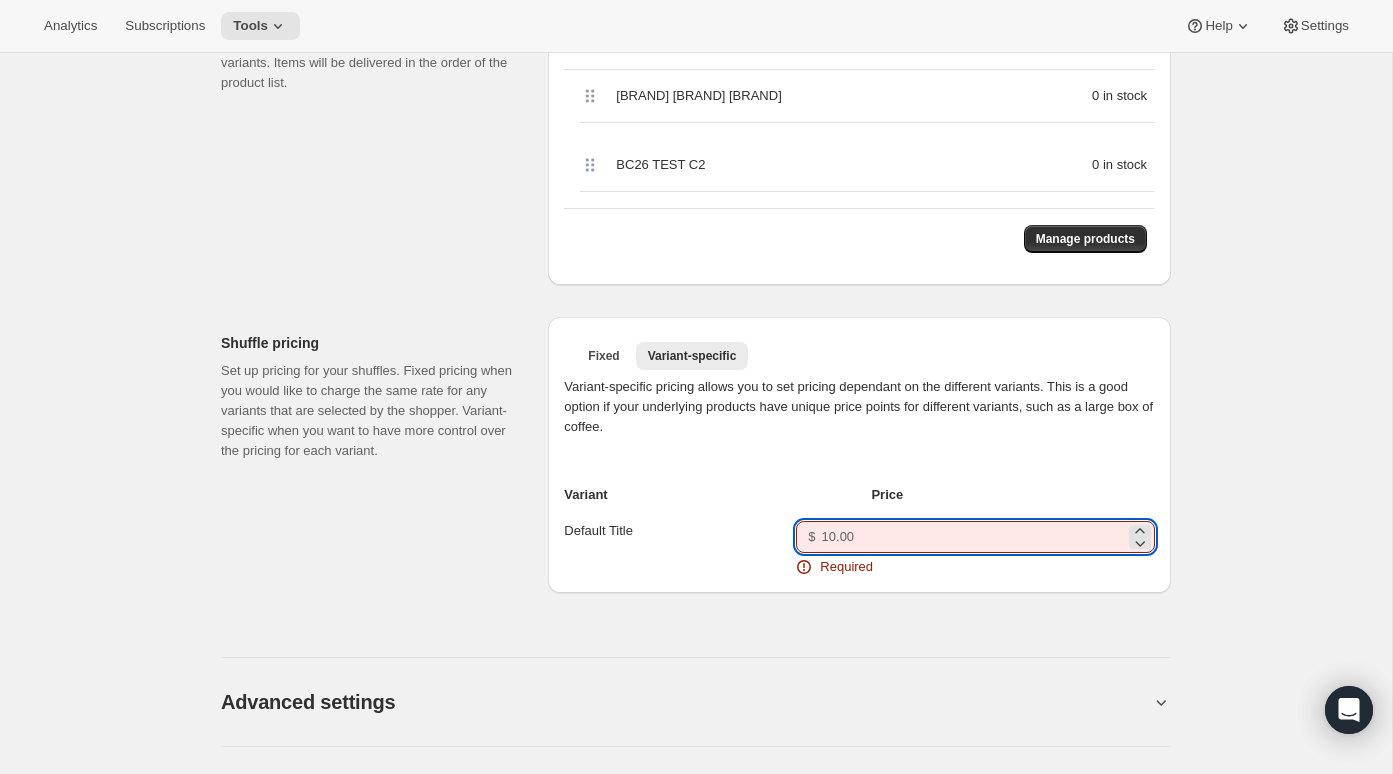 click on "Price for Default Title" at bounding box center [973, 537] 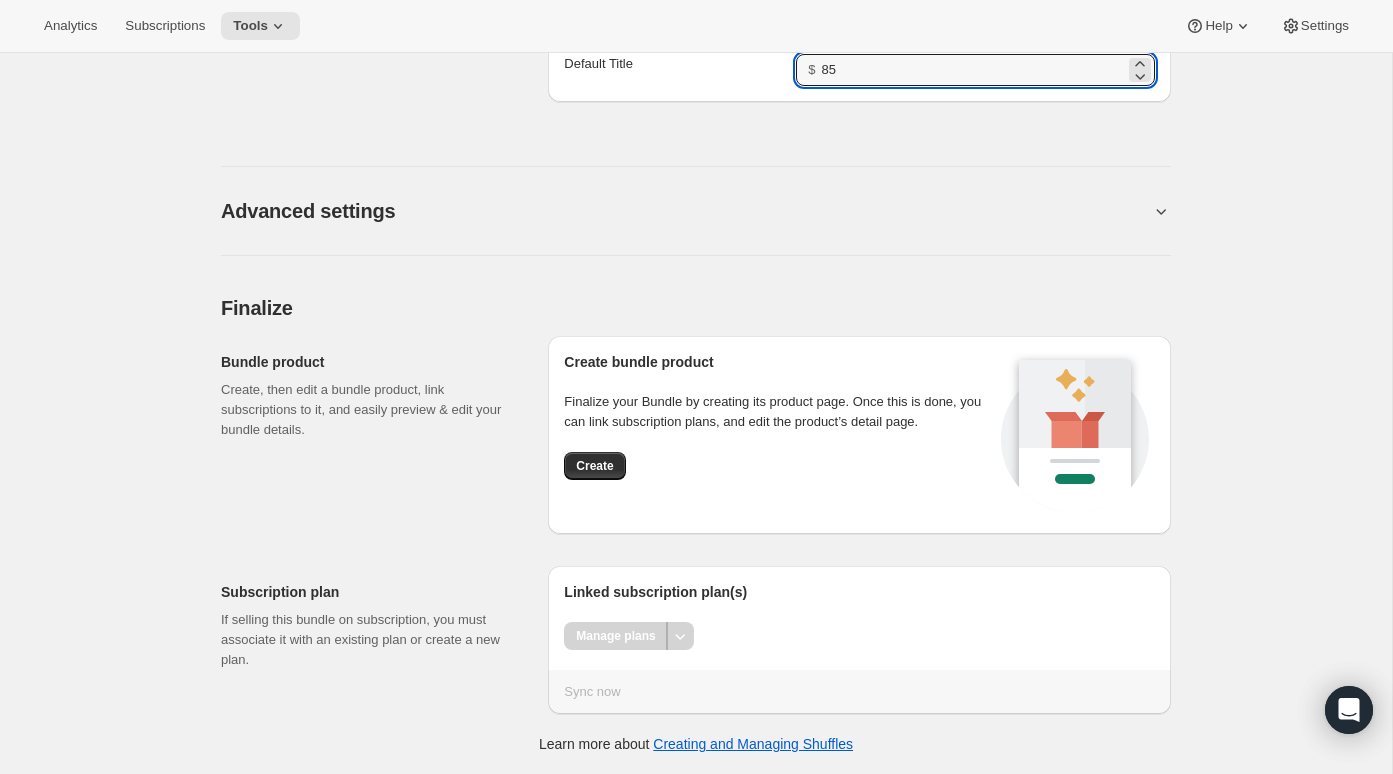 scroll, scrollTop: 1190, scrollLeft: 0, axis: vertical 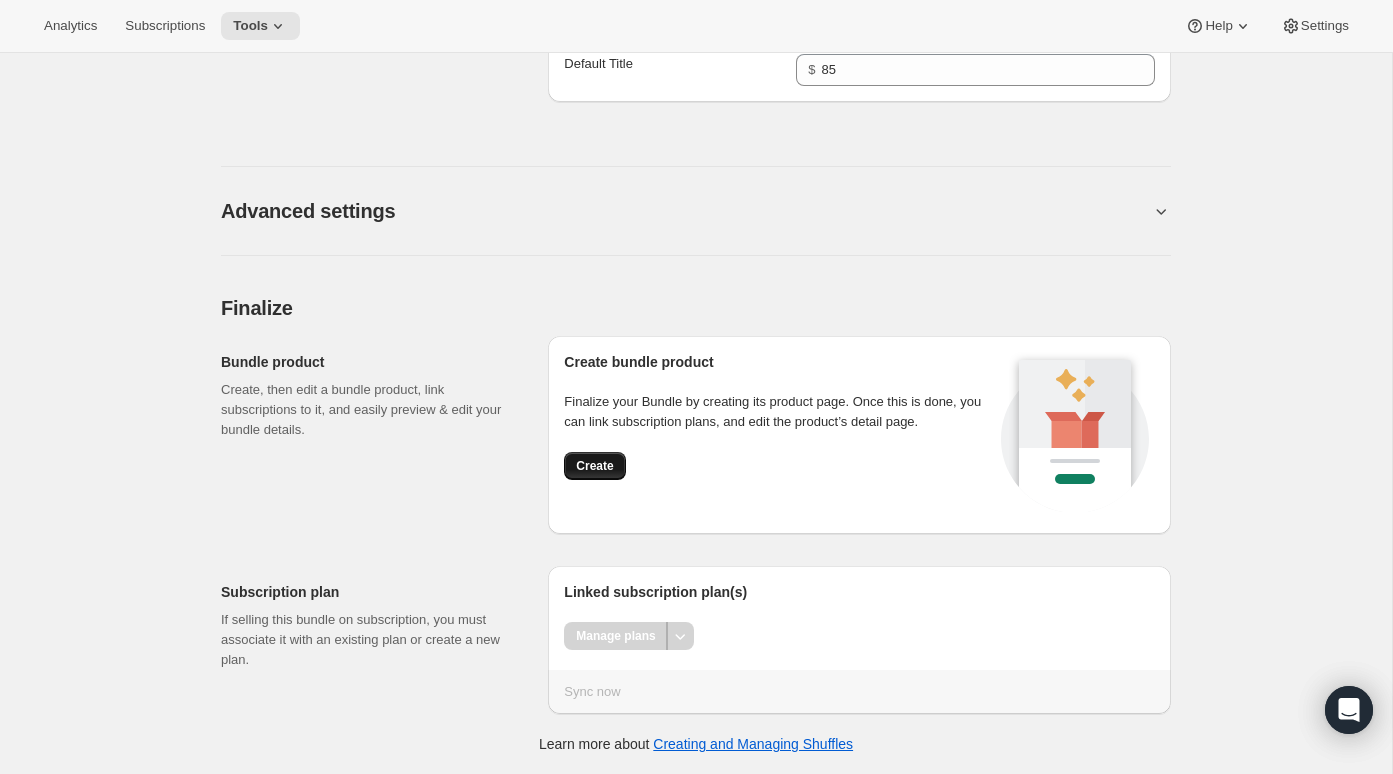 click on "Create" at bounding box center [594, 466] 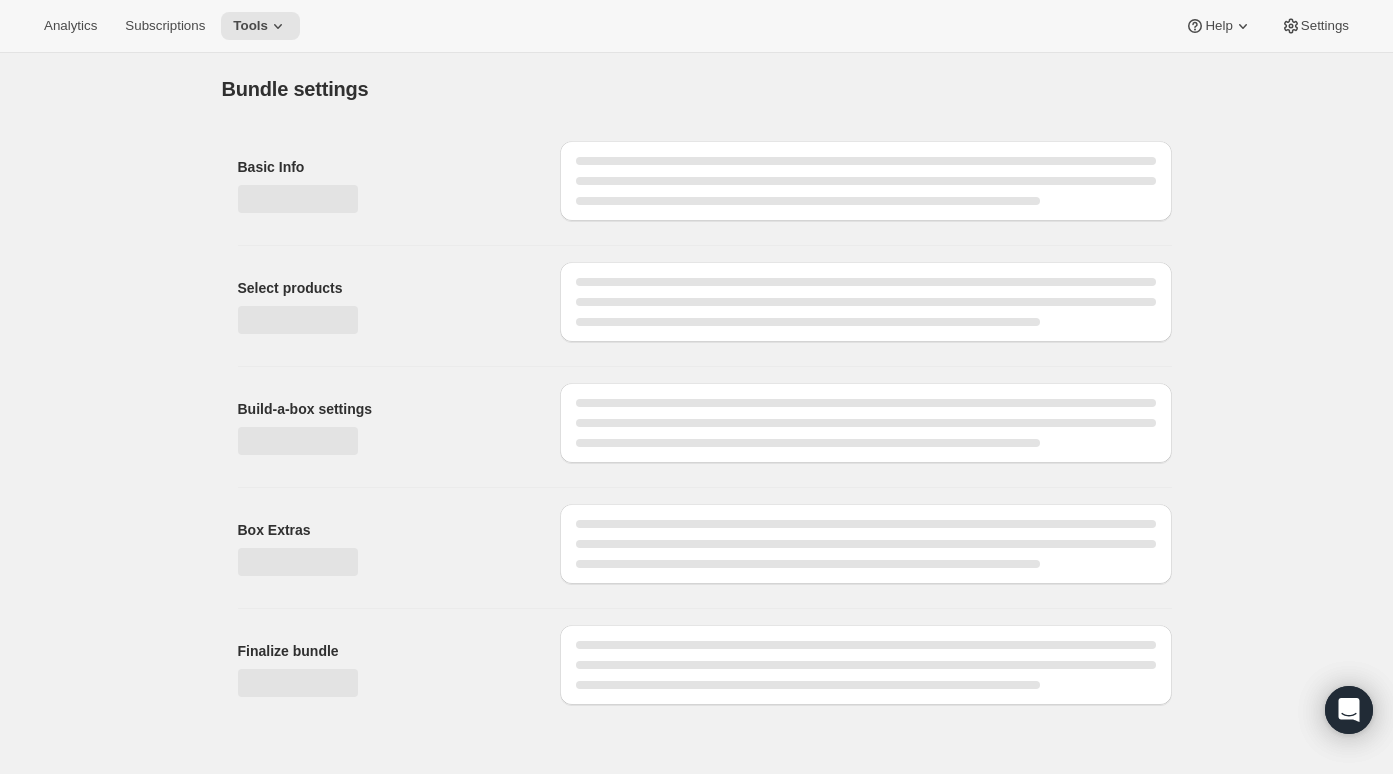 type on "85.00" 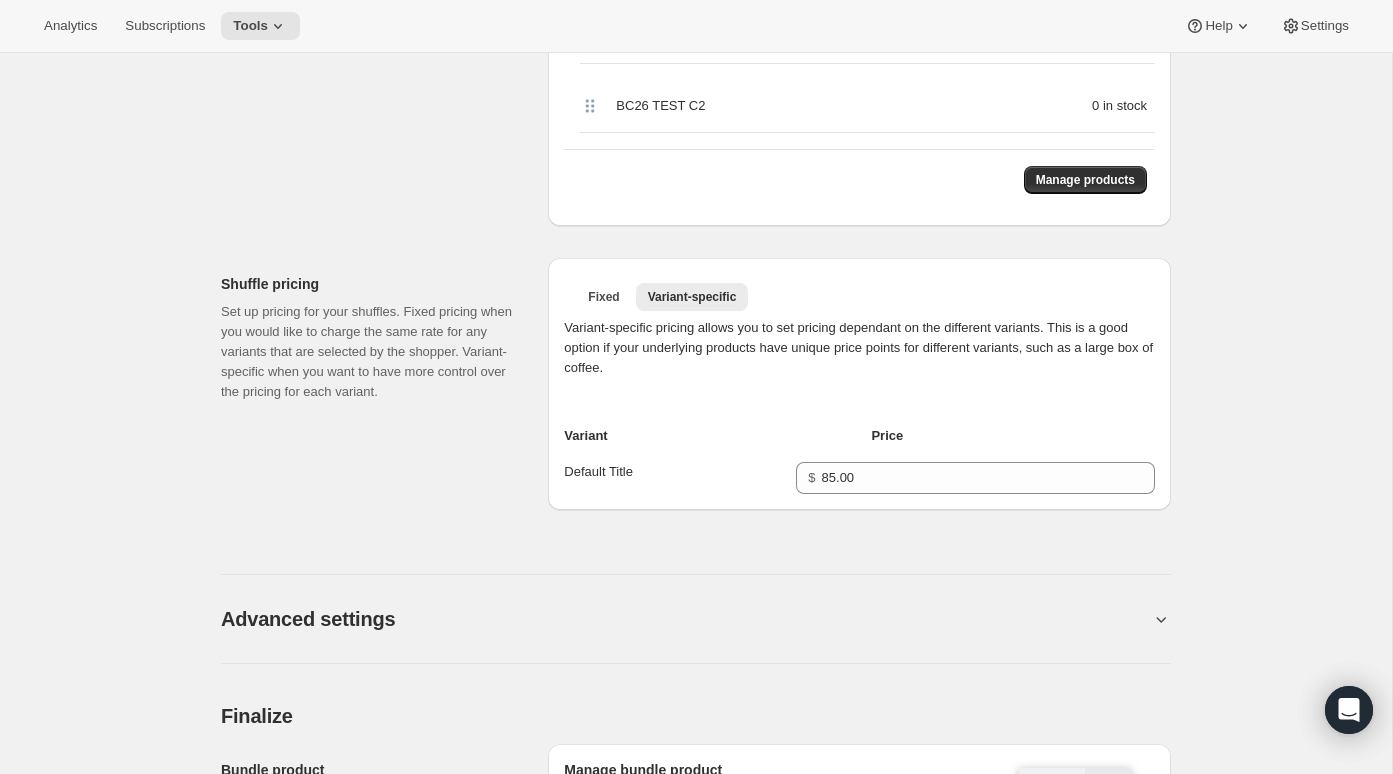 scroll, scrollTop: 628, scrollLeft: 0, axis: vertical 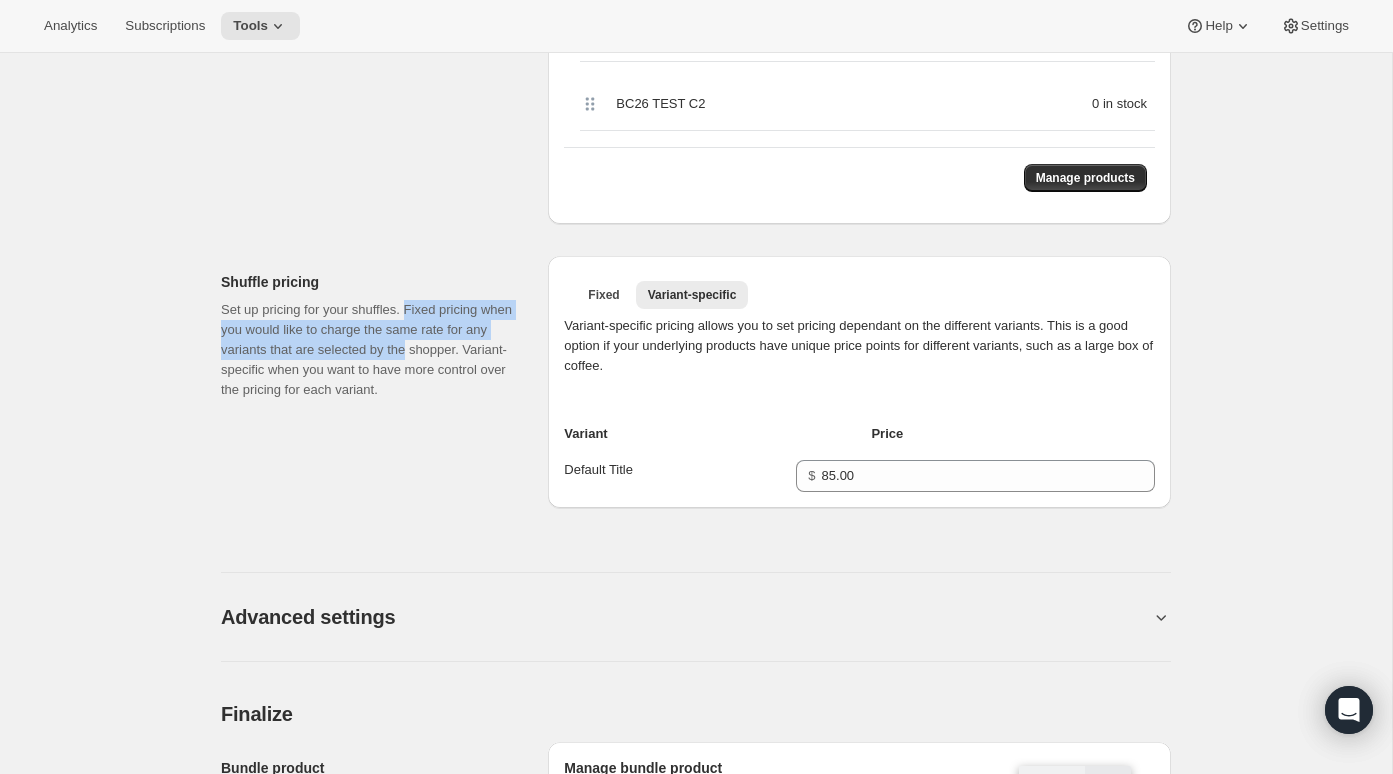 drag, startPoint x: 420, startPoint y: 306, endPoint x: 496, endPoint y: 338, distance: 82.46211 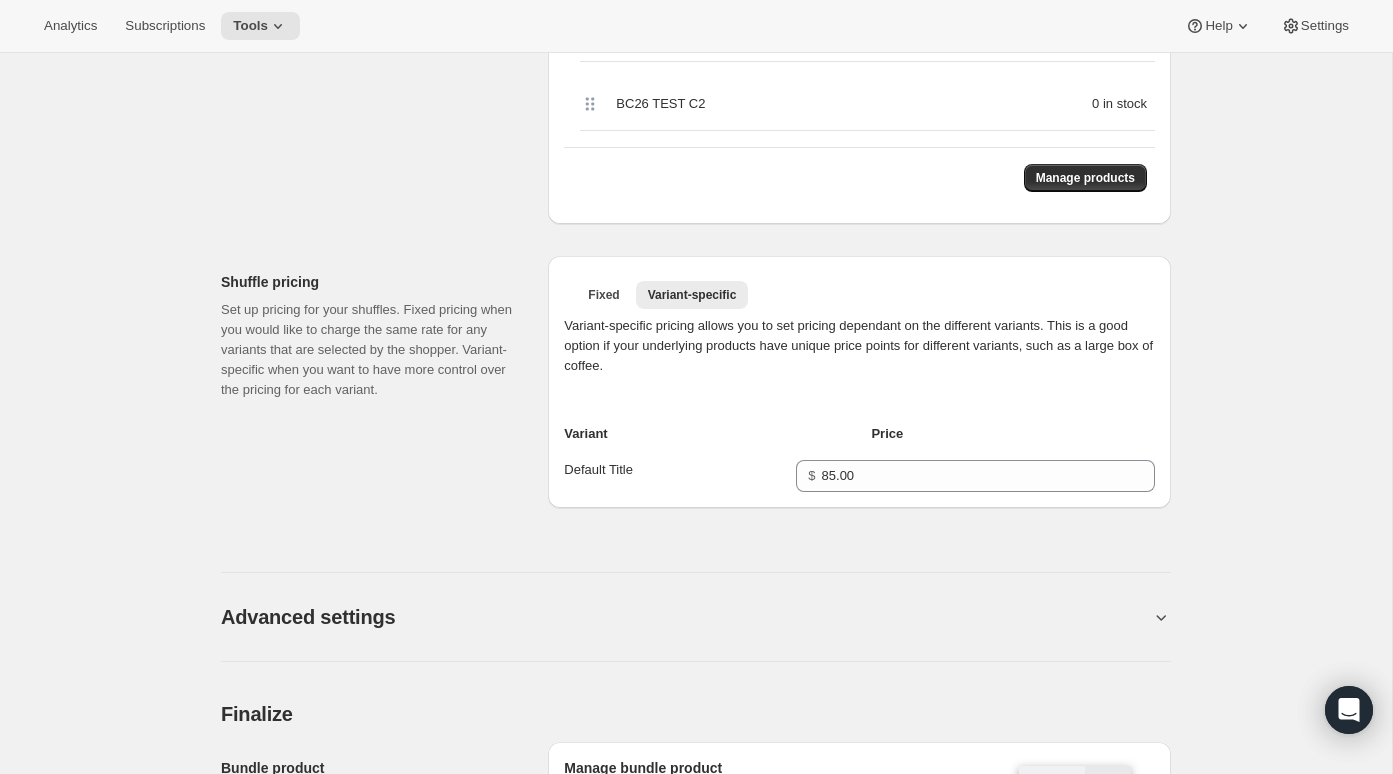 click on "Set up pricing for your shuffles. Fixed pricing when you would like to charge the same rate for any variants that are selected by the shopper. Variant-specific when you want to have more control over the pricing for each variant." at bounding box center (368, 350) 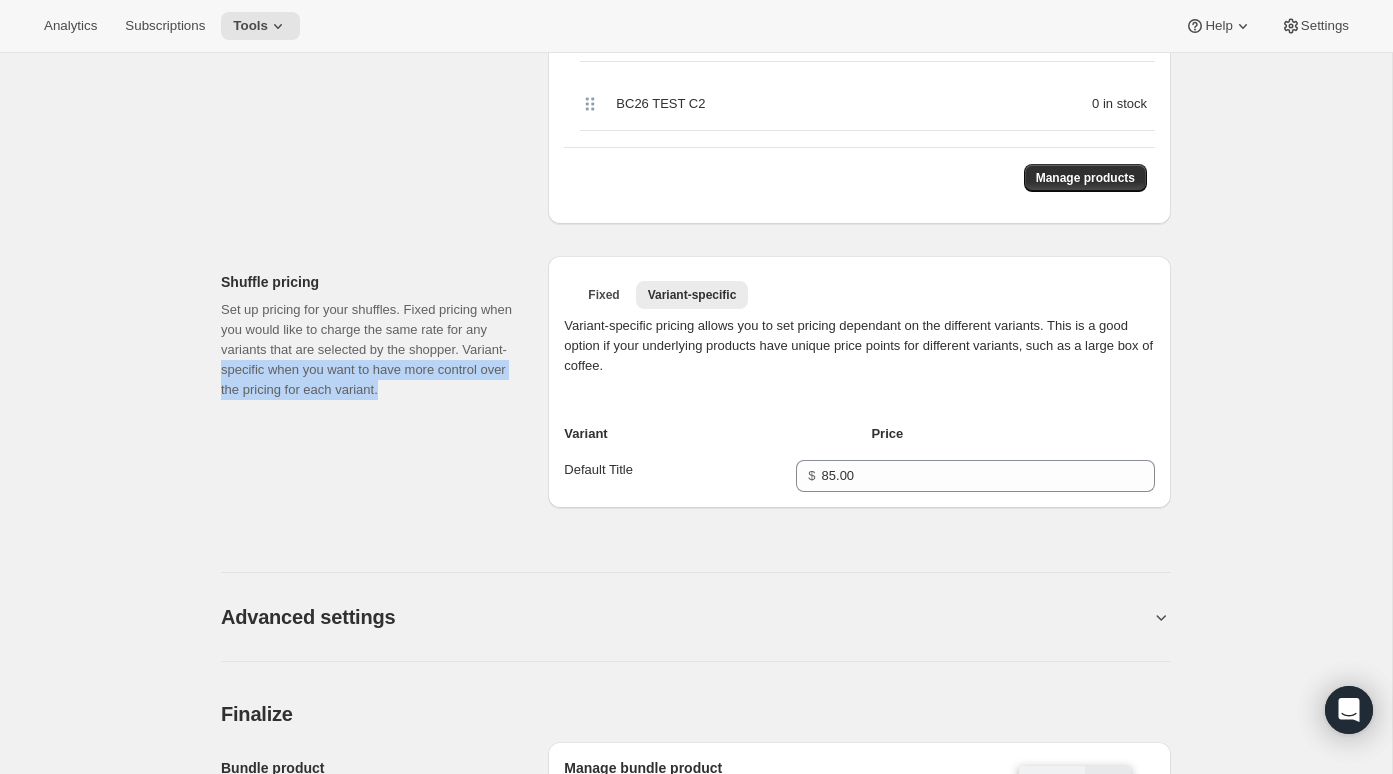 drag, startPoint x: 330, startPoint y: 357, endPoint x: 382, endPoint y: 412, distance: 75.690155 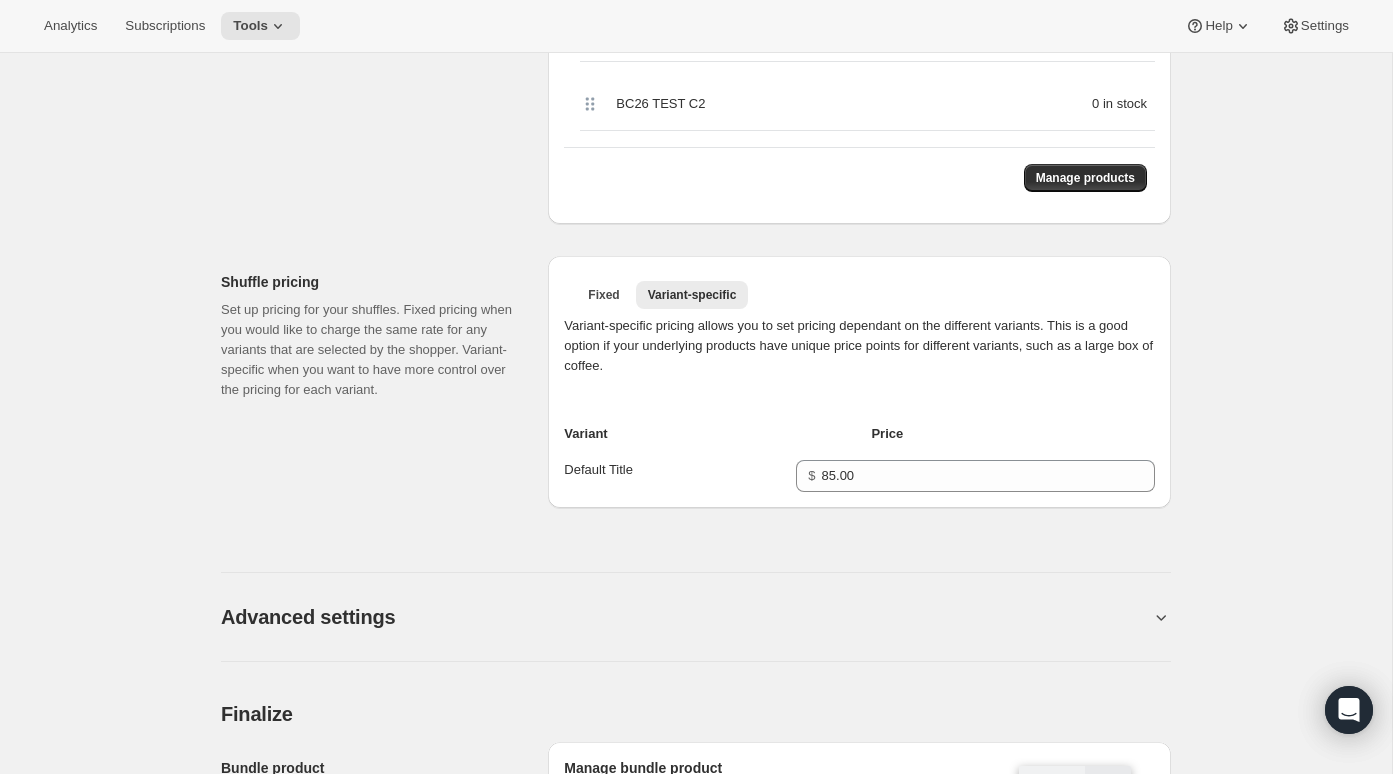 click on "Set up pricing for your shuffles. Fixed pricing when you would like to charge the same rate for any variants that are selected by the shopper. Variant-specific when you want to have more control over the pricing for each variant." at bounding box center [368, 350] 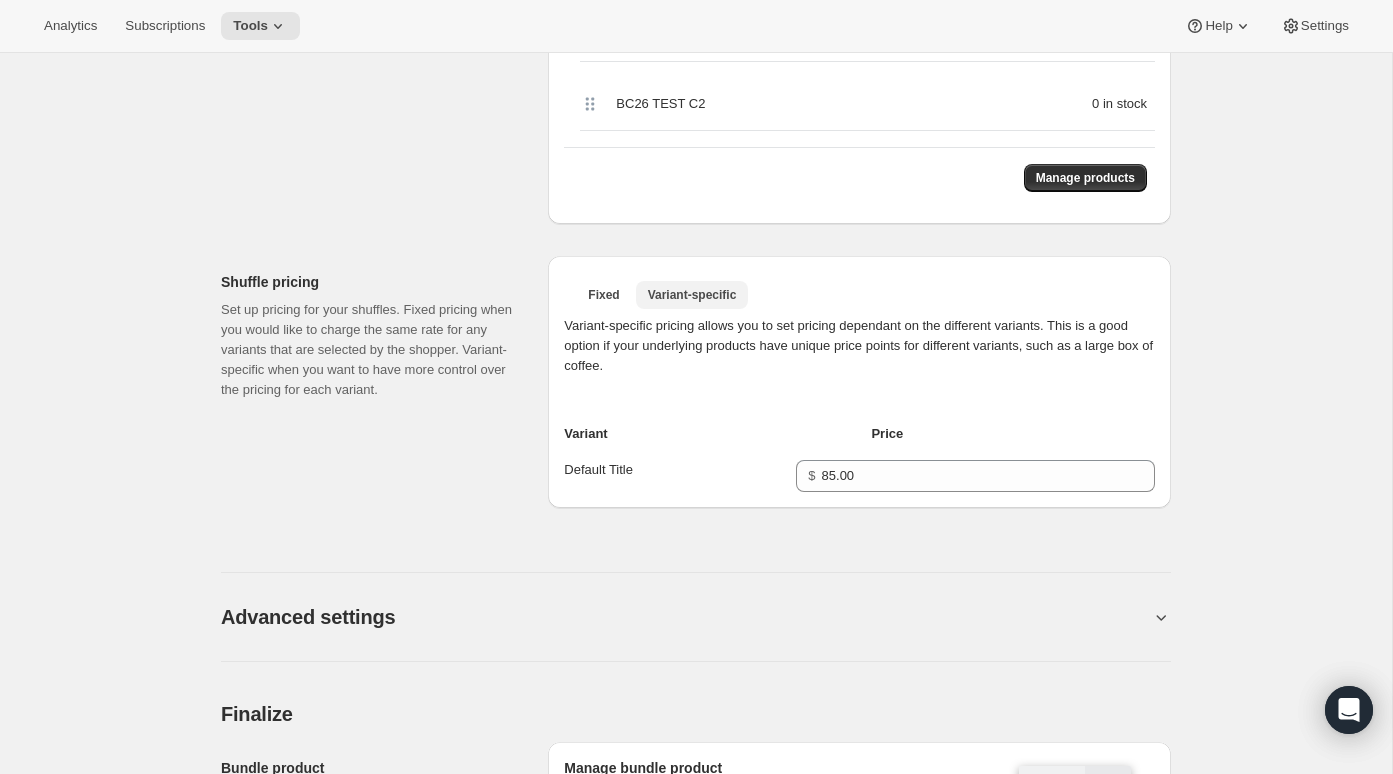 click on "Variant-specific" at bounding box center [692, 295] 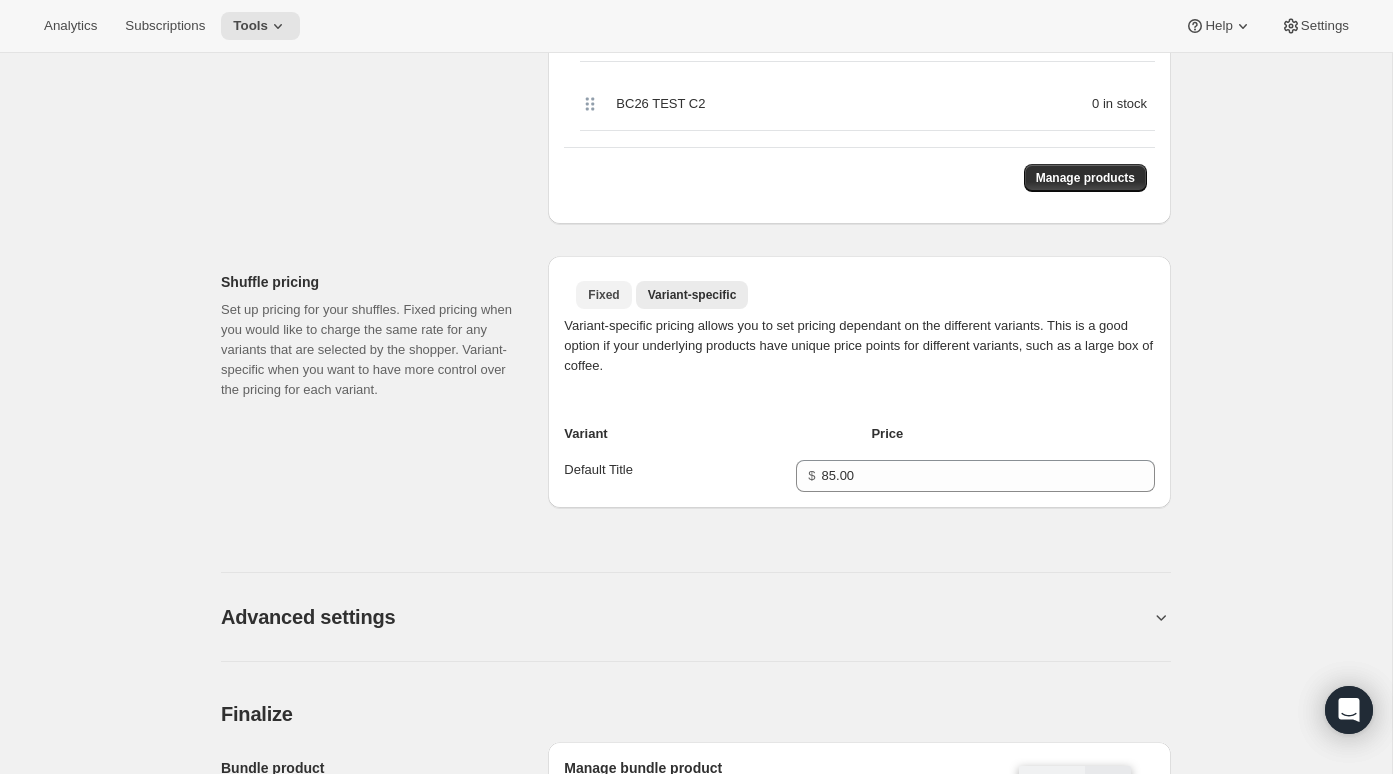 click on "Fixed" at bounding box center (603, 295) 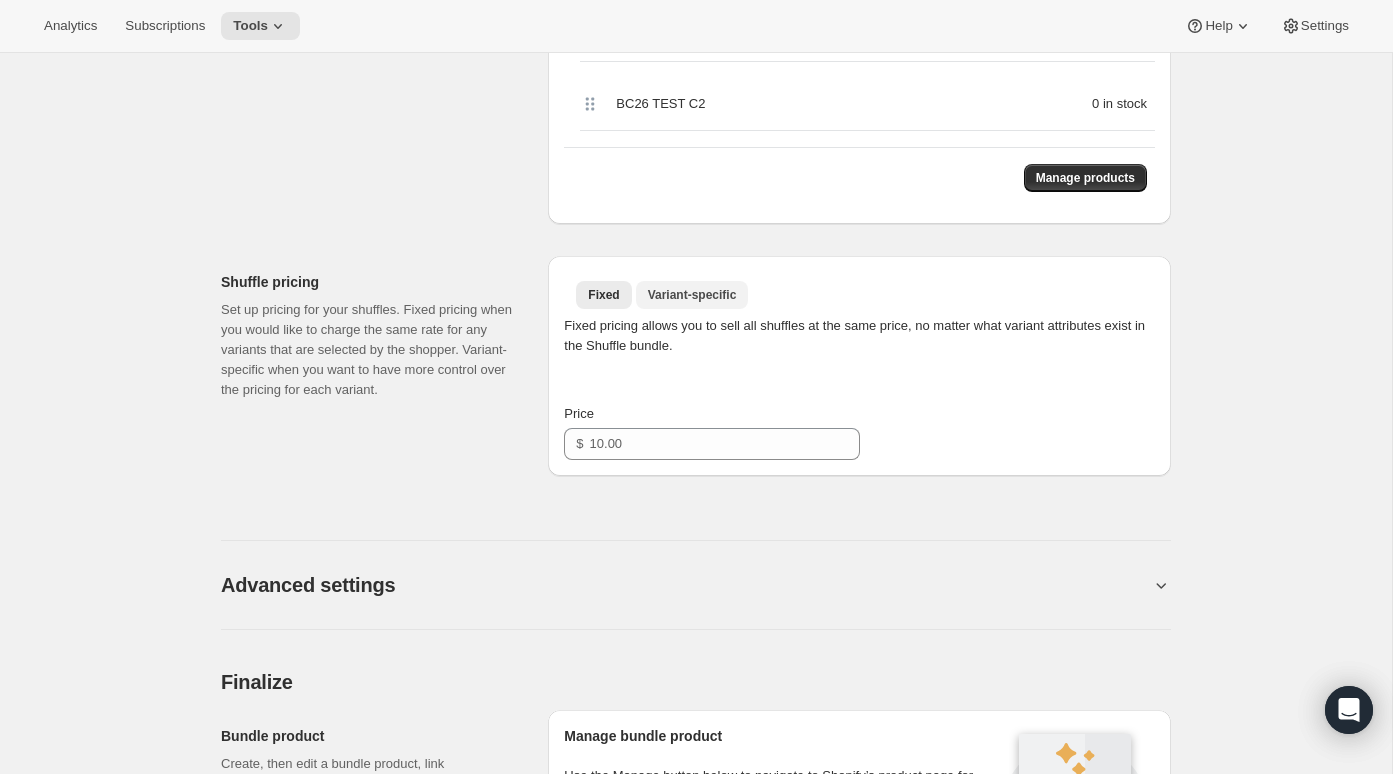 click on "Variant-specific" at bounding box center [692, 295] 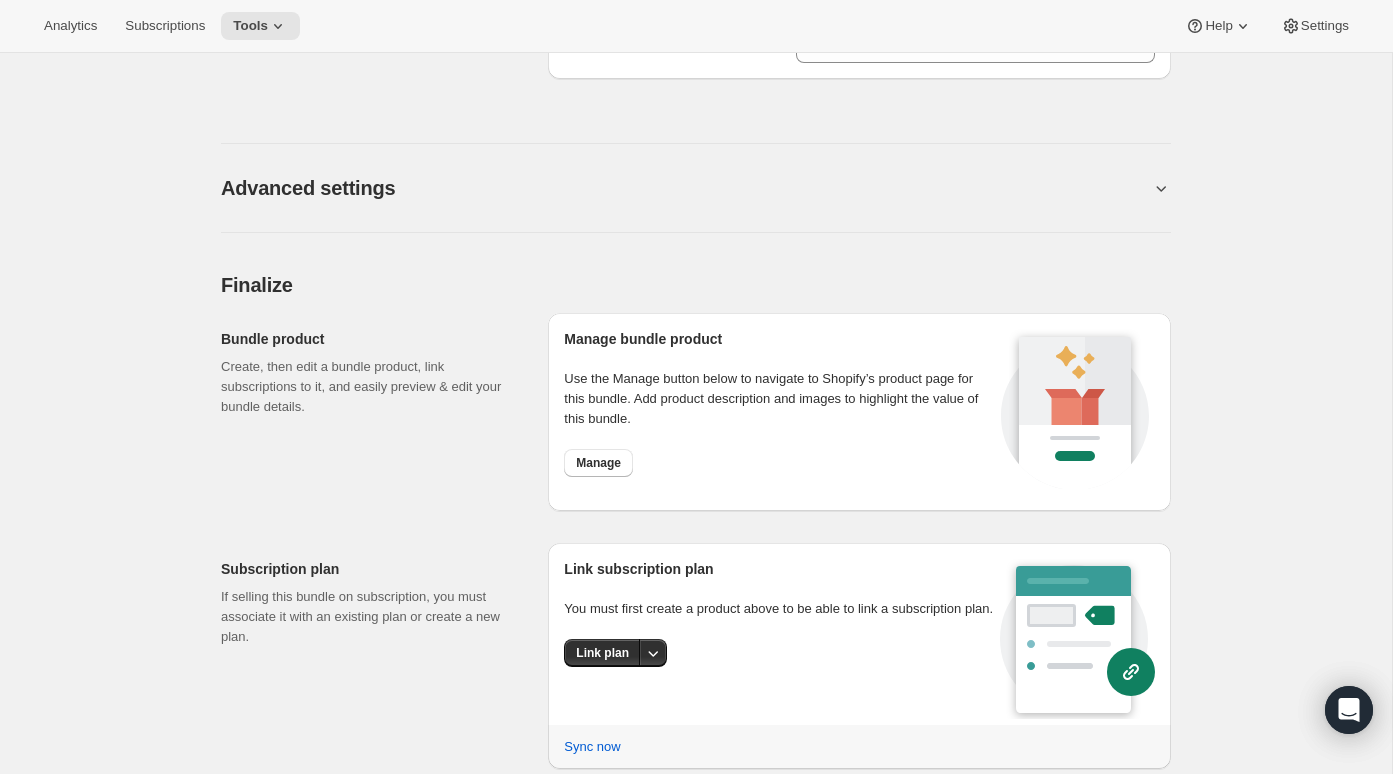 scroll, scrollTop: 1107, scrollLeft: 0, axis: vertical 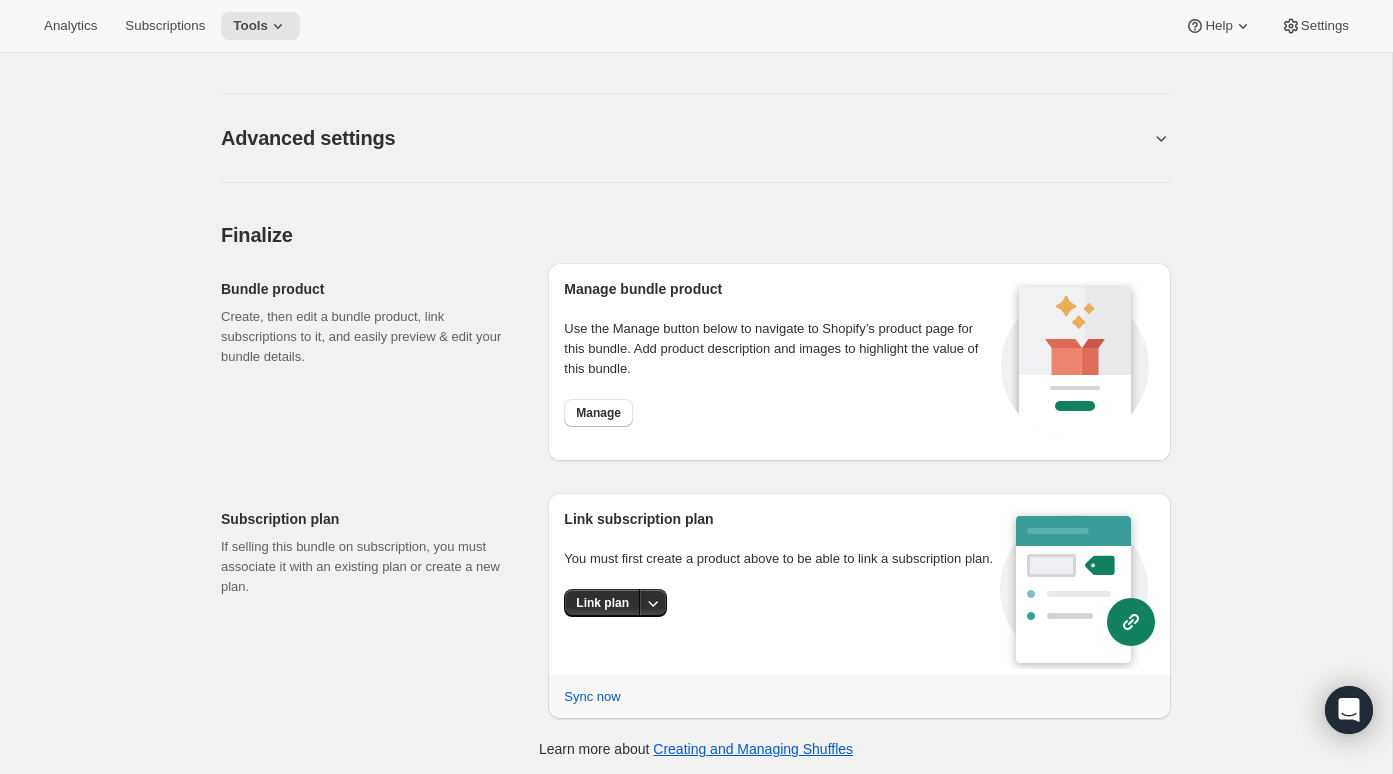 click on "Manage bundle product Use the Manage button below to navigate to Shopify’s product page for this bundle. Add product description and images to highlight the value of this bundle. Manage" at bounding box center (779, 362) 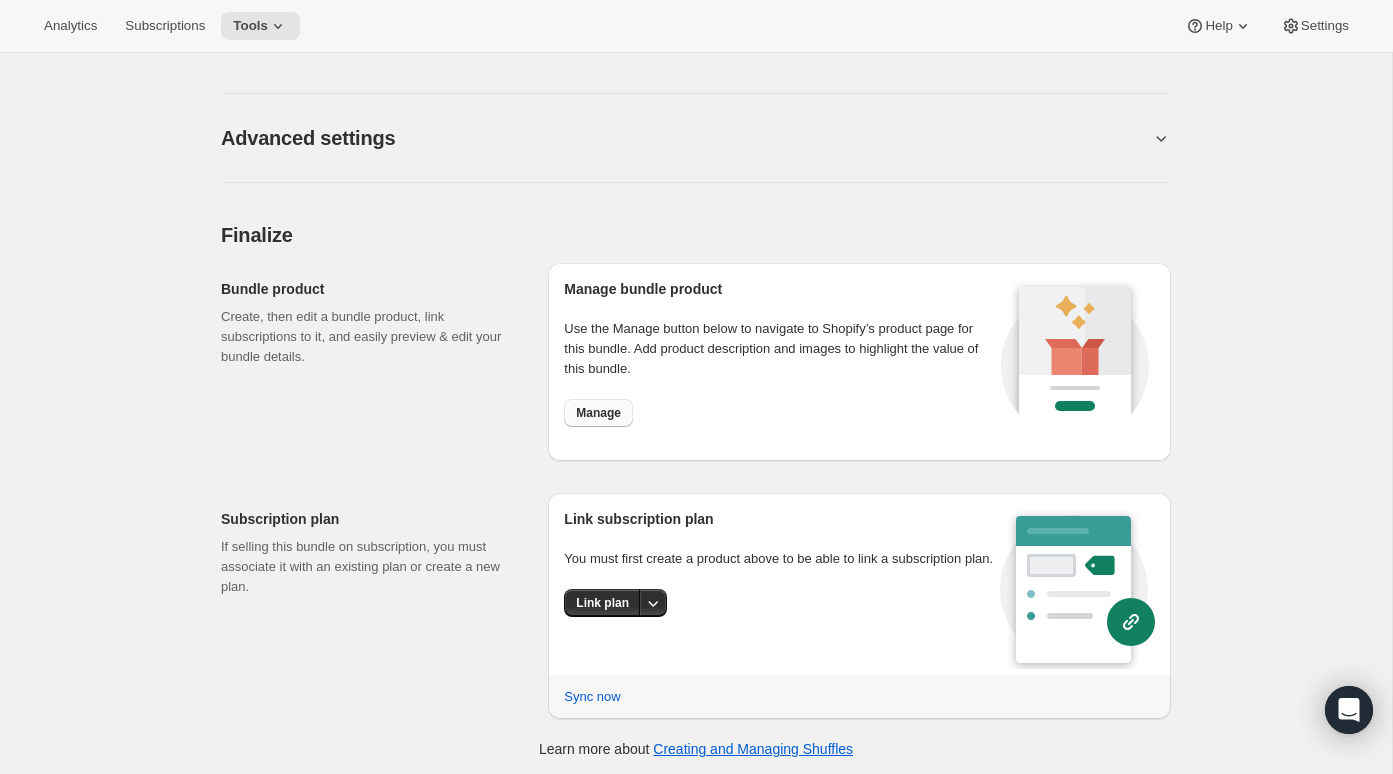 click on "Manage" at bounding box center [598, 413] 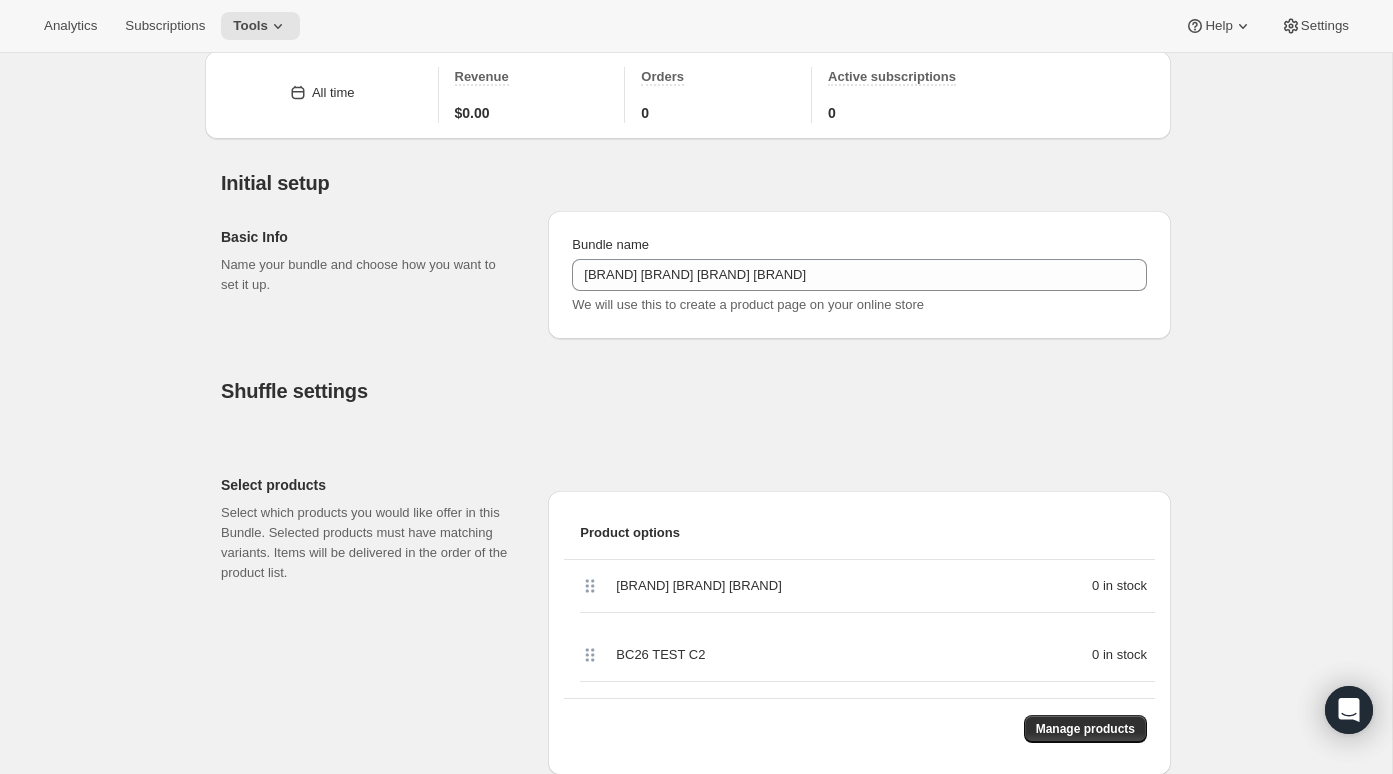 scroll, scrollTop: 0, scrollLeft: 0, axis: both 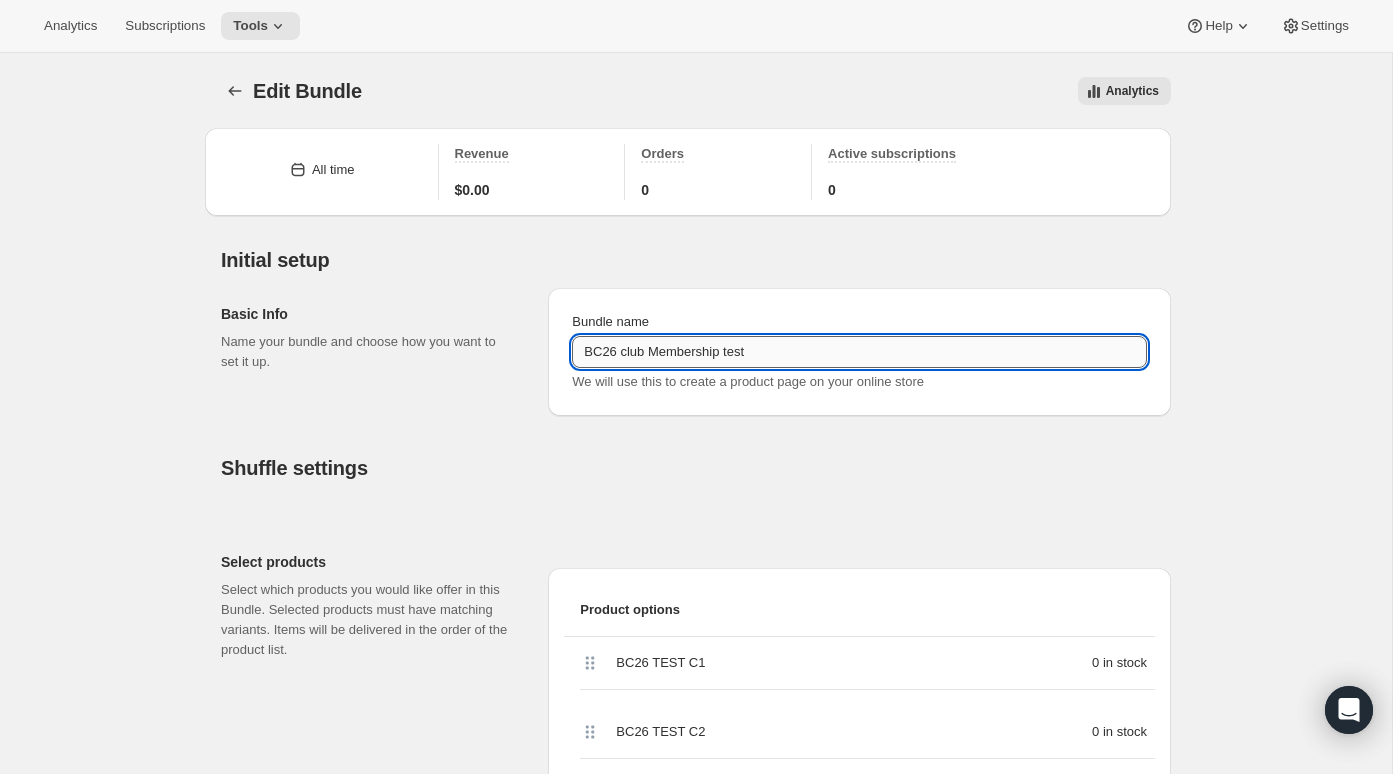 click on "BC26 club Membership test" at bounding box center (859, 352) 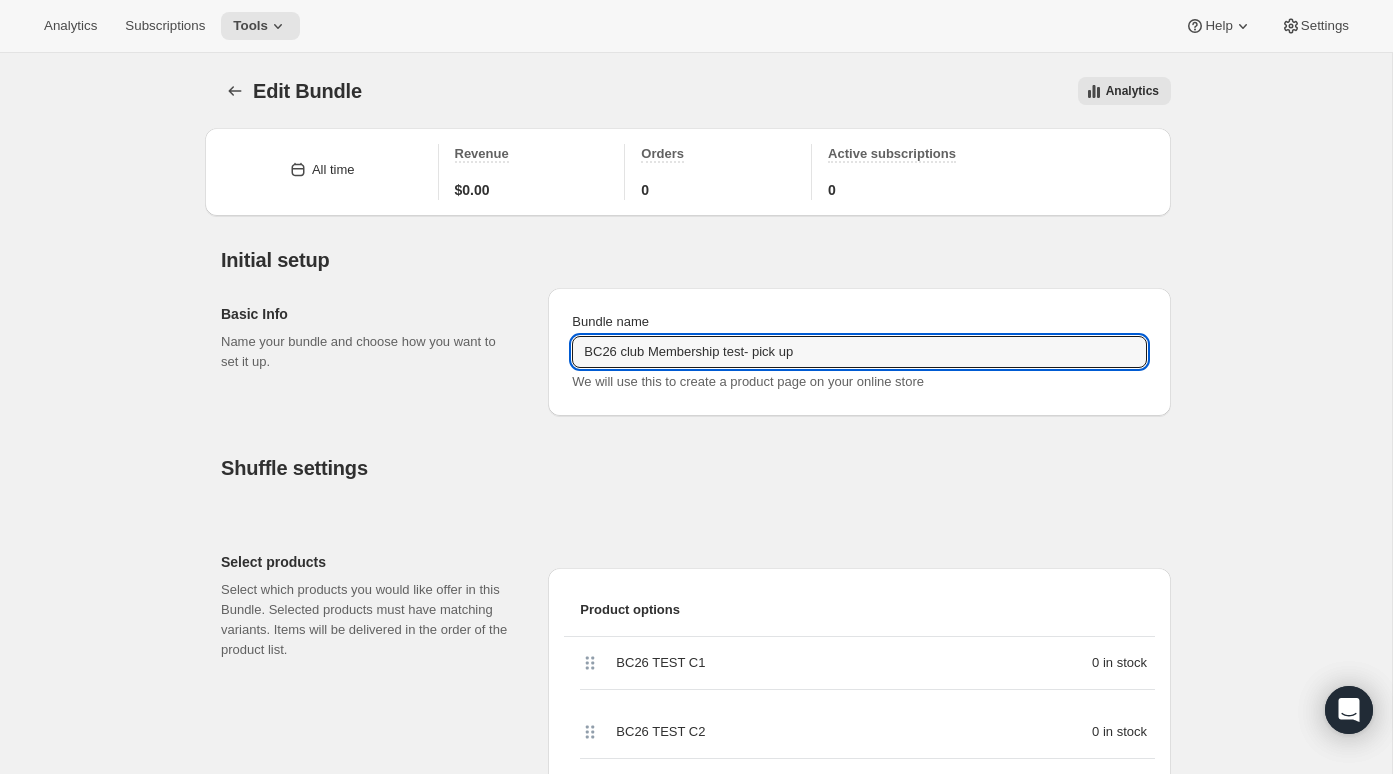 type on "BC26 club Membership test- pick up" 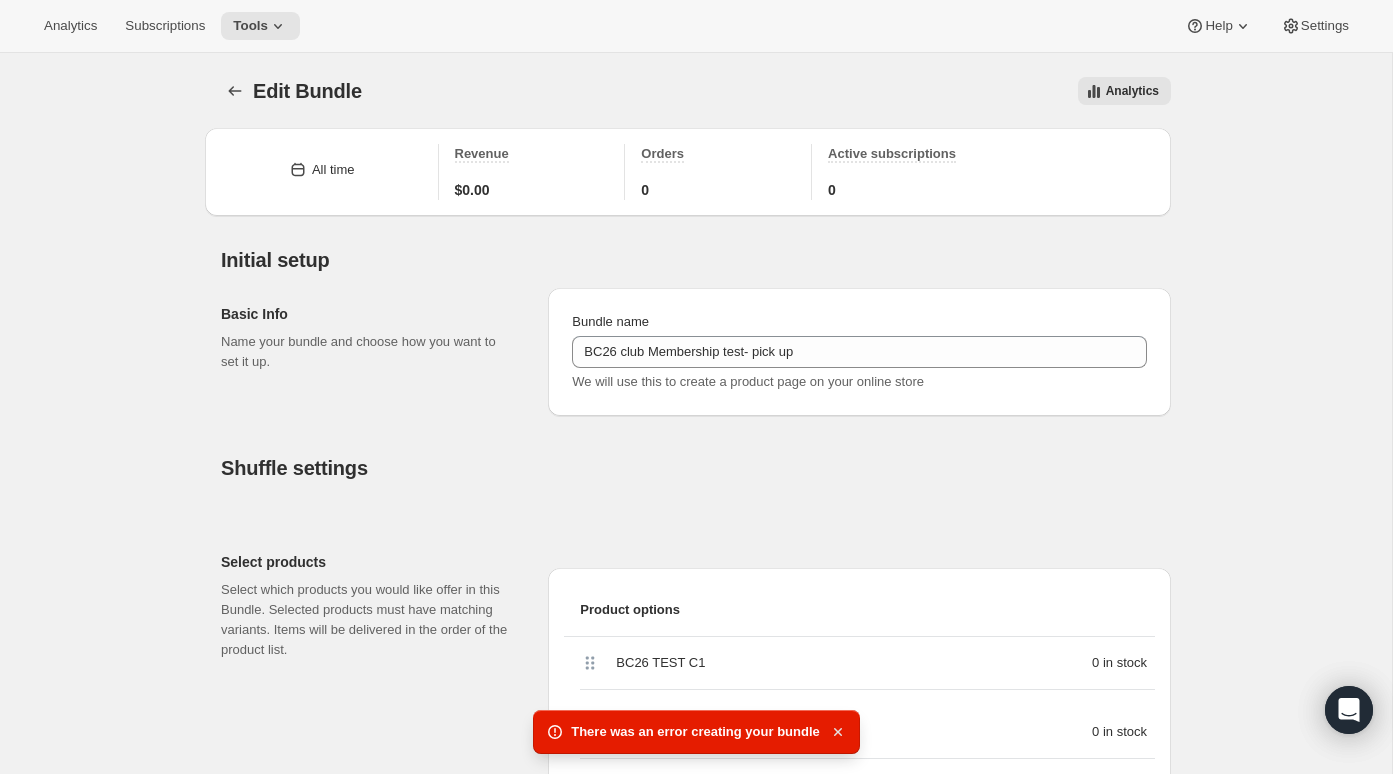 click 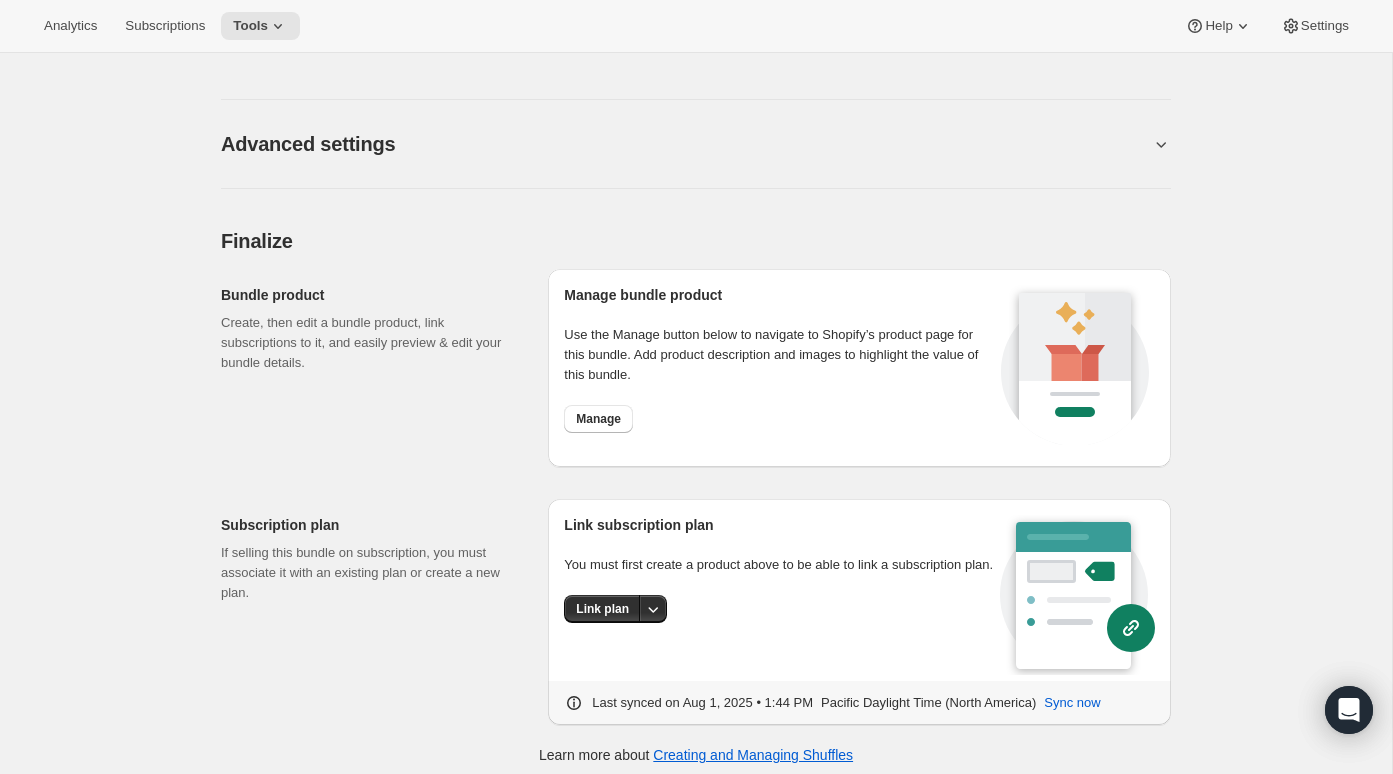scroll, scrollTop: 1107, scrollLeft: 0, axis: vertical 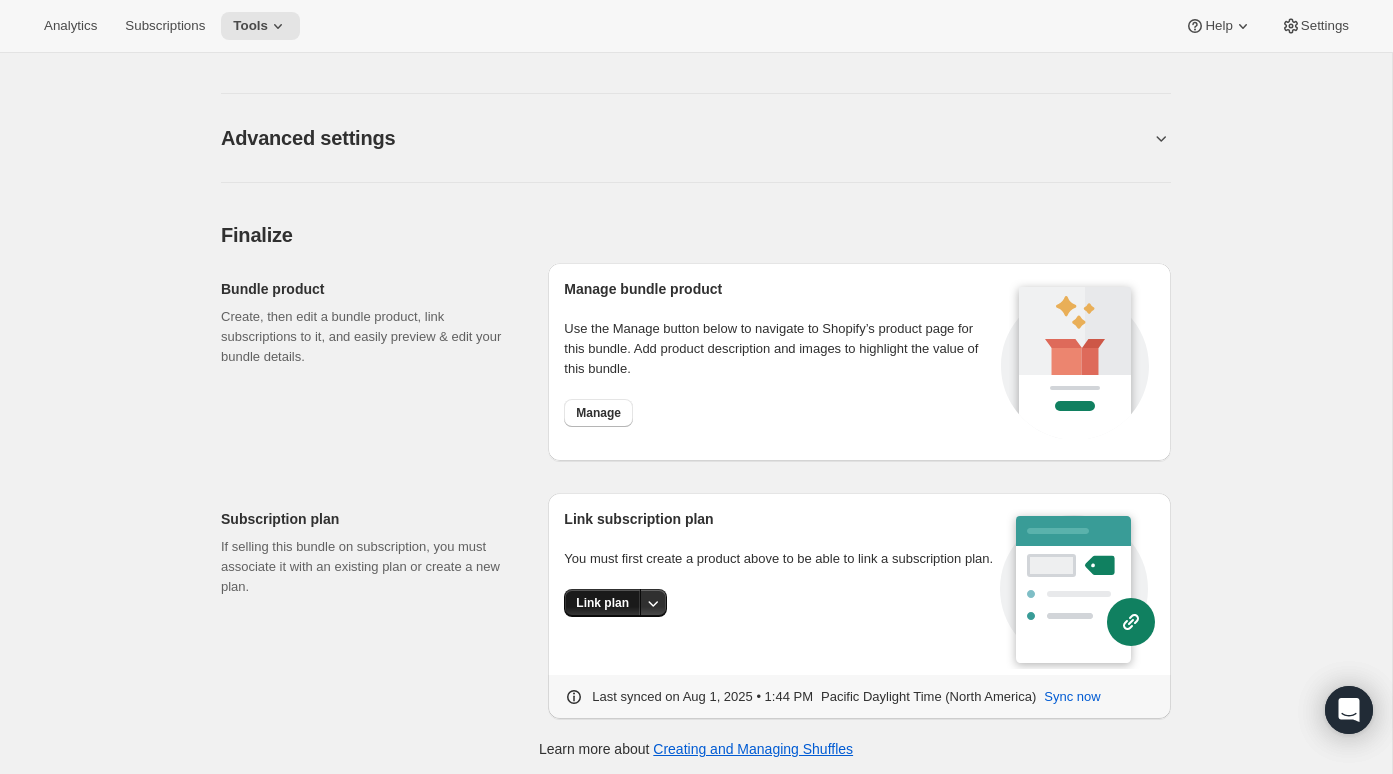 click on "Link plan" at bounding box center [602, 603] 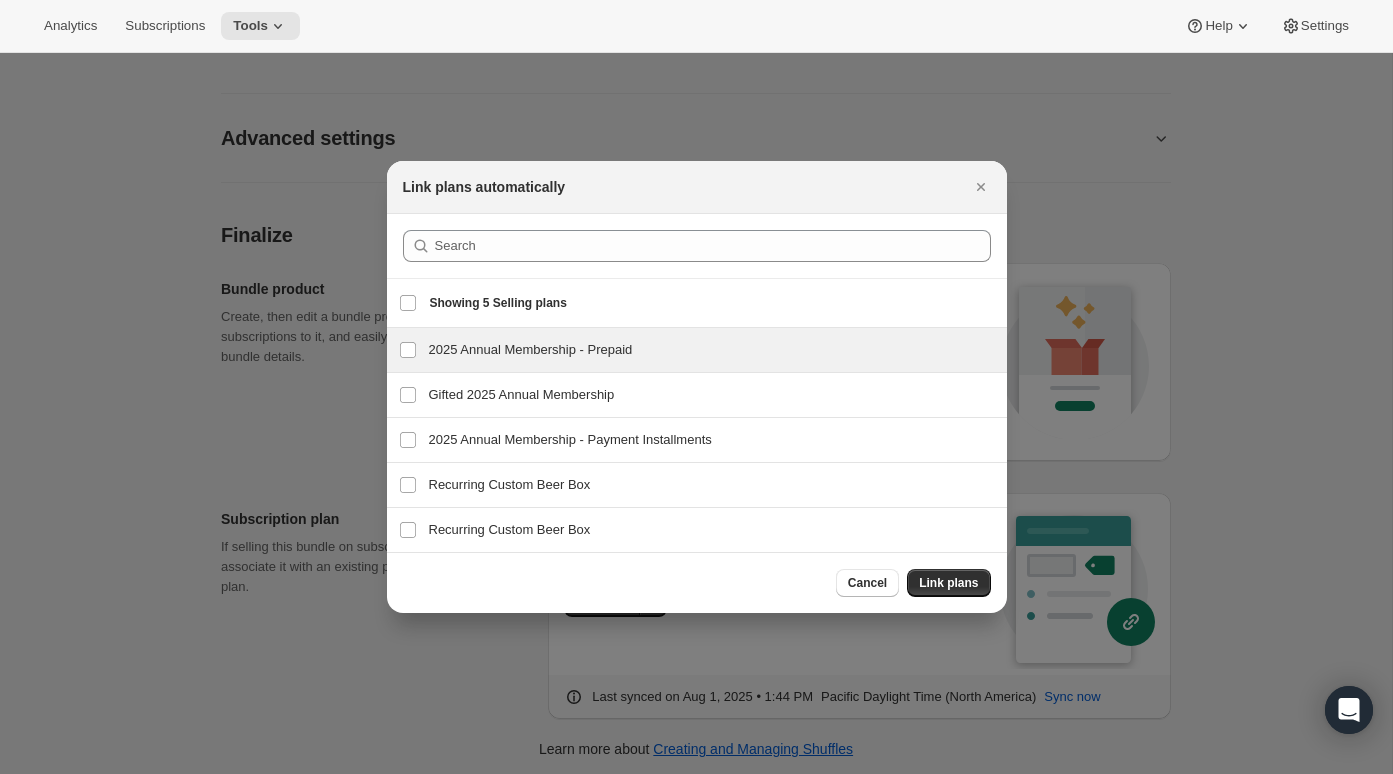 click on "2025 Annual Membership - Prepaid" at bounding box center [712, 350] 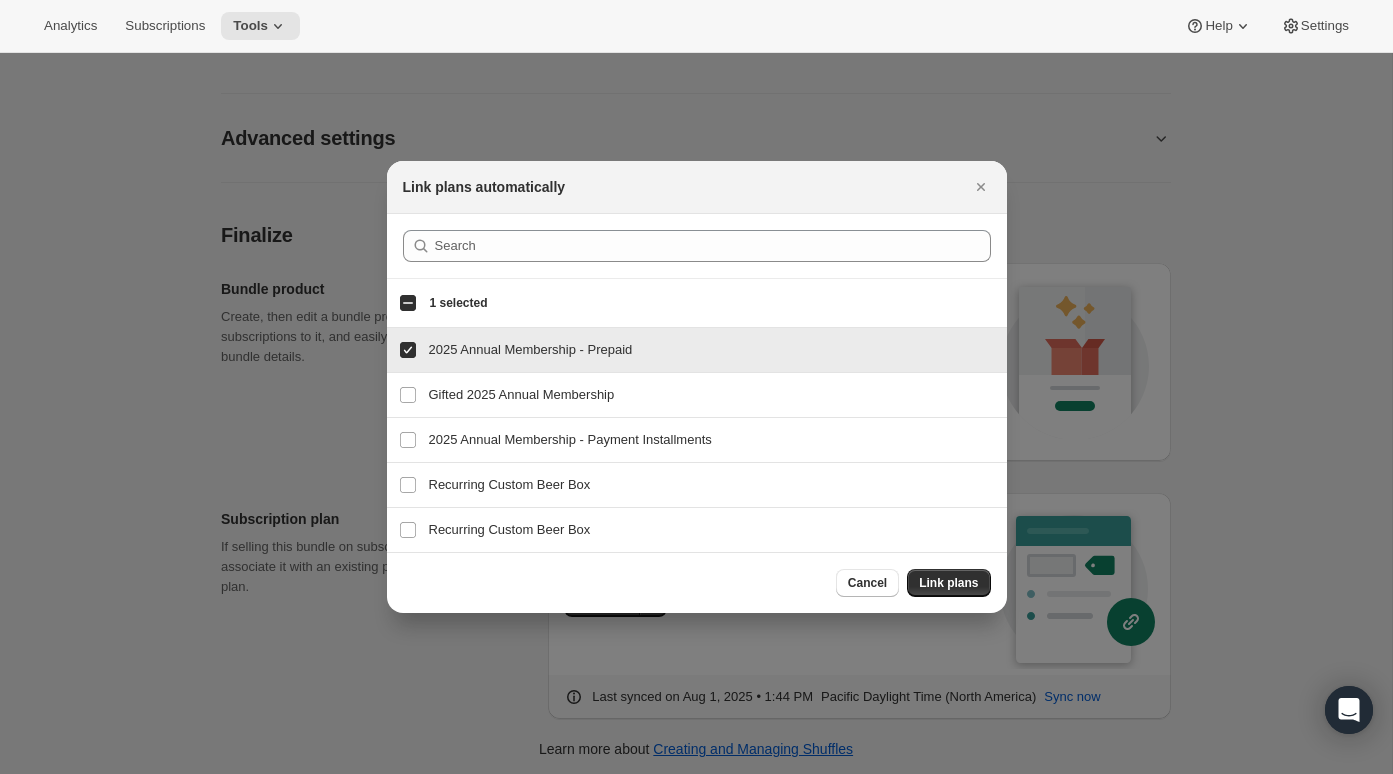 click on "2025 Annual Membership - Prepaid" at bounding box center (712, 350) 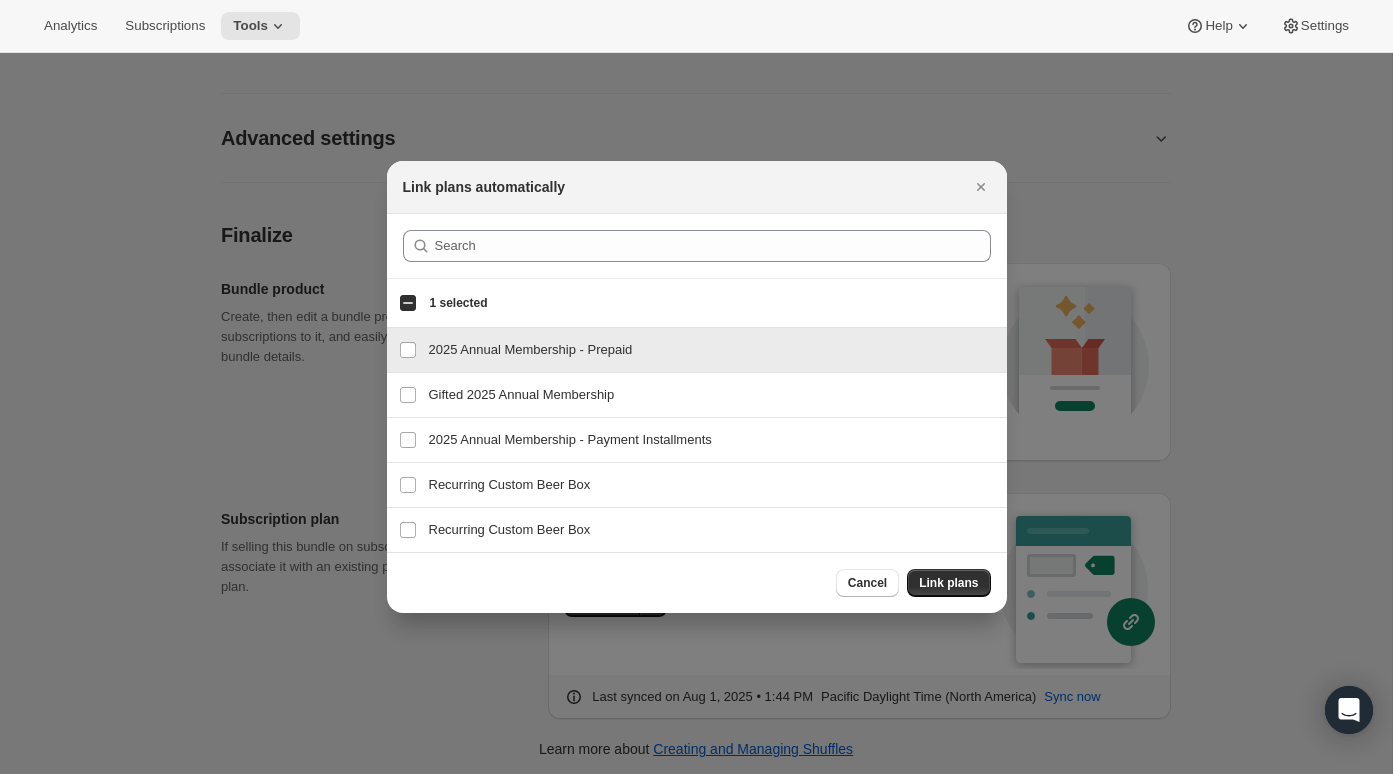 checkbox on "false" 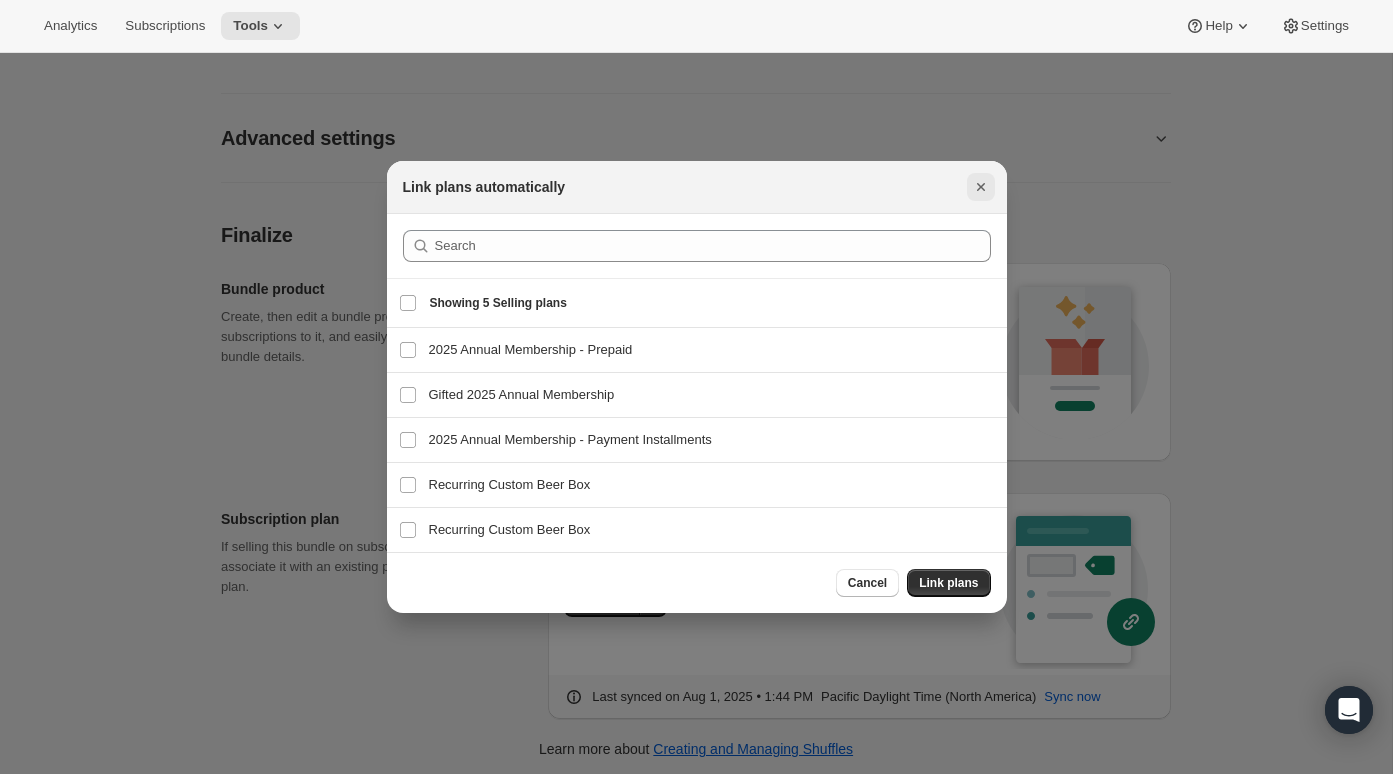 click 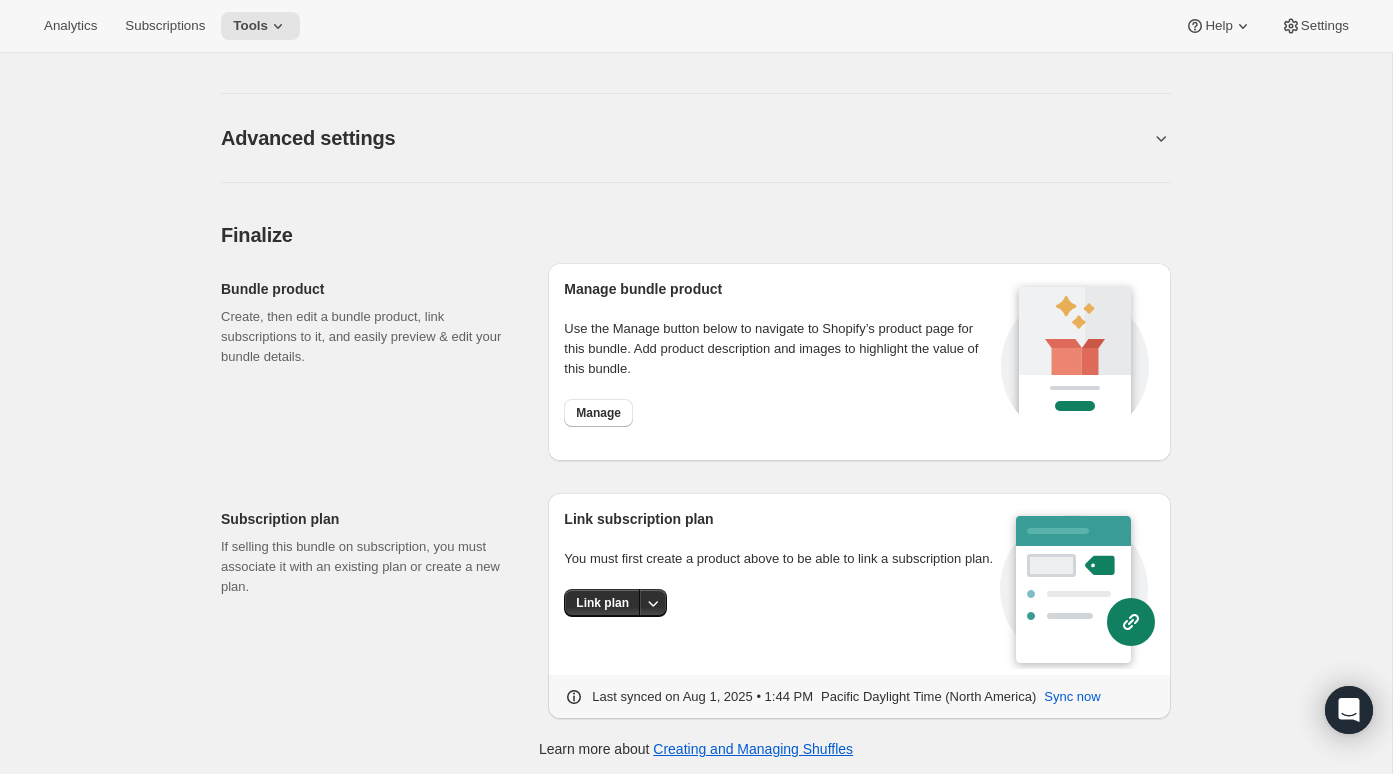 scroll, scrollTop: 0, scrollLeft: 0, axis: both 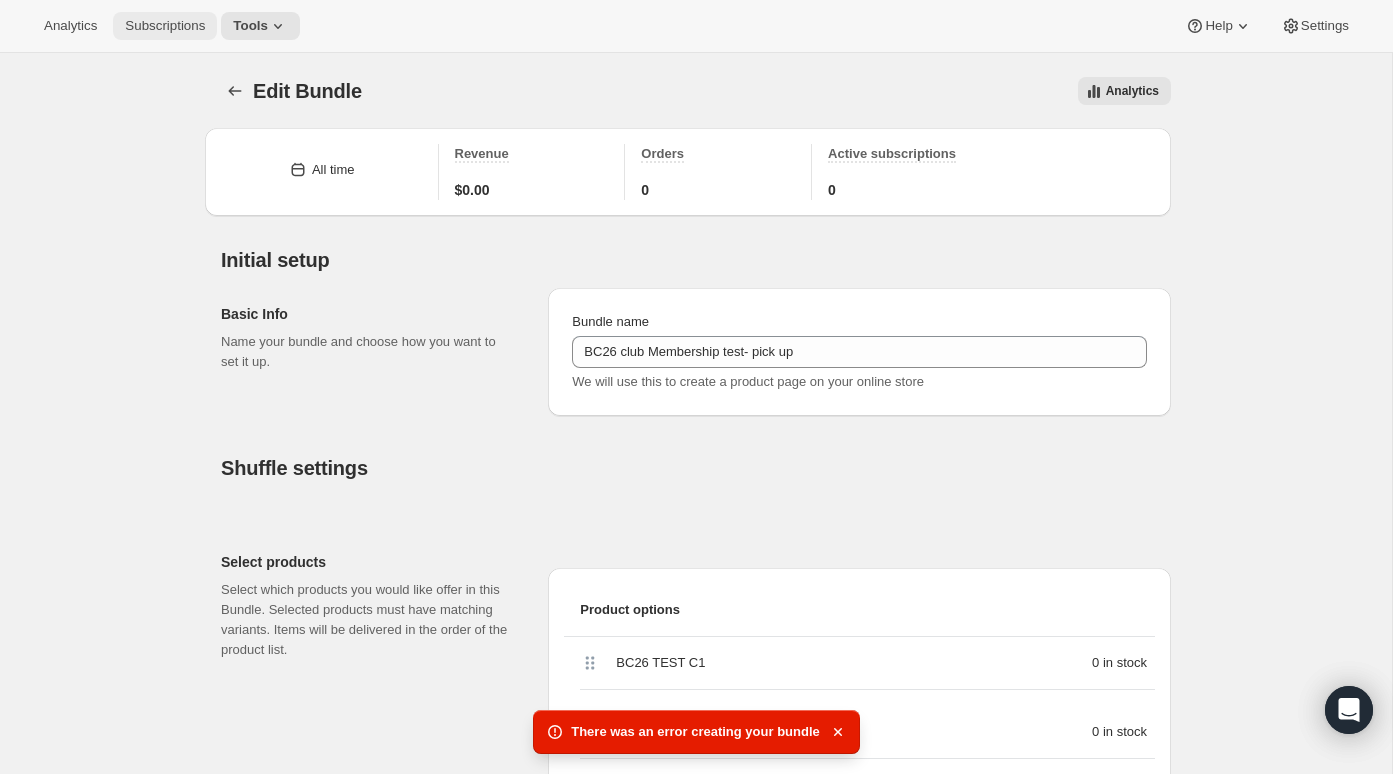 click on "Subscriptions" at bounding box center (165, 26) 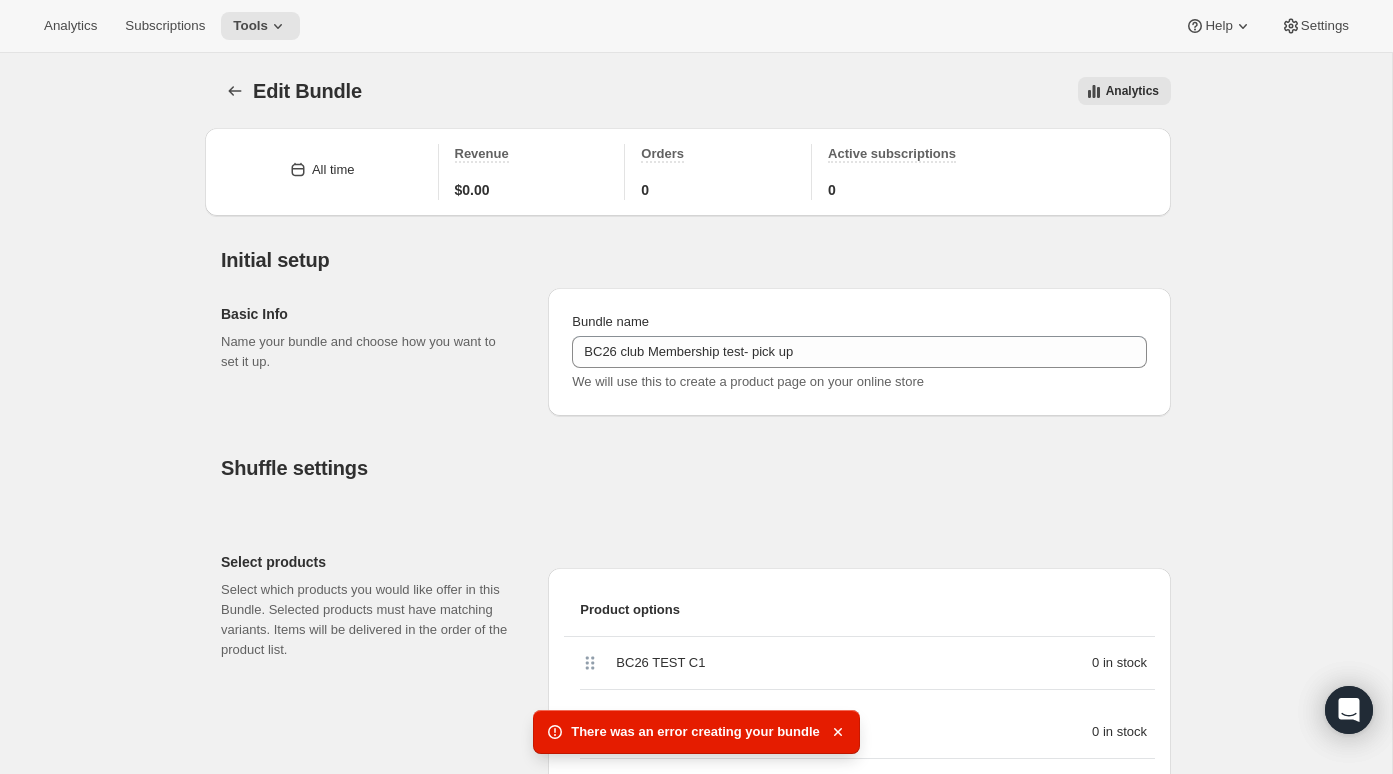 type on "[BRAND] [BRAND] [BRAND] [BRAND]" 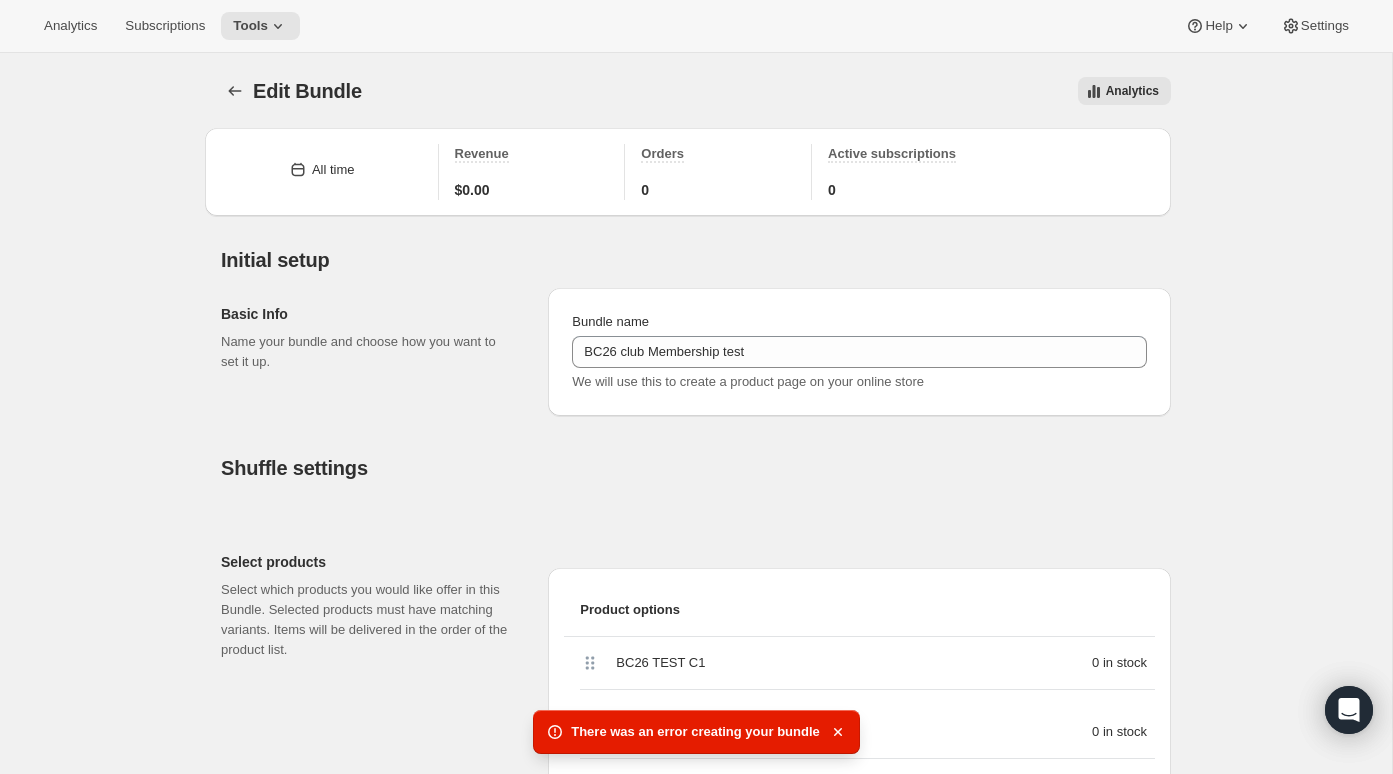 click on "Analytics Subscriptions Tools Help Settings" at bounding box center [696, 26] 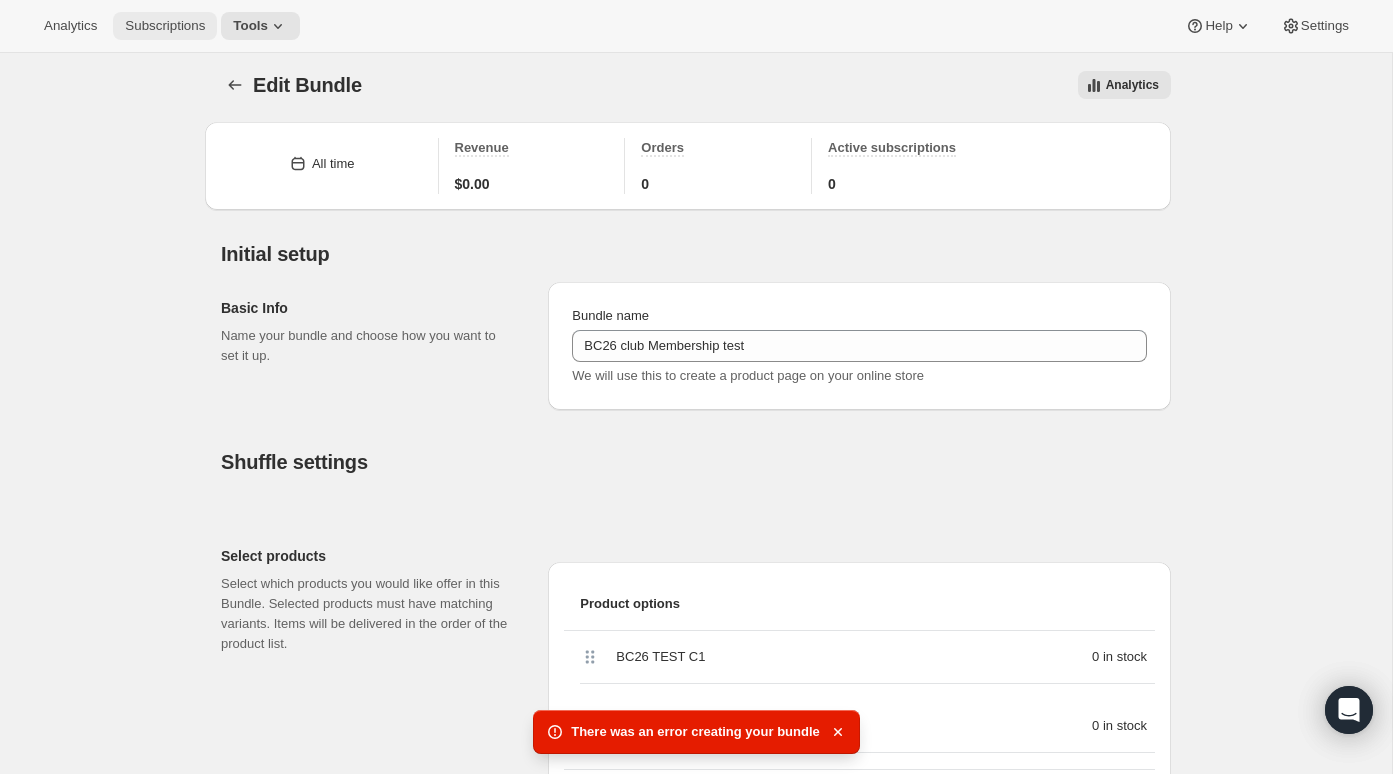 click on "Subscriptions" at bounding box center [165, 26] 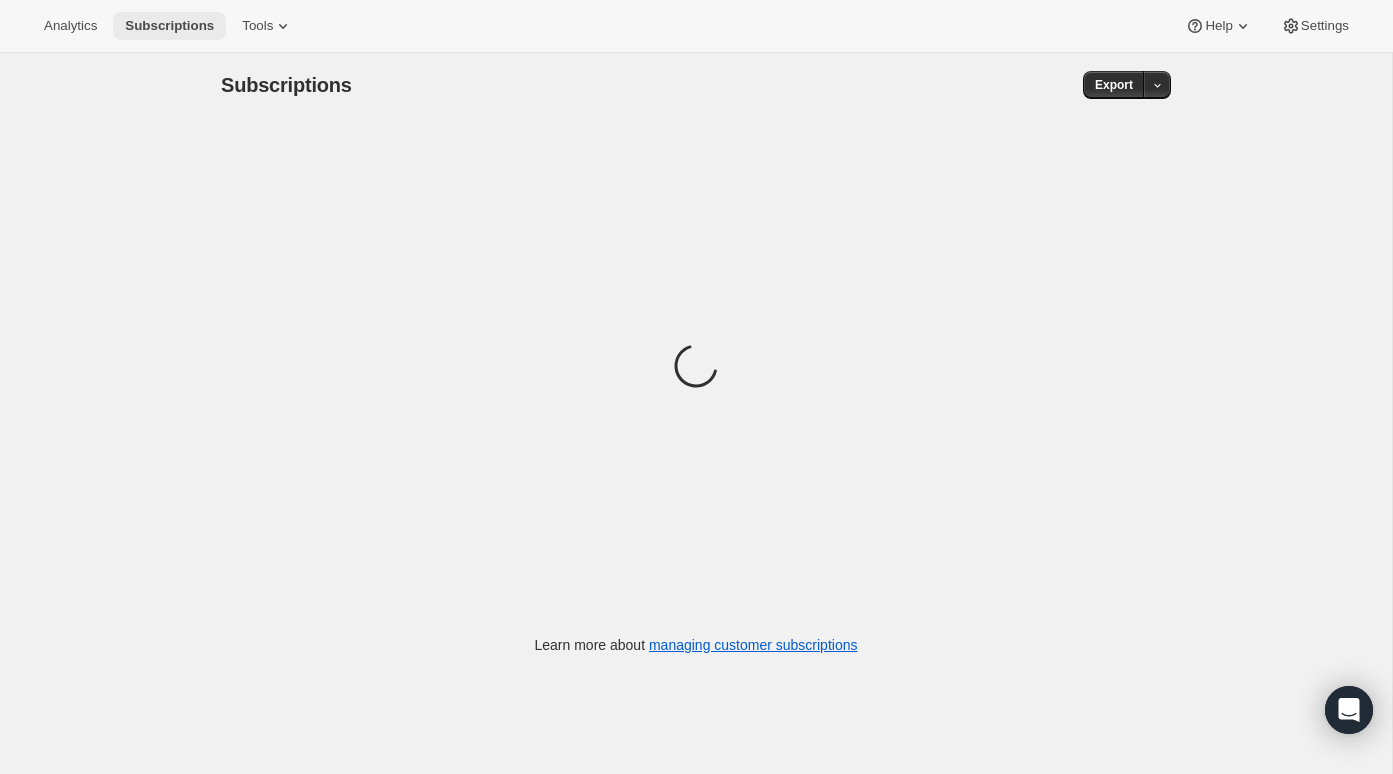 scroll, scrollTop: 0, scrollLeft: 0, axis: both 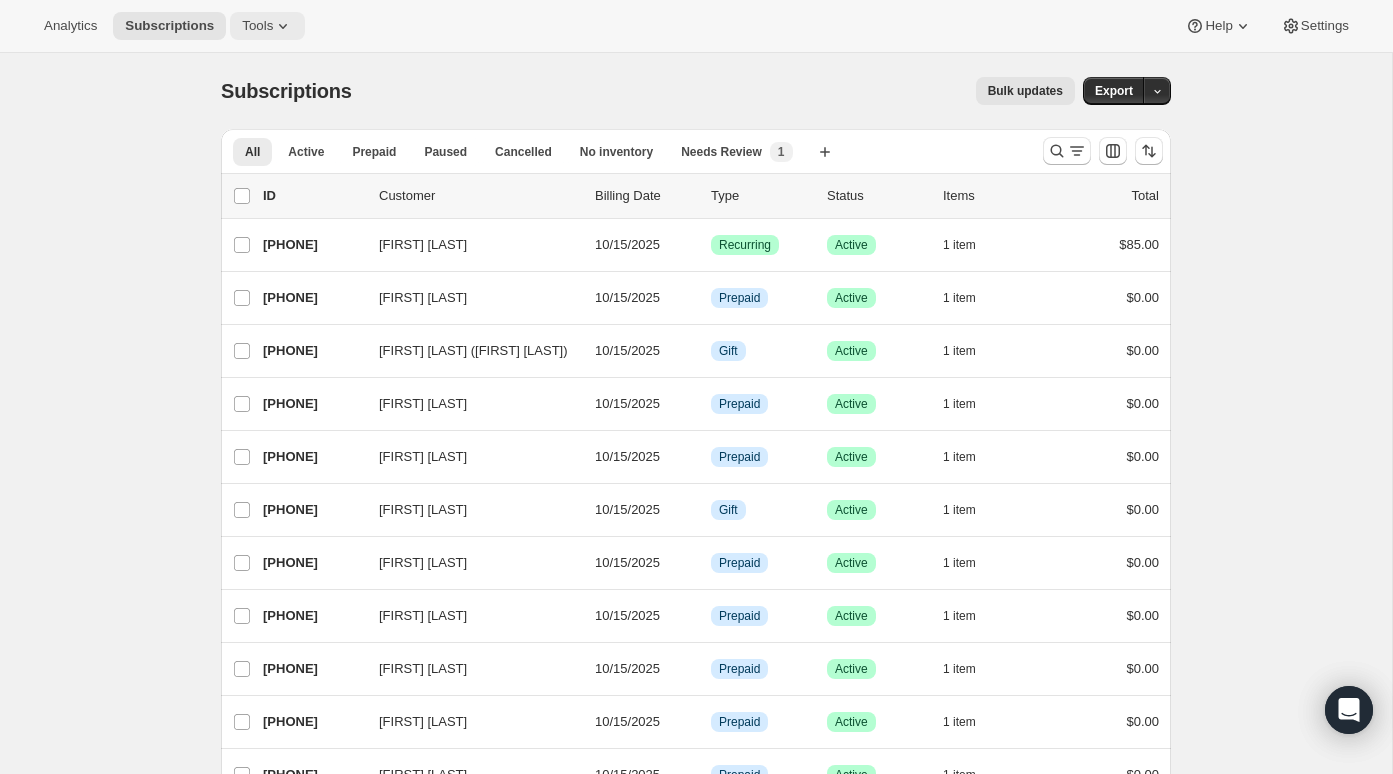 click 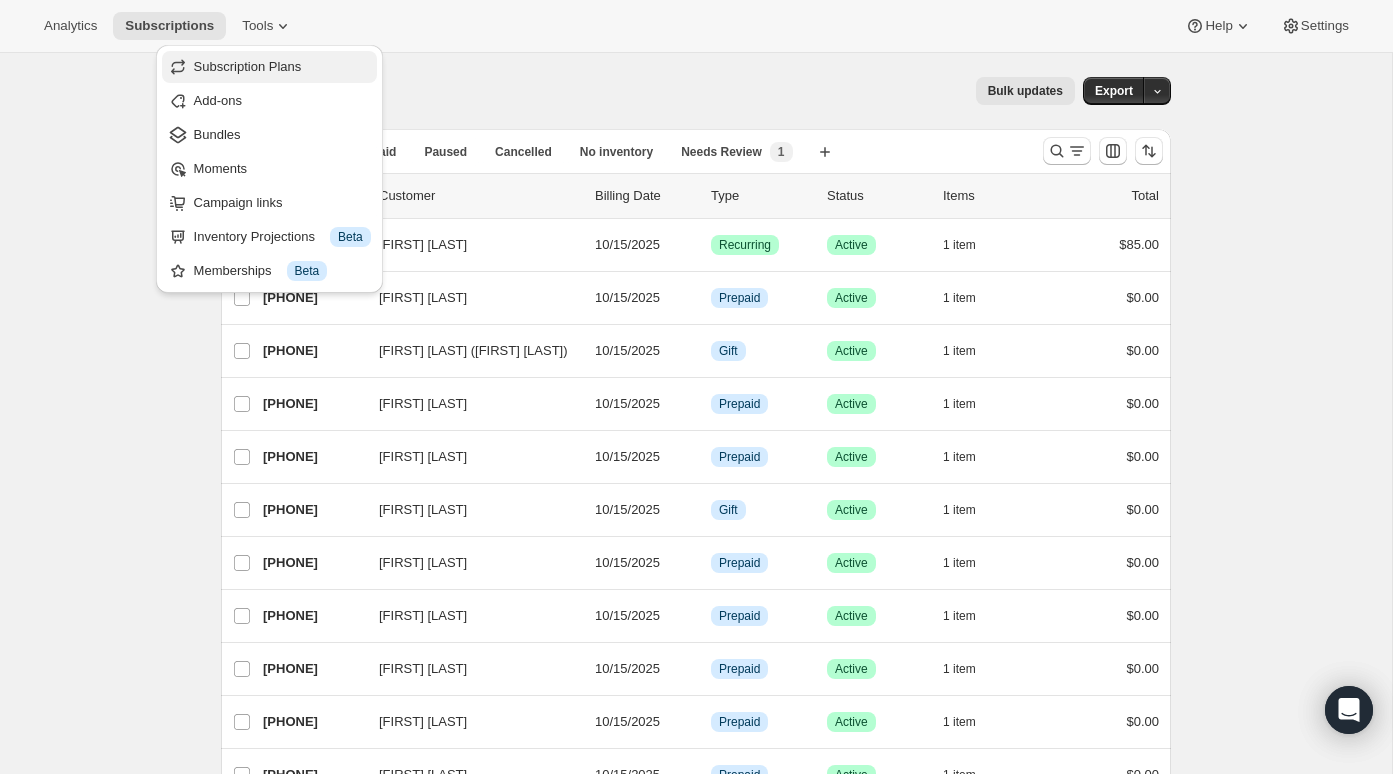 click on "Subscription Plans" at bounding box center (248, 66) 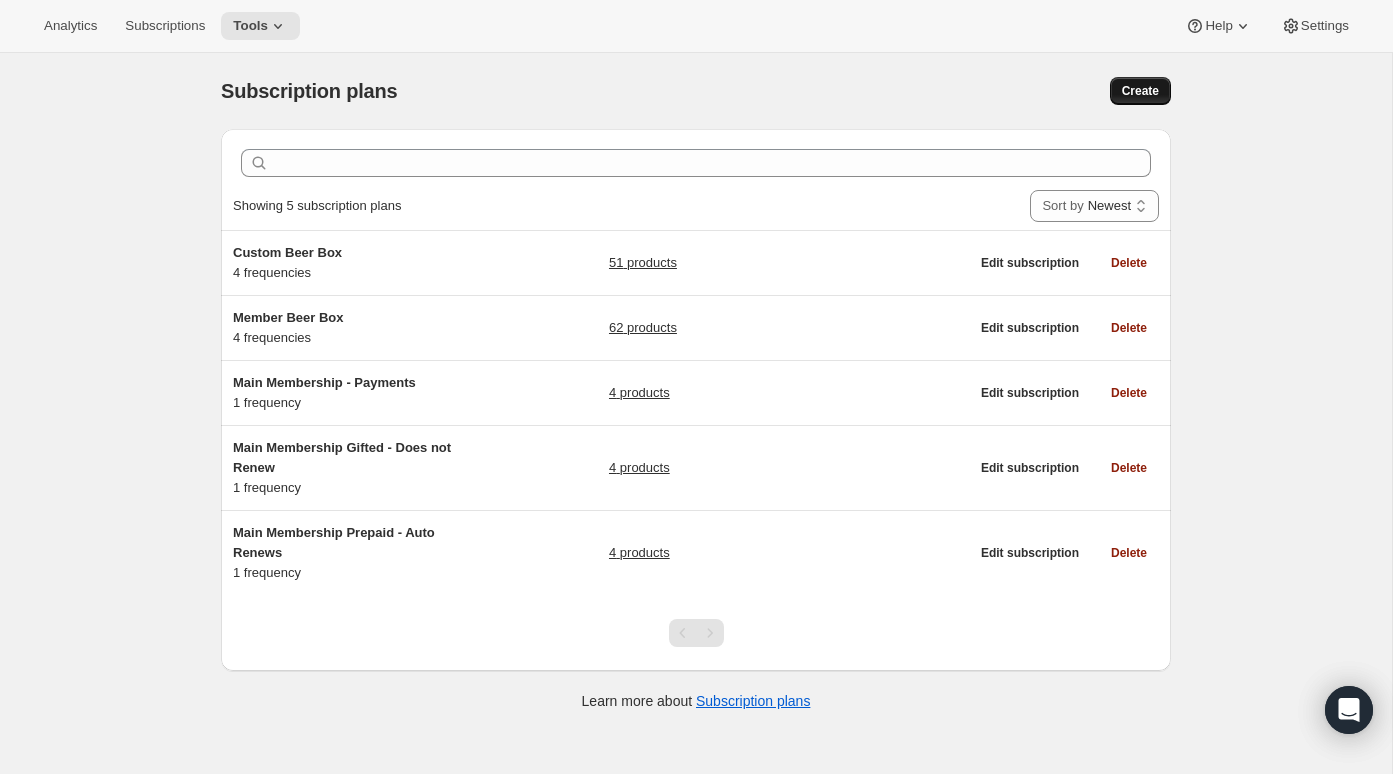 click on "Create" at bounding box center [1140, 91] 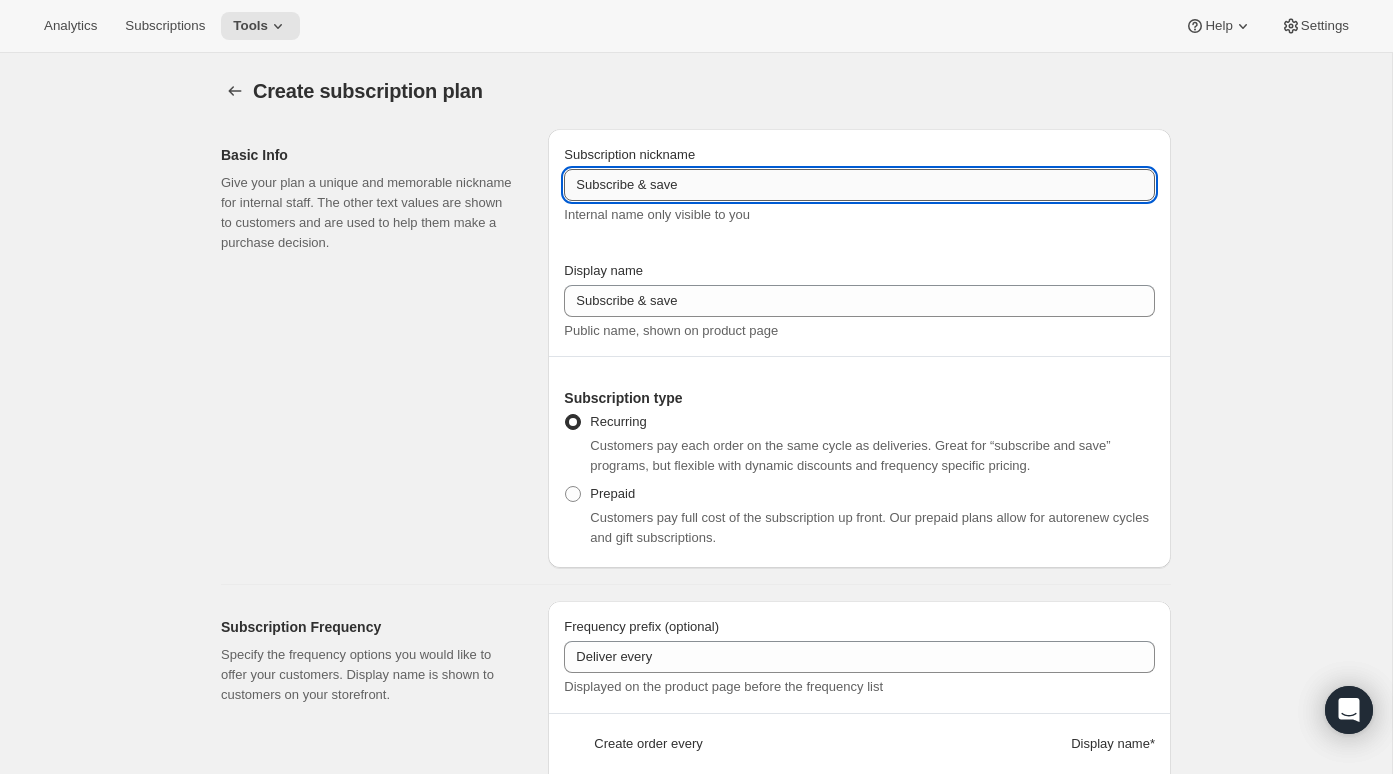 click on "Subscribe & save" at bounding box center [859, 185] 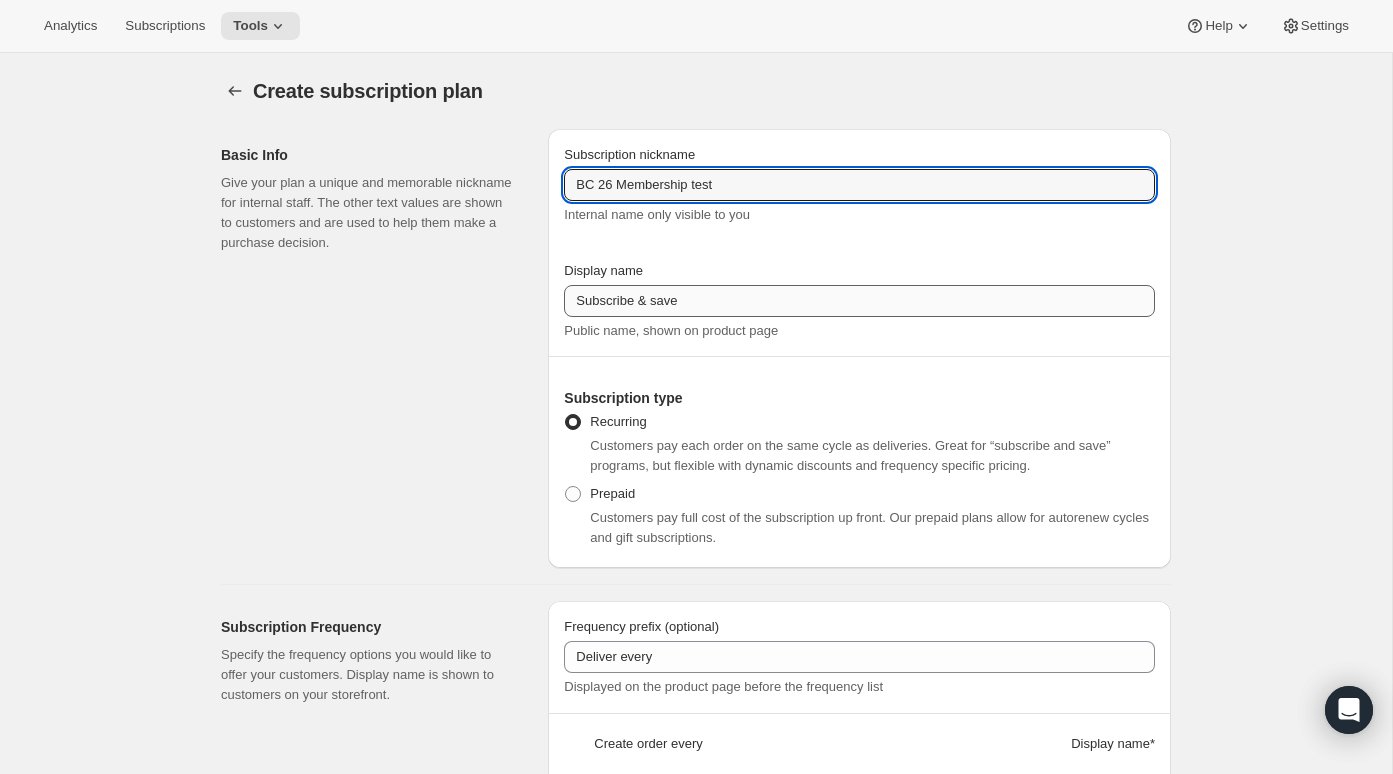 type on "BC 26 Membership test" 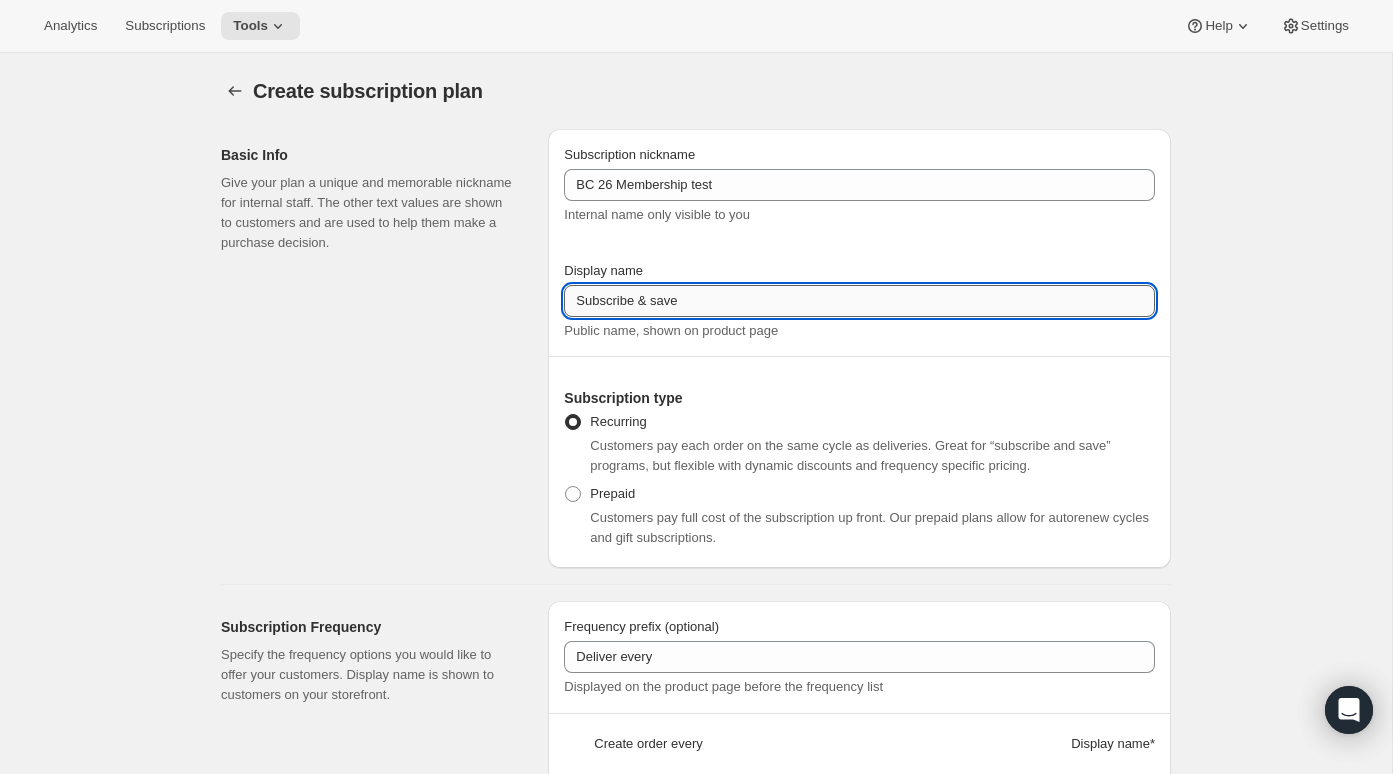 click on "Subscribe & save" at bounding box center (859, 301) 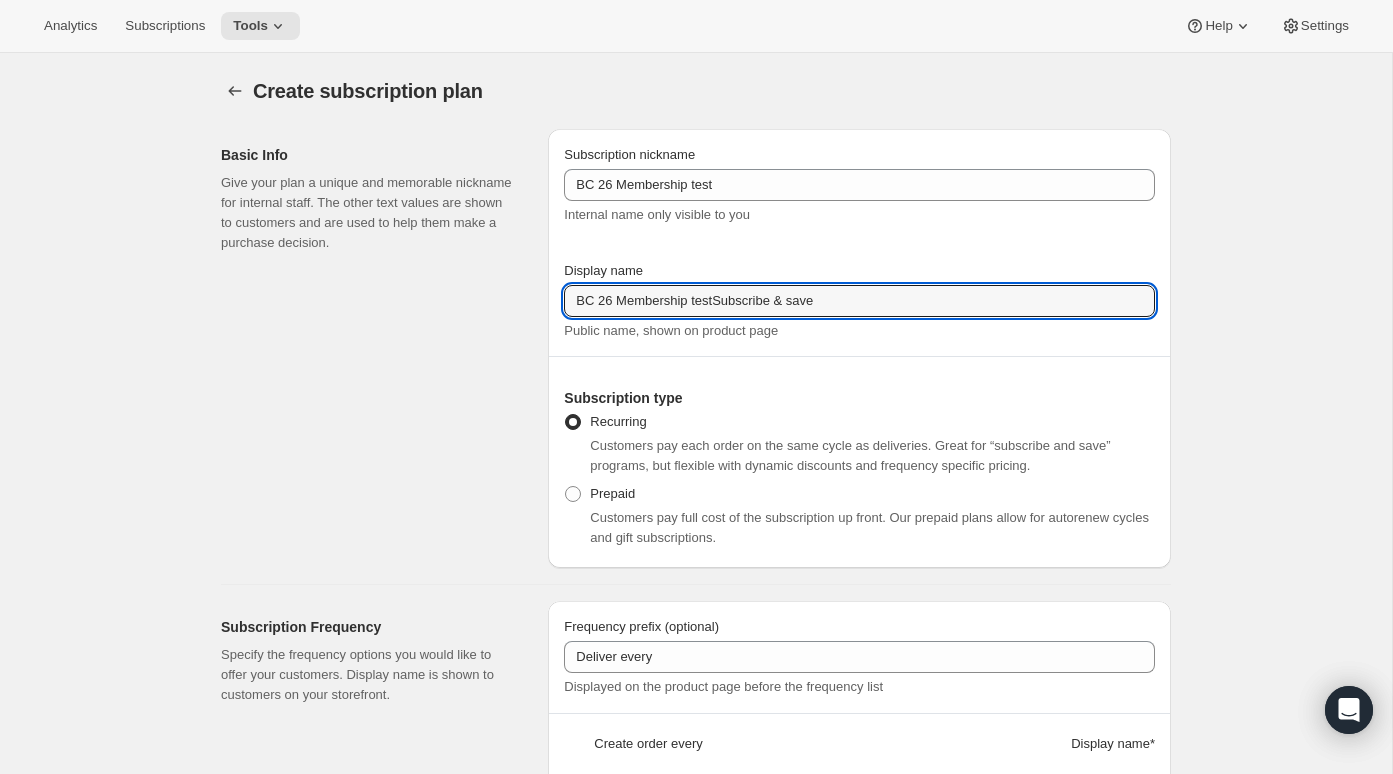 paste 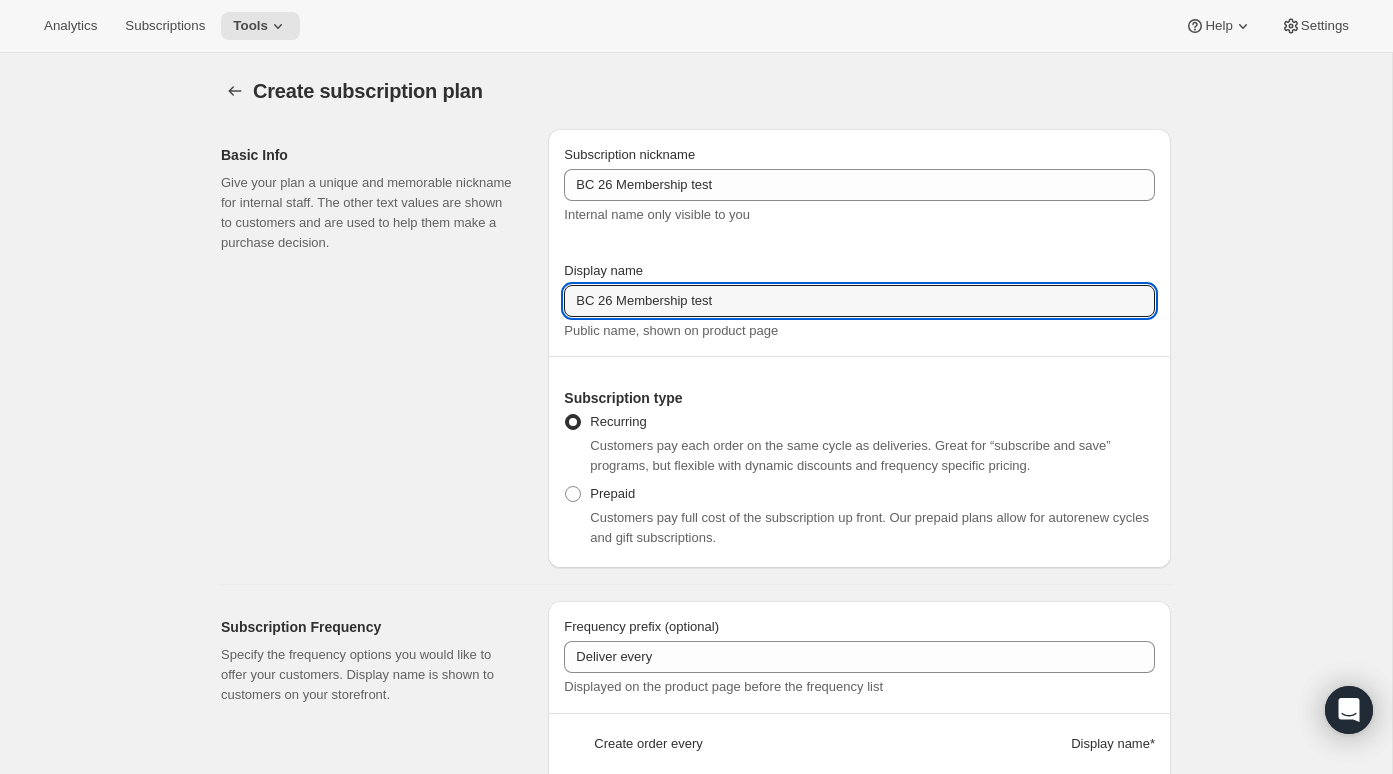 type on "BC 26 Membership test" 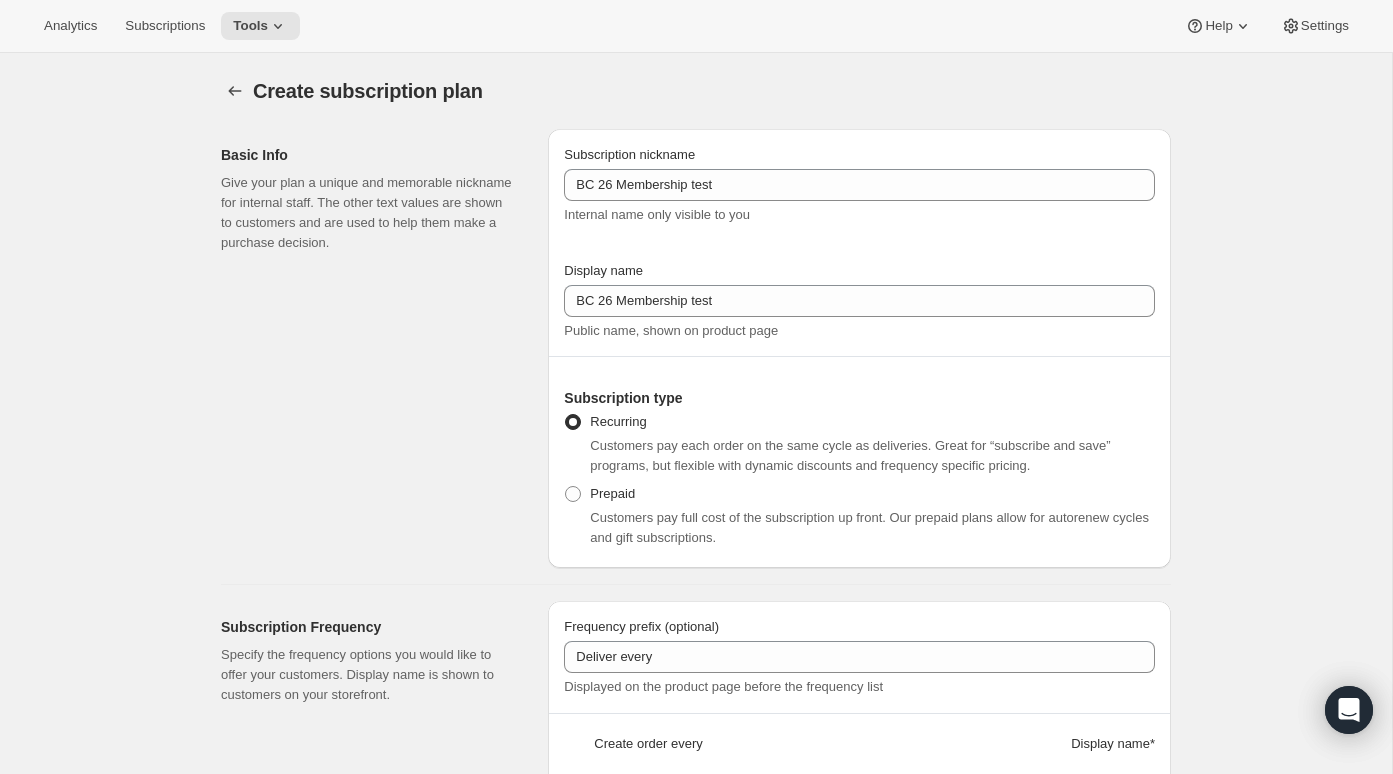 click at bounding box center [859, 356] 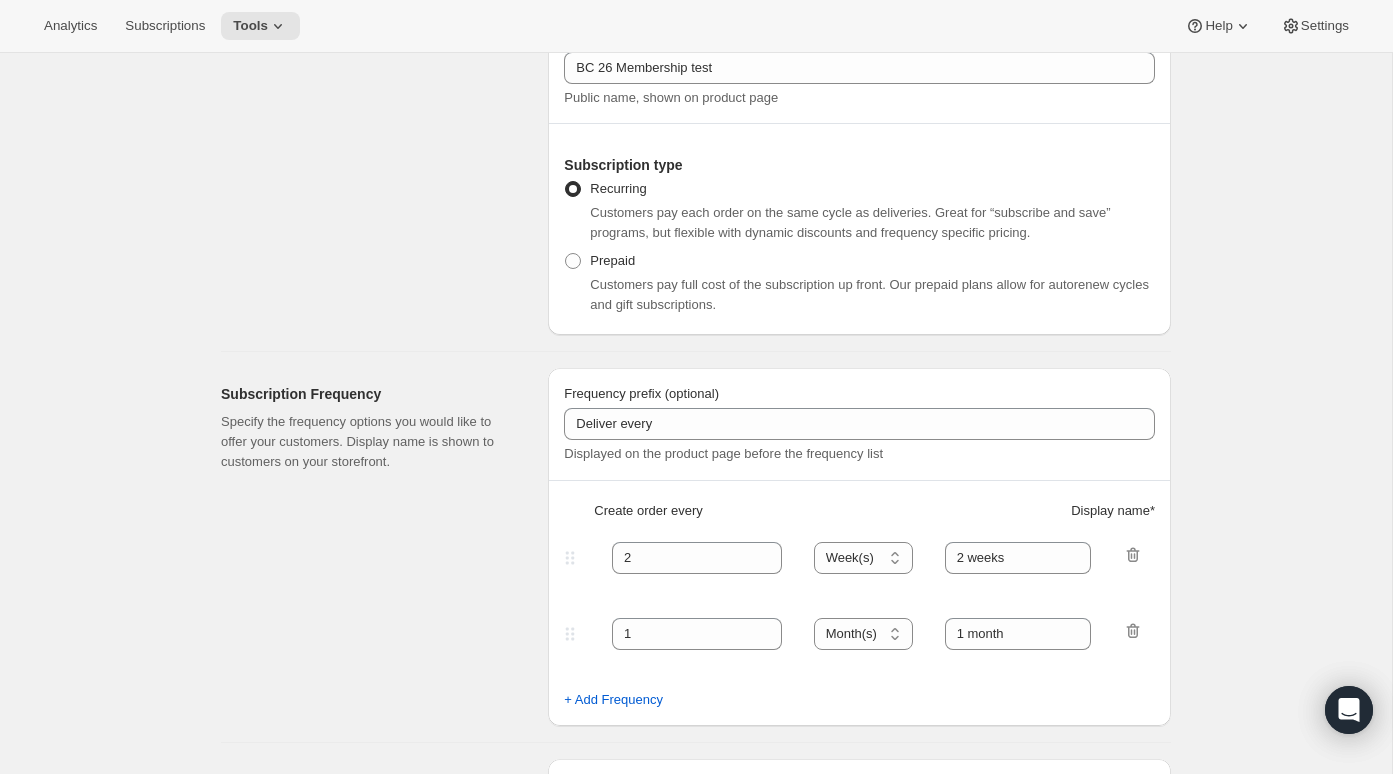 scroll, scrollTop: 234, scrollLeft: 0, axis: vertical 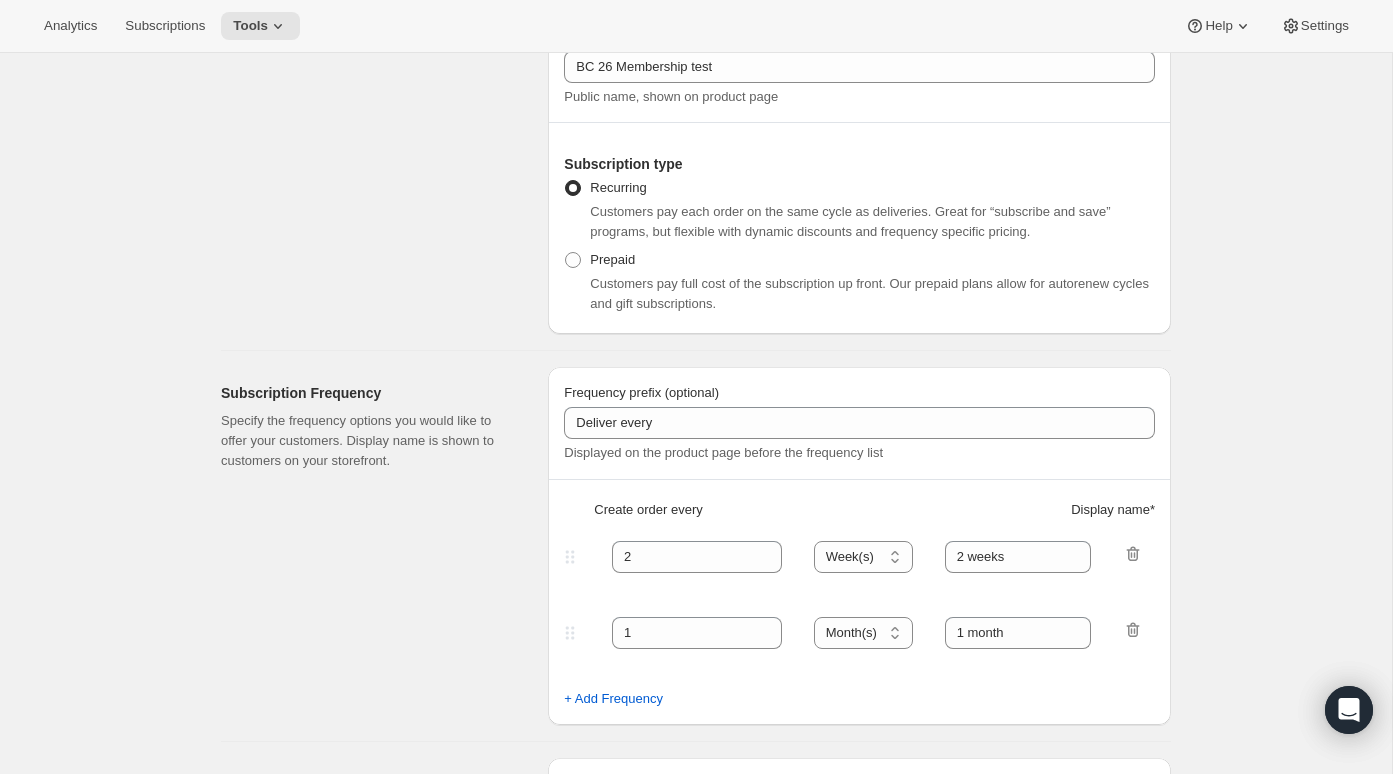 click on "1 Day(s) Week(s) Month(s) Year(s) Month(s) 1 month" at bounding box center (859, 651) 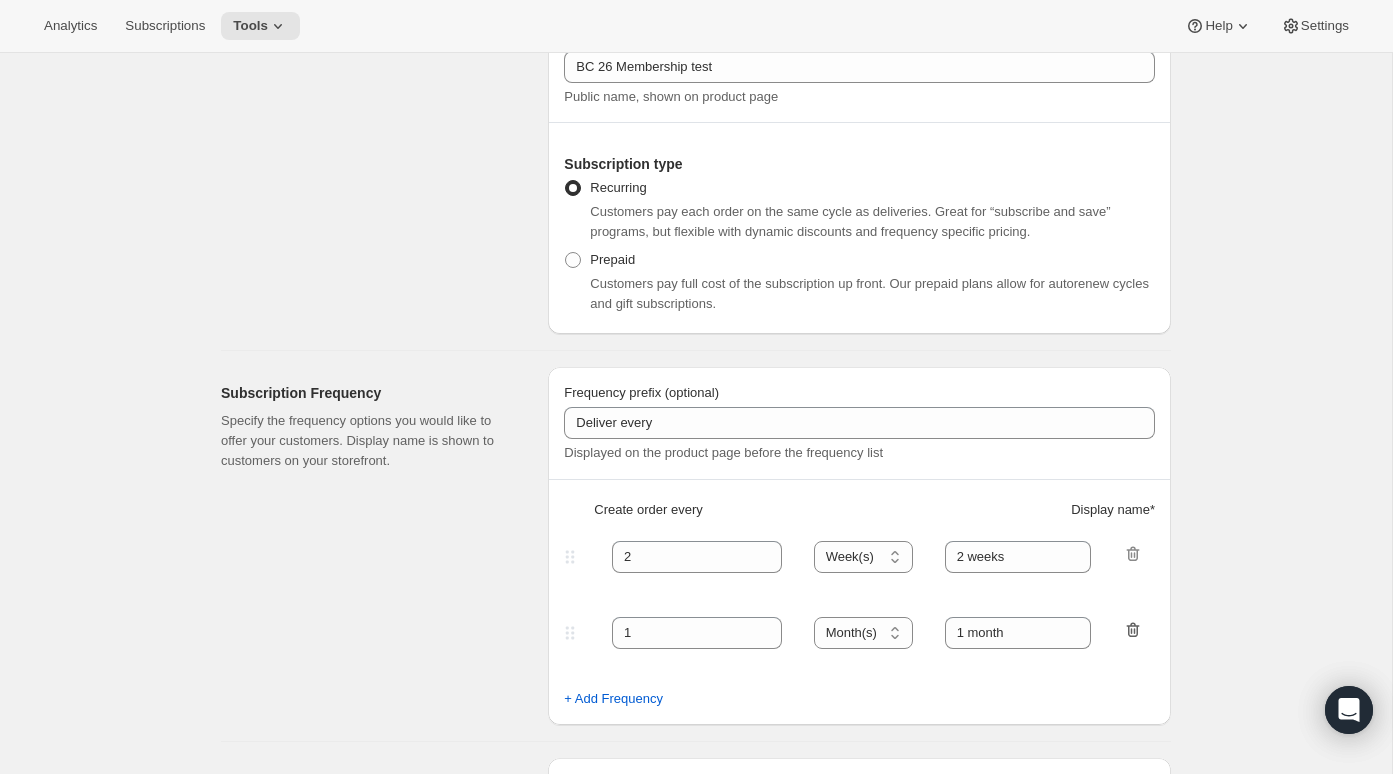 click 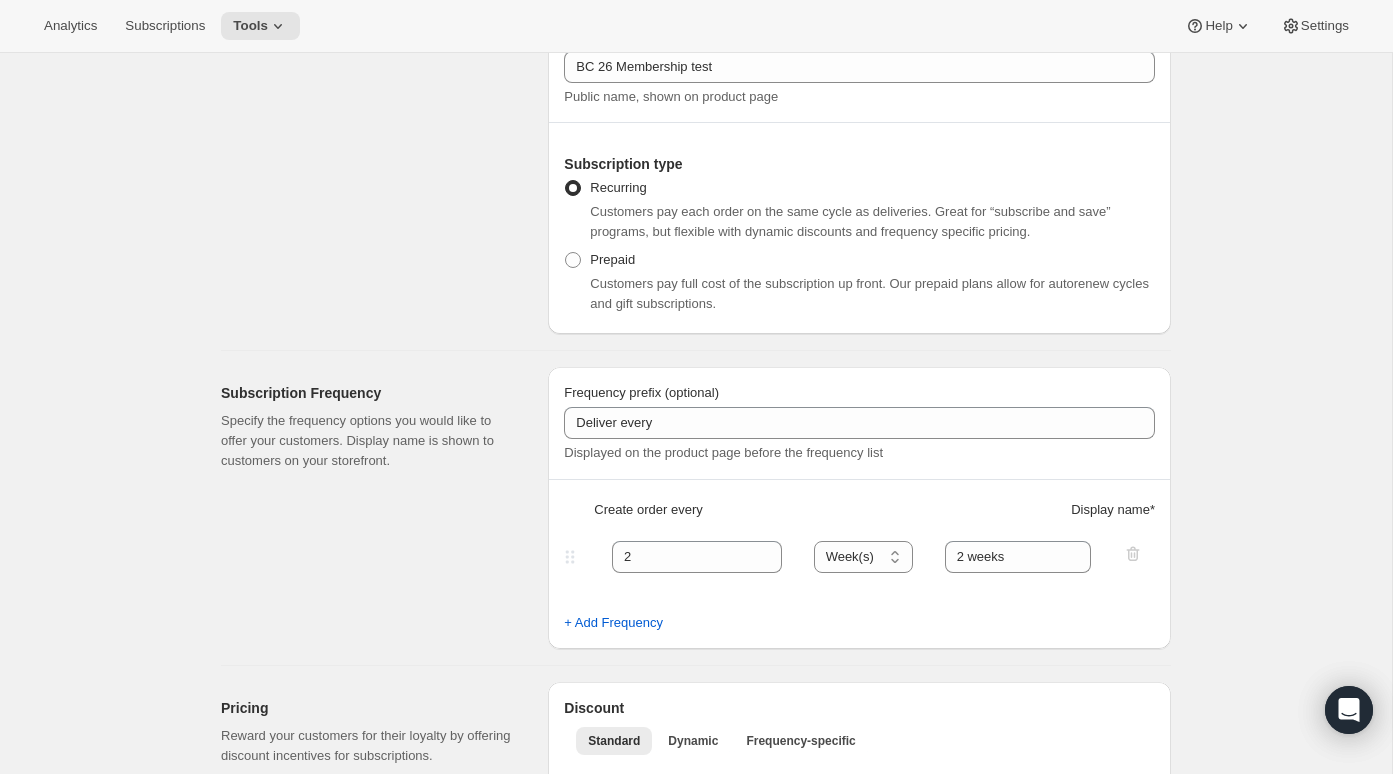 click on "2 Day(s) Week(s) Month(s) Year(s) Week(s) 2 weeks" at bounding box center (859, 574) 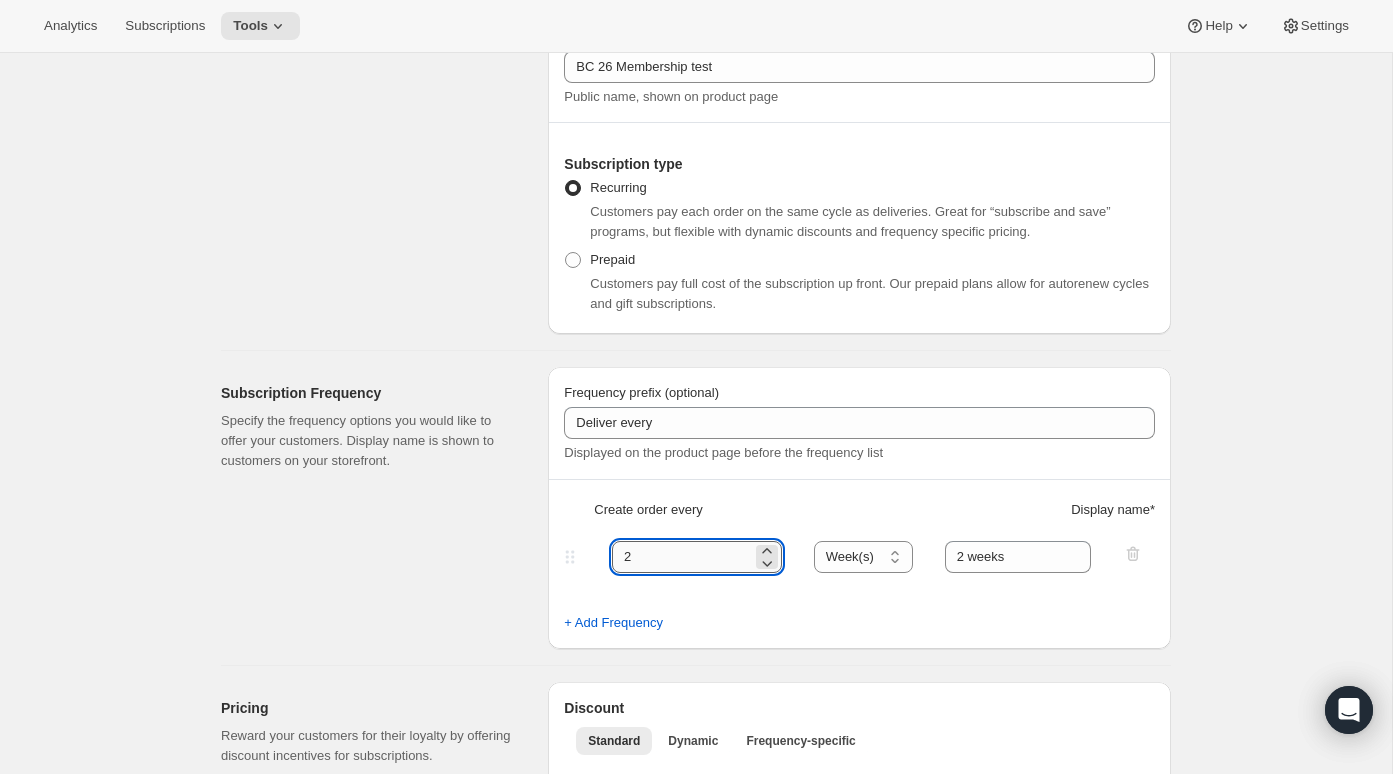 drag, startPoint x: 663, startPoint y: 542, endPoint x: 678, endPoint y: 569, distance: 30.88689 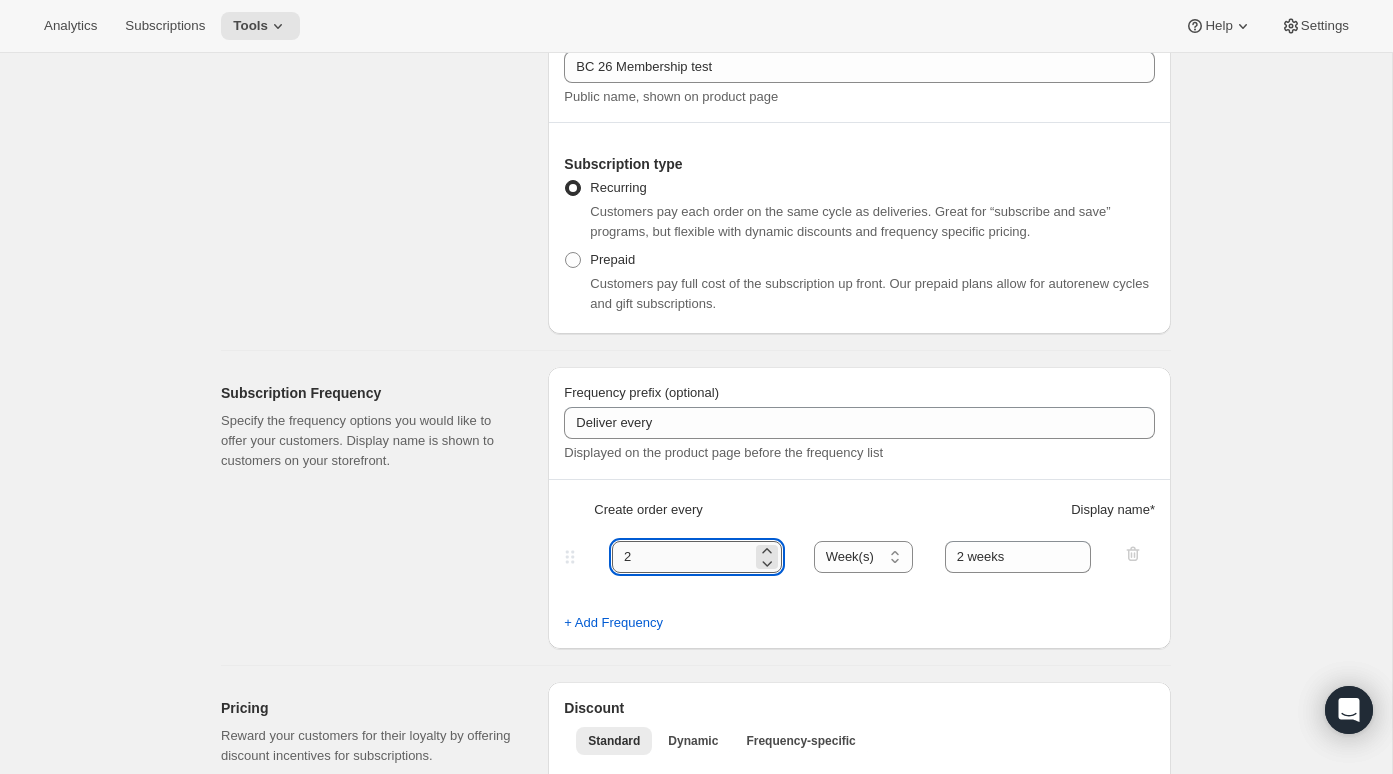 click on "2 Day(s) Week(s) Month(s) Year(s) Week(s) 2 weeks" at bounding box center [859, 574] 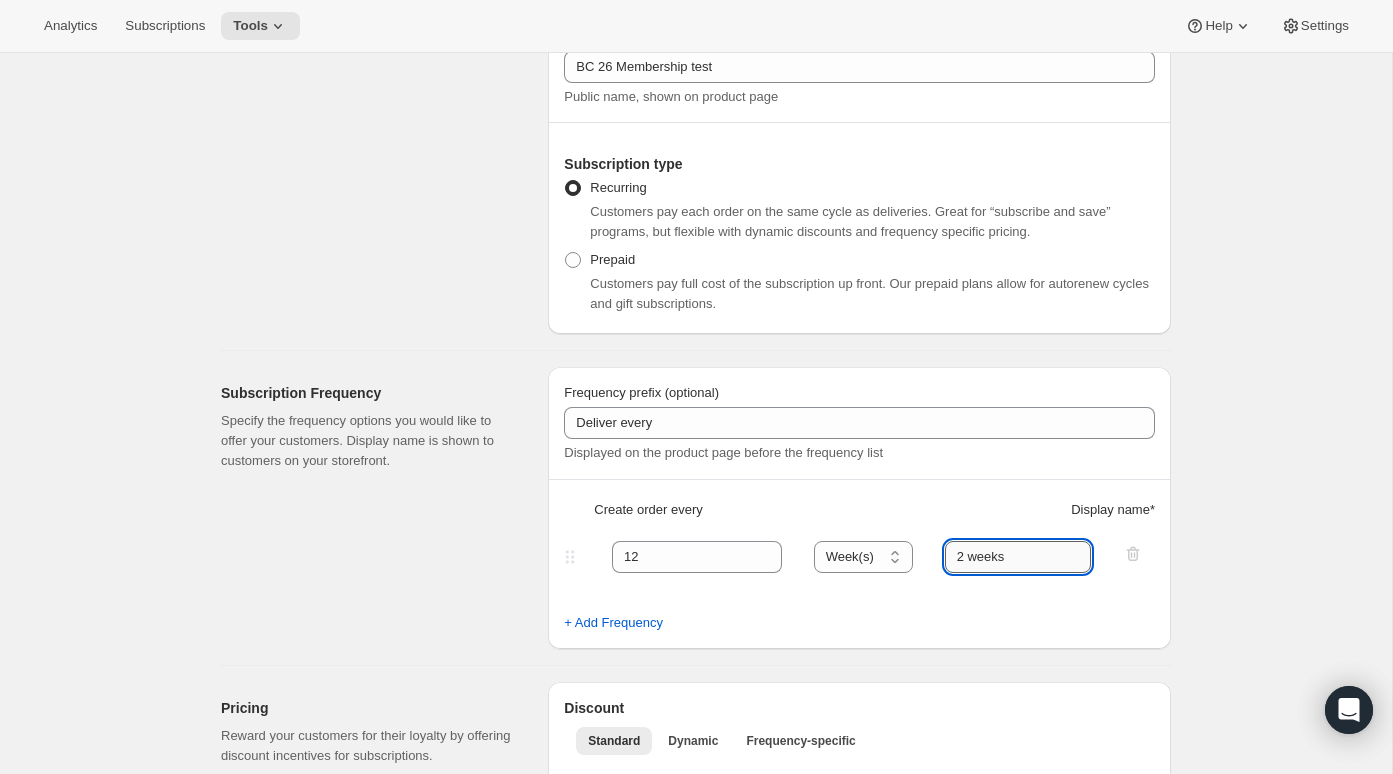 click on "2 weeks" at bounding box center (1018, 557) 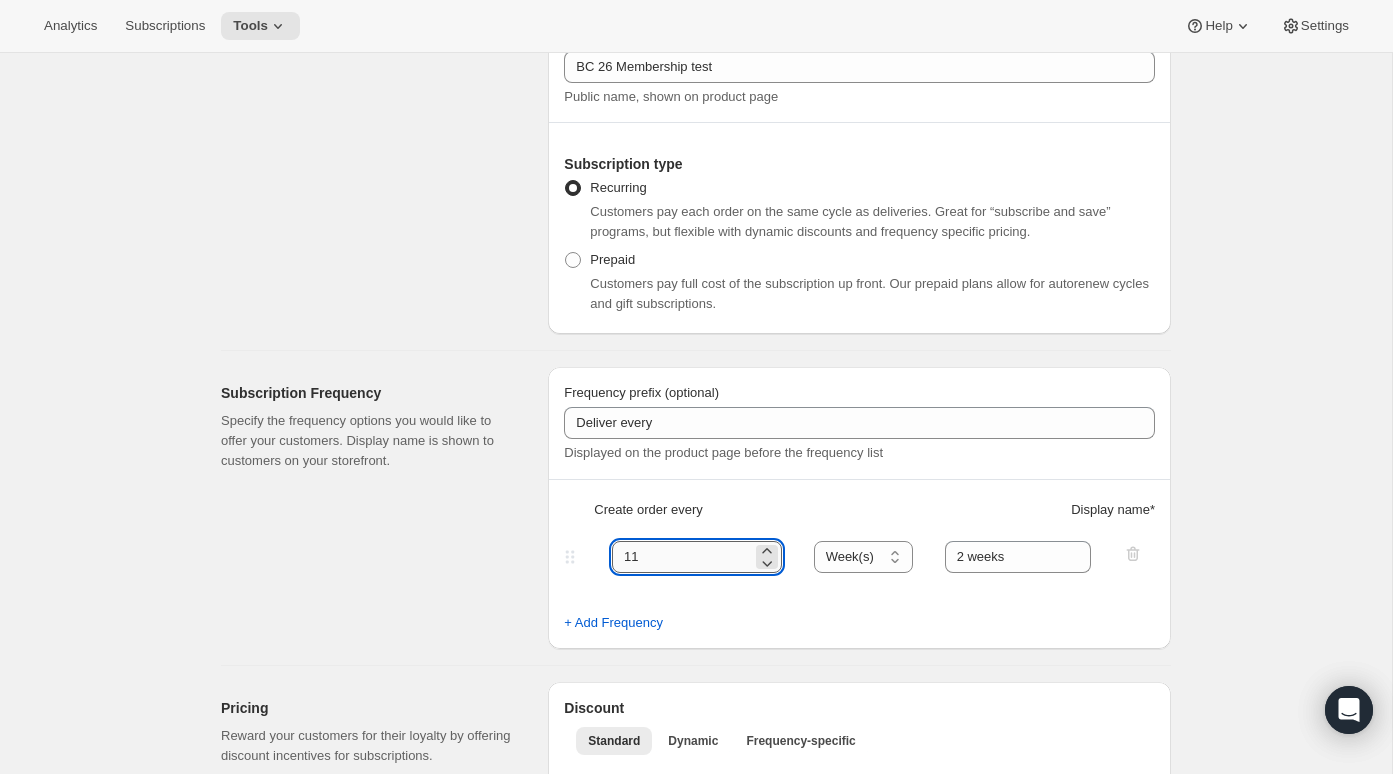 drag, startPoint x: 766, startPoint y: 556, endPoint x: 678, endPoint y: 556, distance: 88 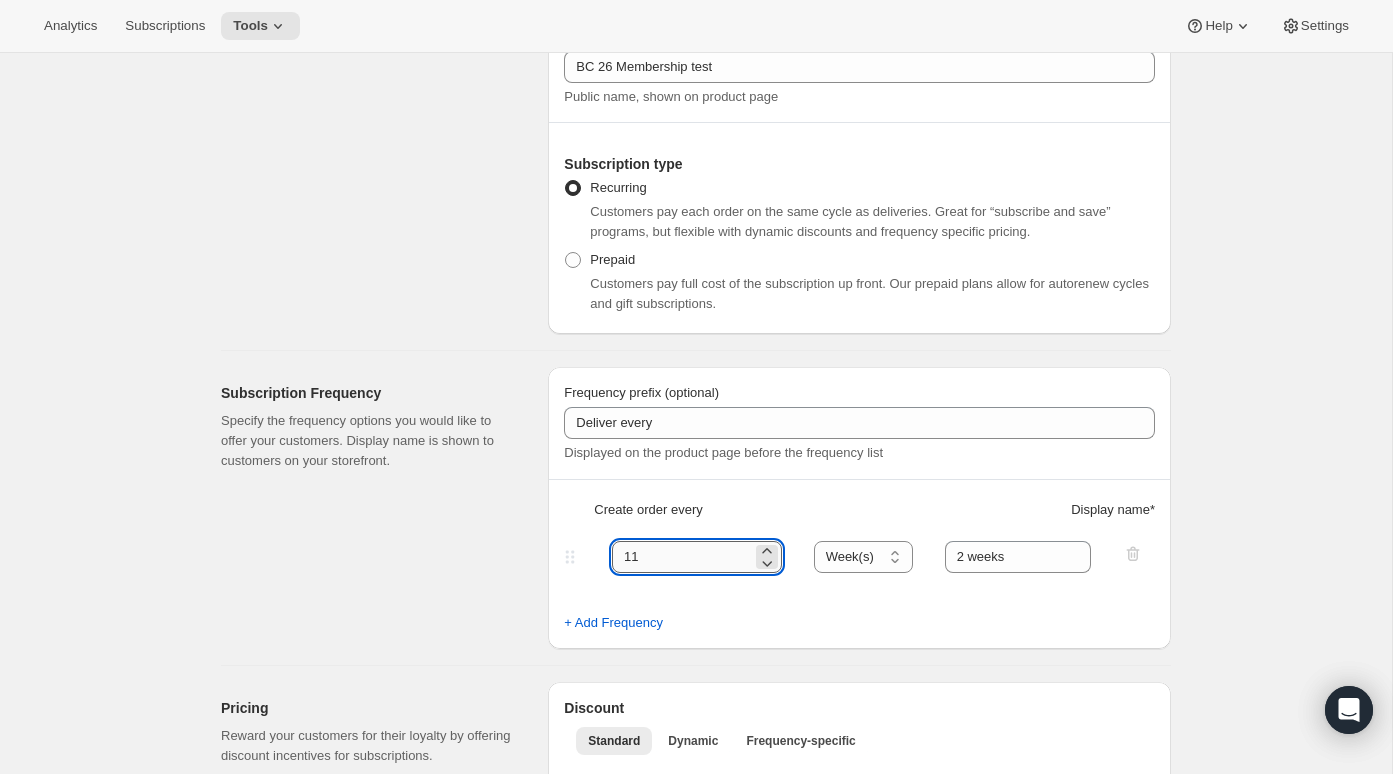 click on "11" at bounding box center [697, 557] 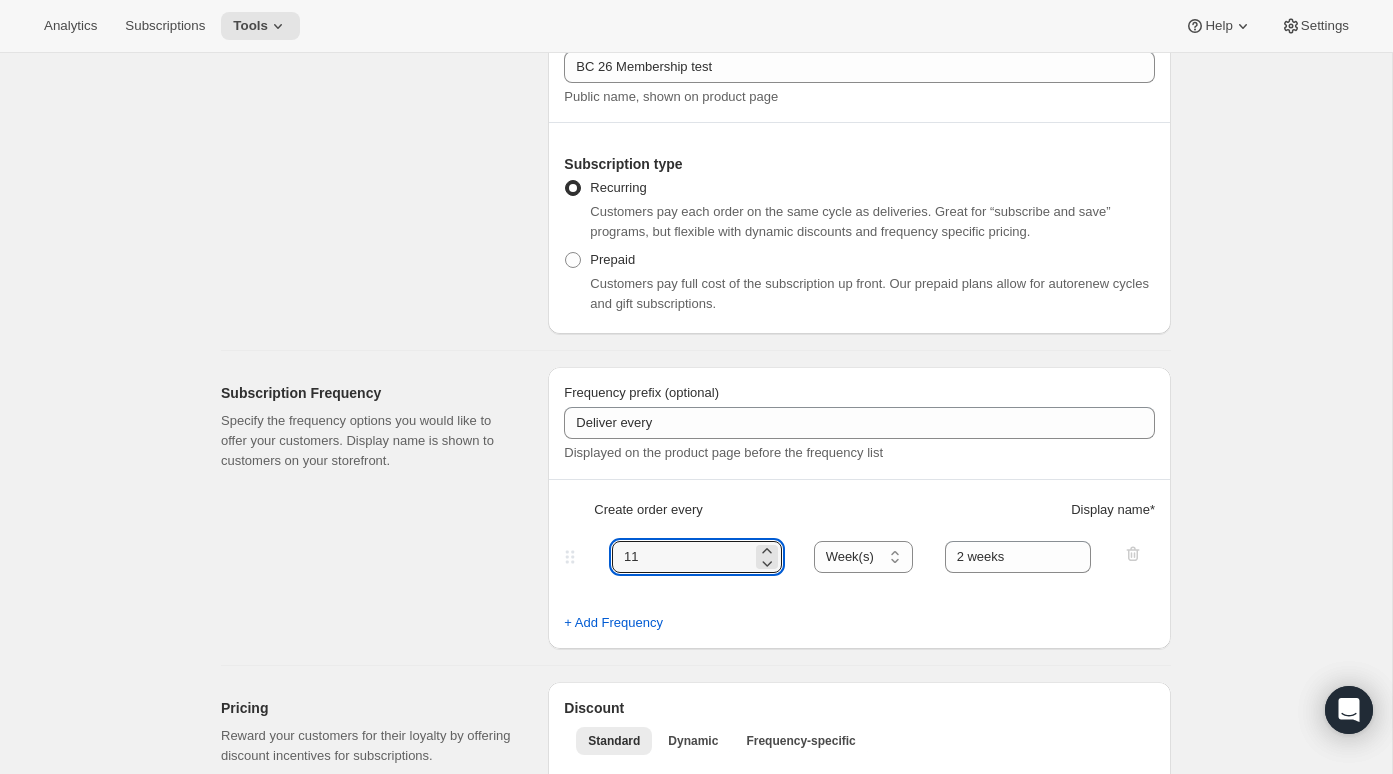 drag, startPoint x: 680, startPoint y: 556, endPoint x: 589, endPoint y: 553, distance: 91.04944 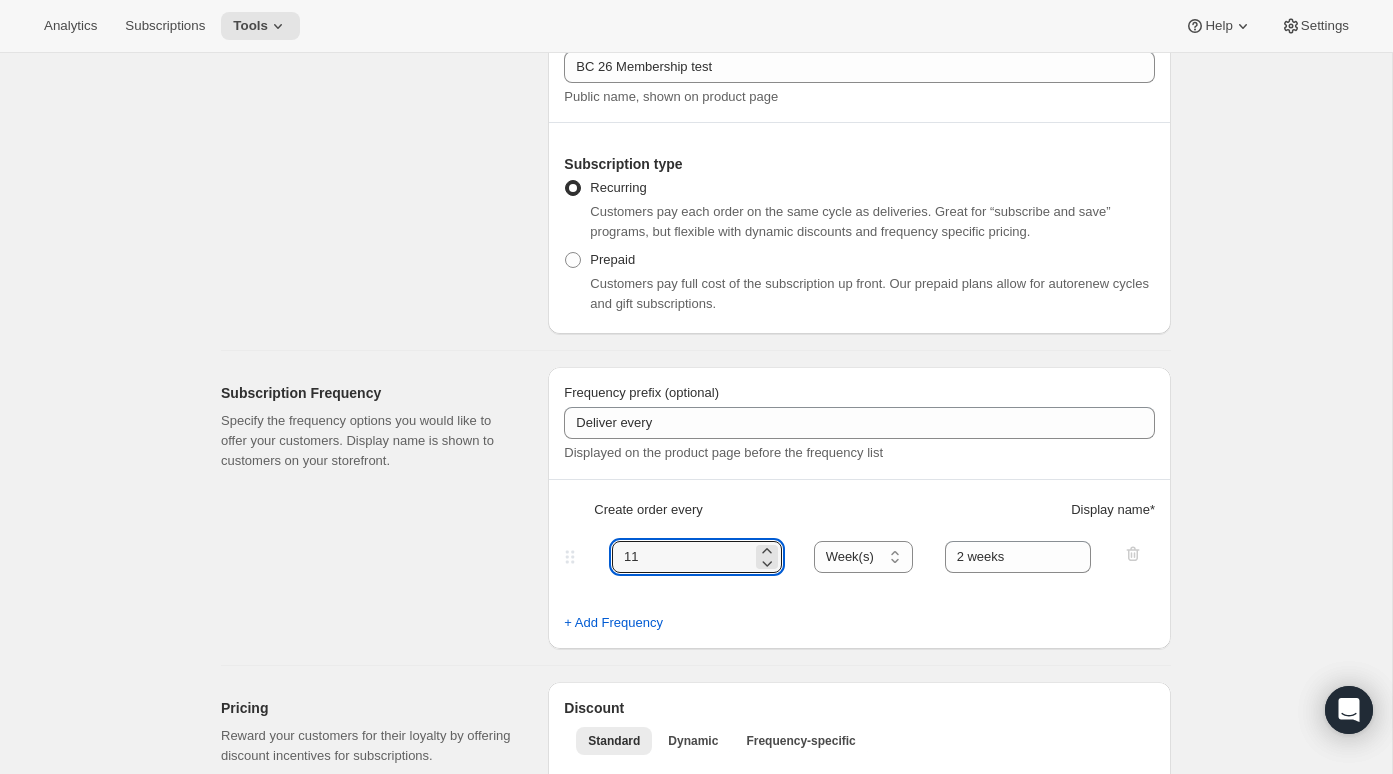 click on "11 Day(s) Week(s) Month(s) Year(s) Week(s) 2 weeks" at bounding box center (851, 557) 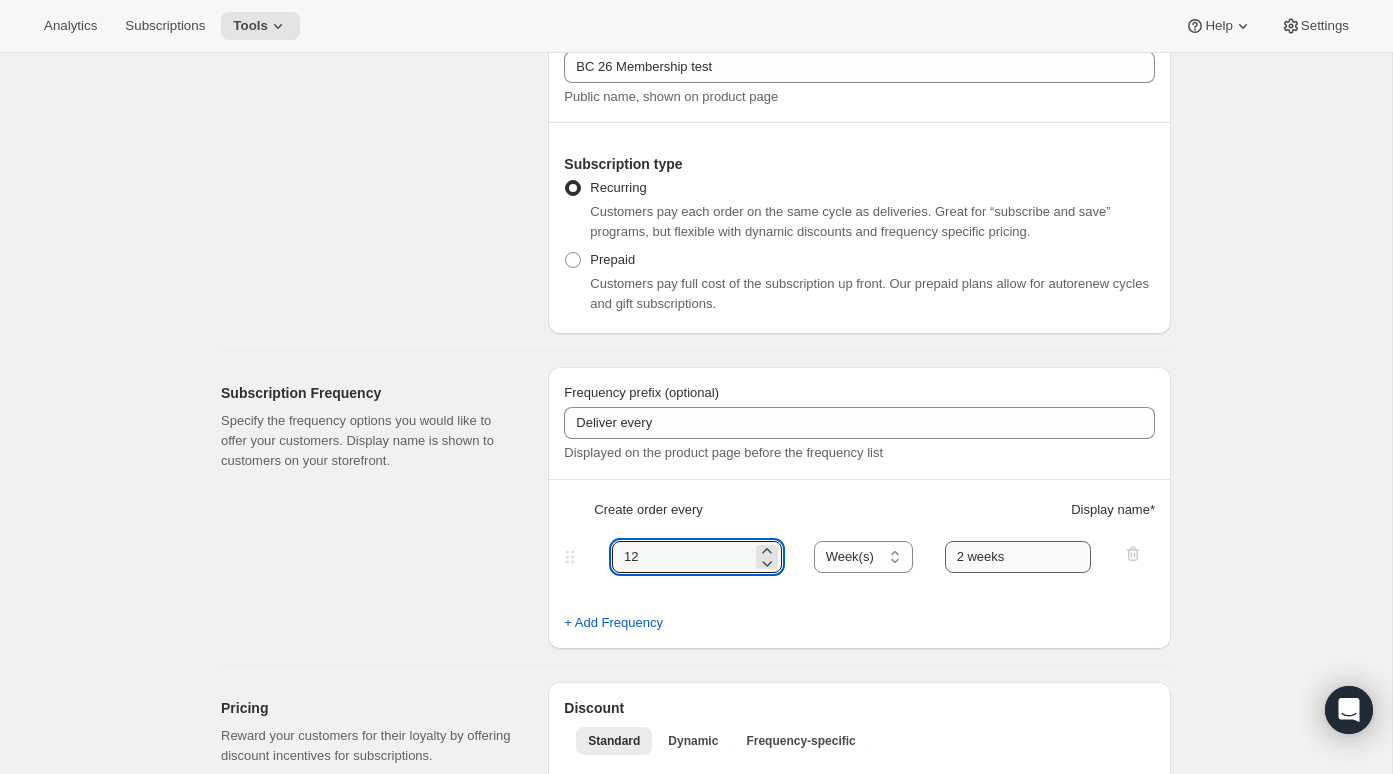 type on "12" 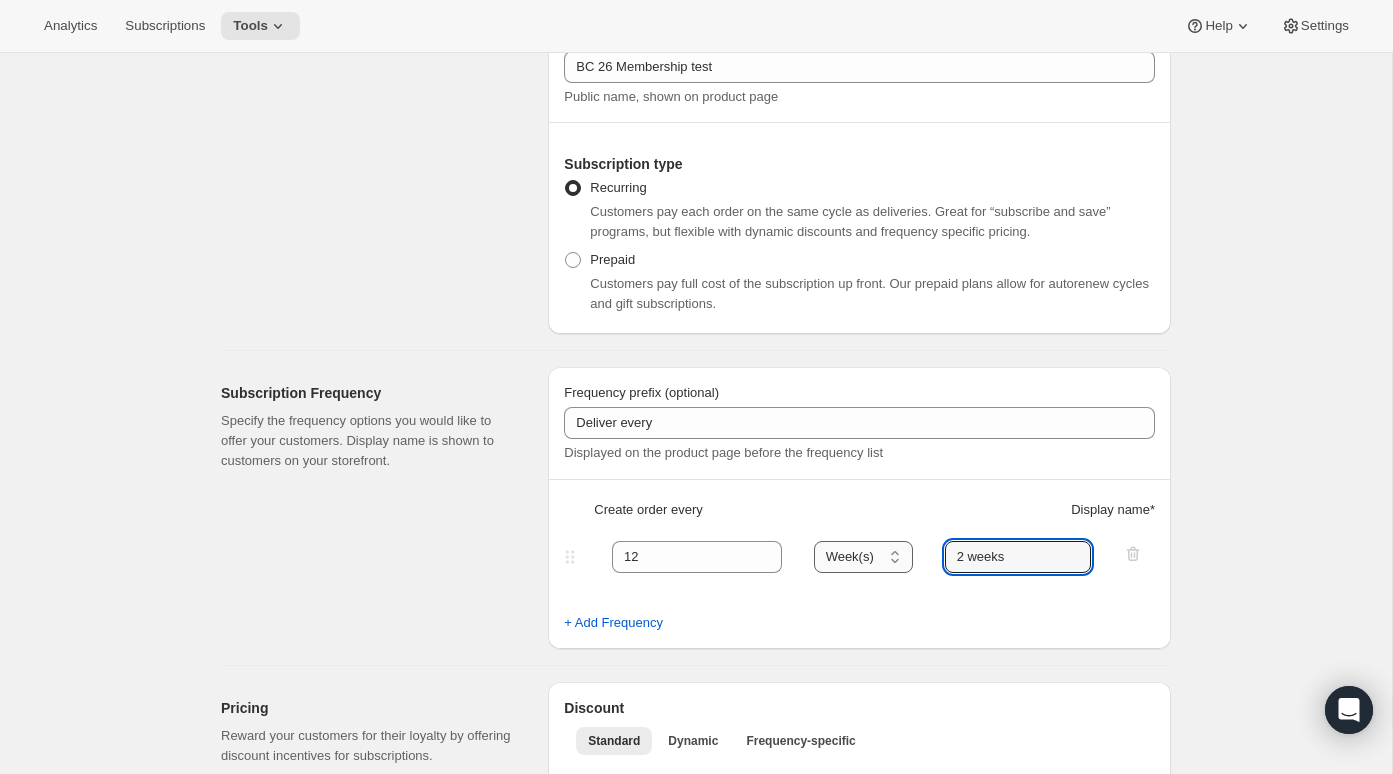 drag, startPoint x: 1033, startPoint y: 568, endPoint x: 904, endPoint y: 552, distance: 129.98846 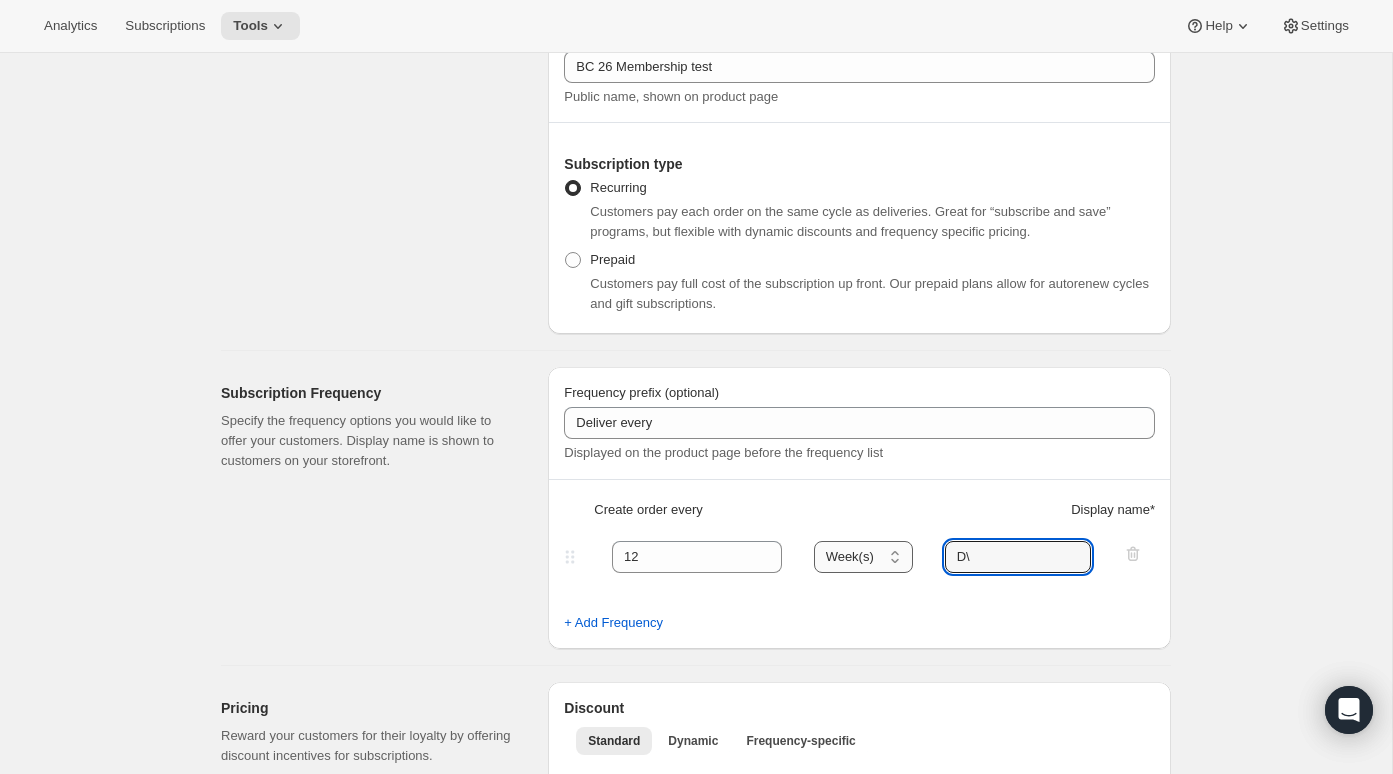 type on "D" 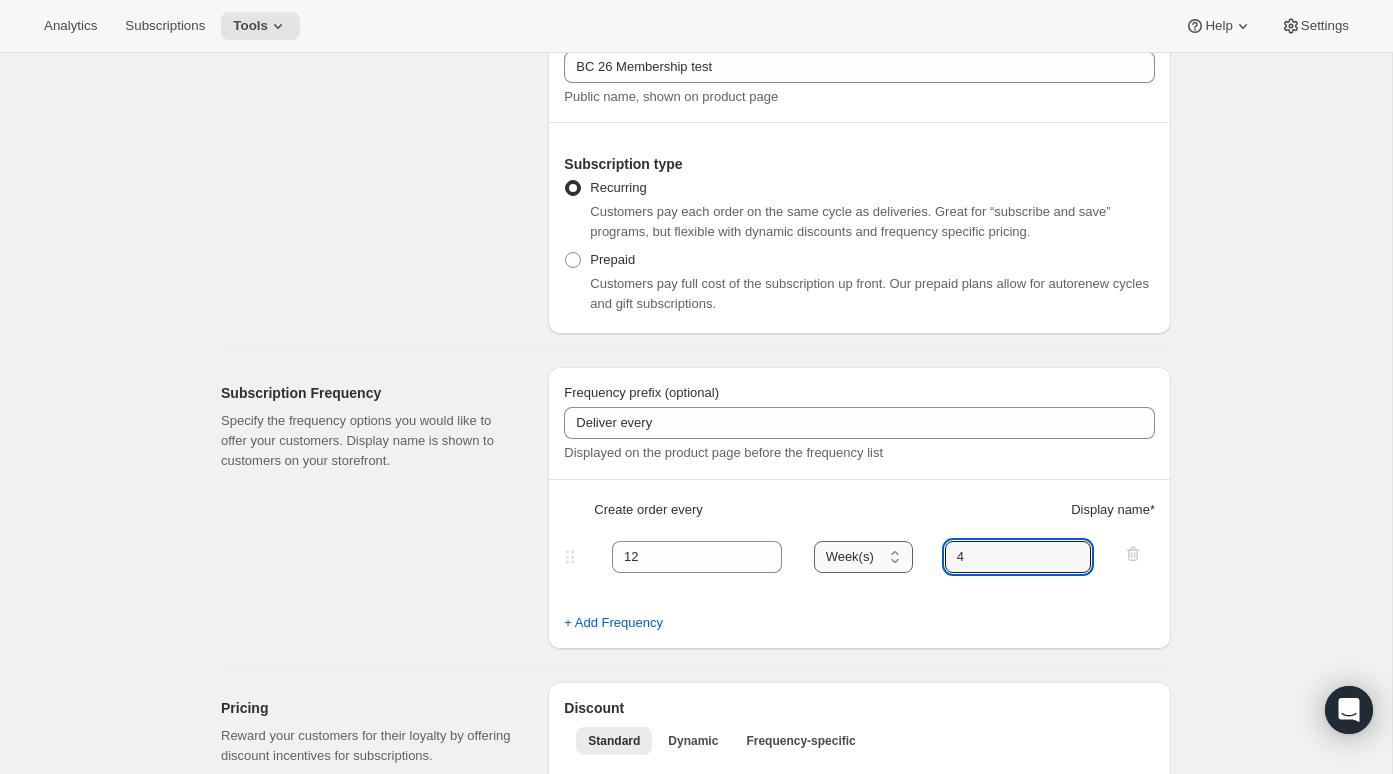 type on "4" 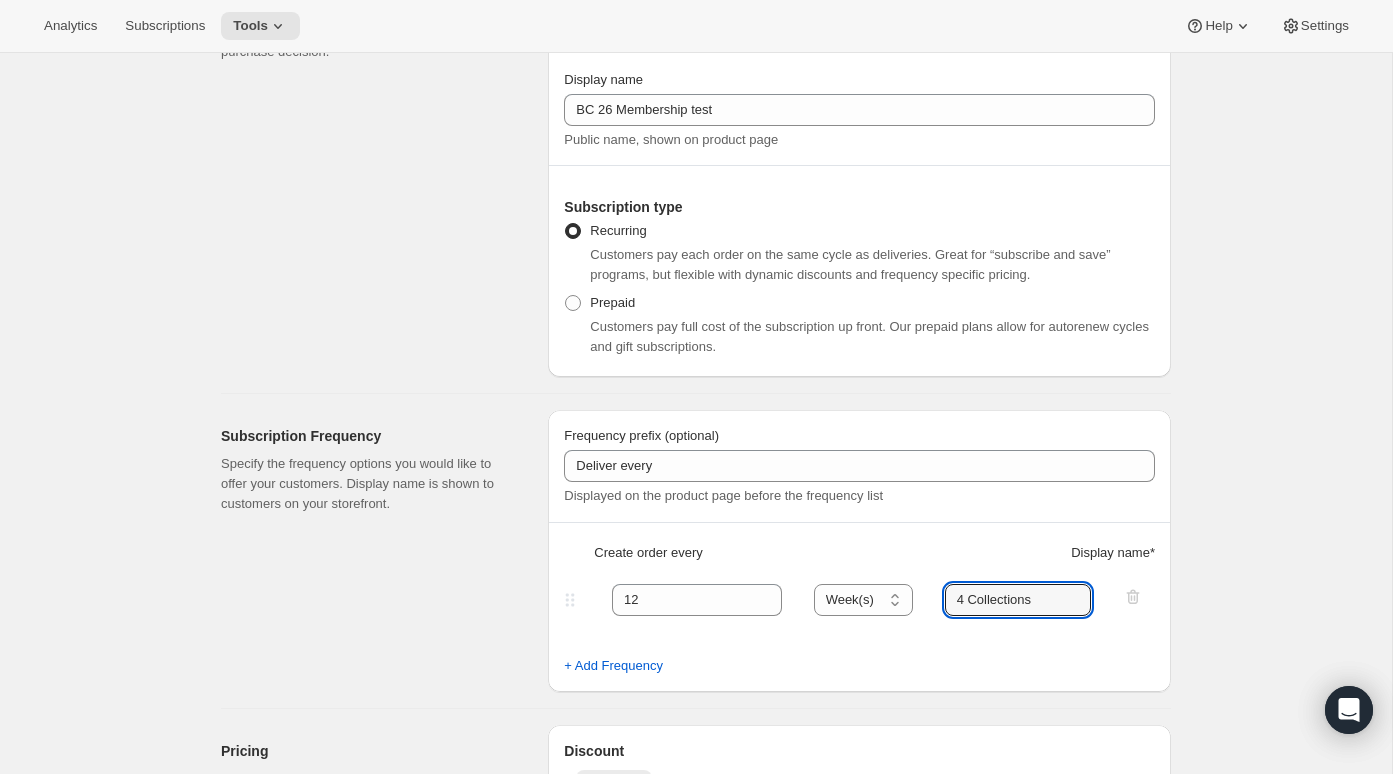 scroll, scrollTop: 0, scrollLeft: 0, axis: both 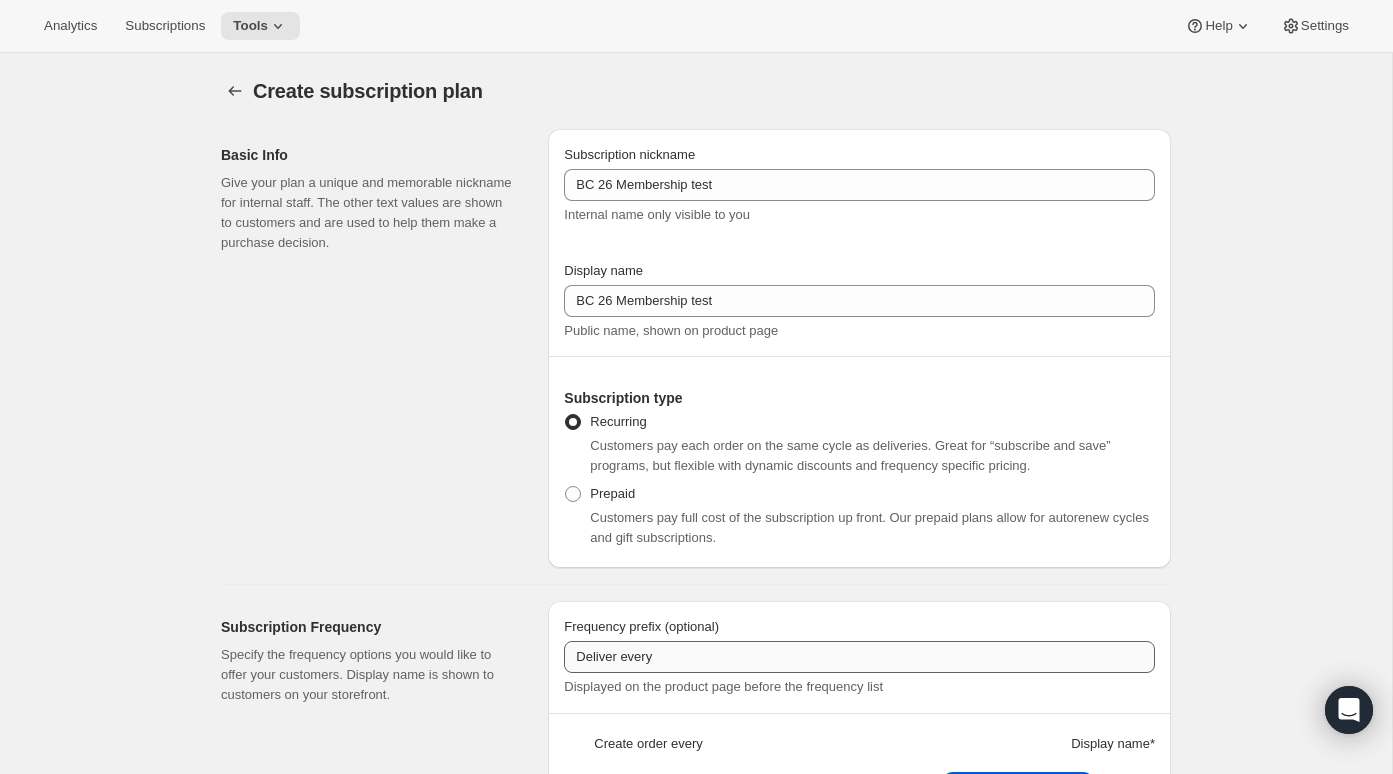 type on "4 Collections" 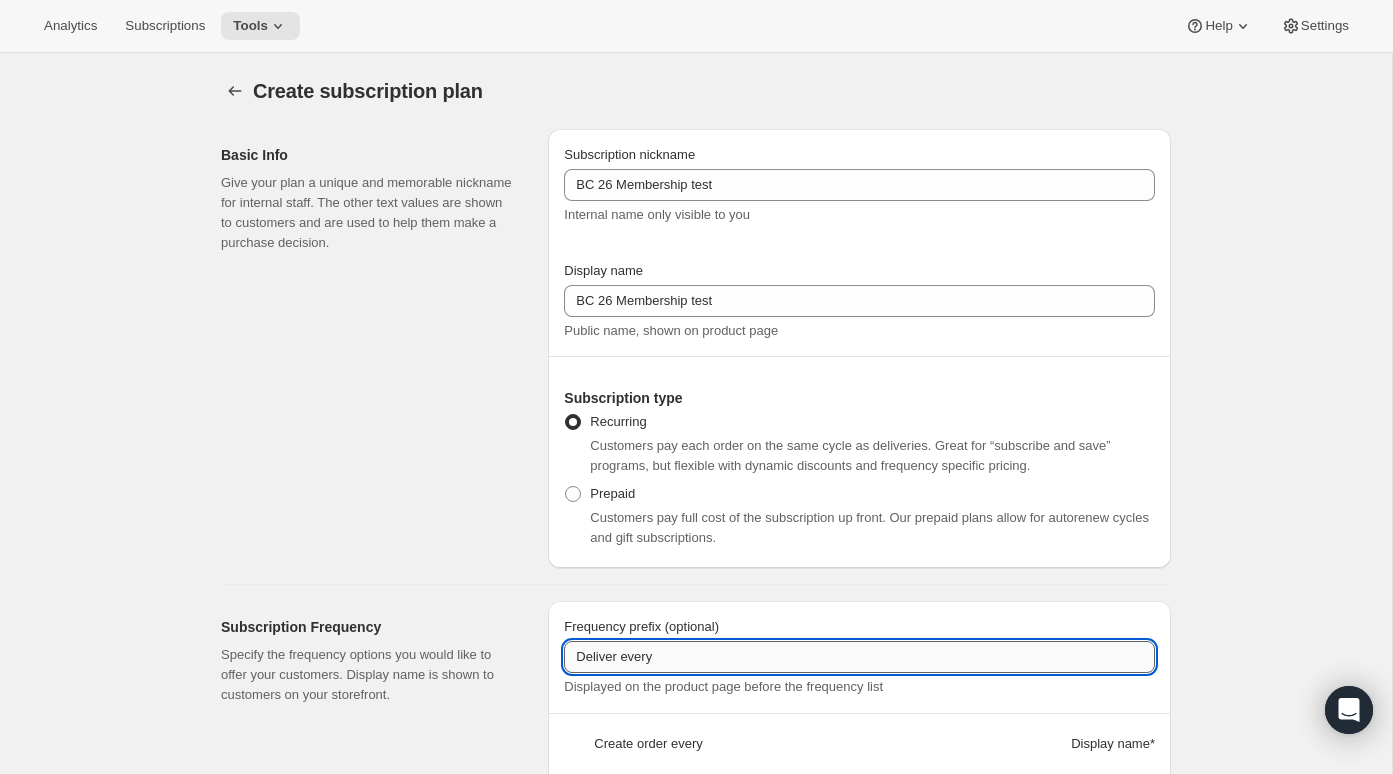 click on "Deliver every" at bounding box center (859, 657) 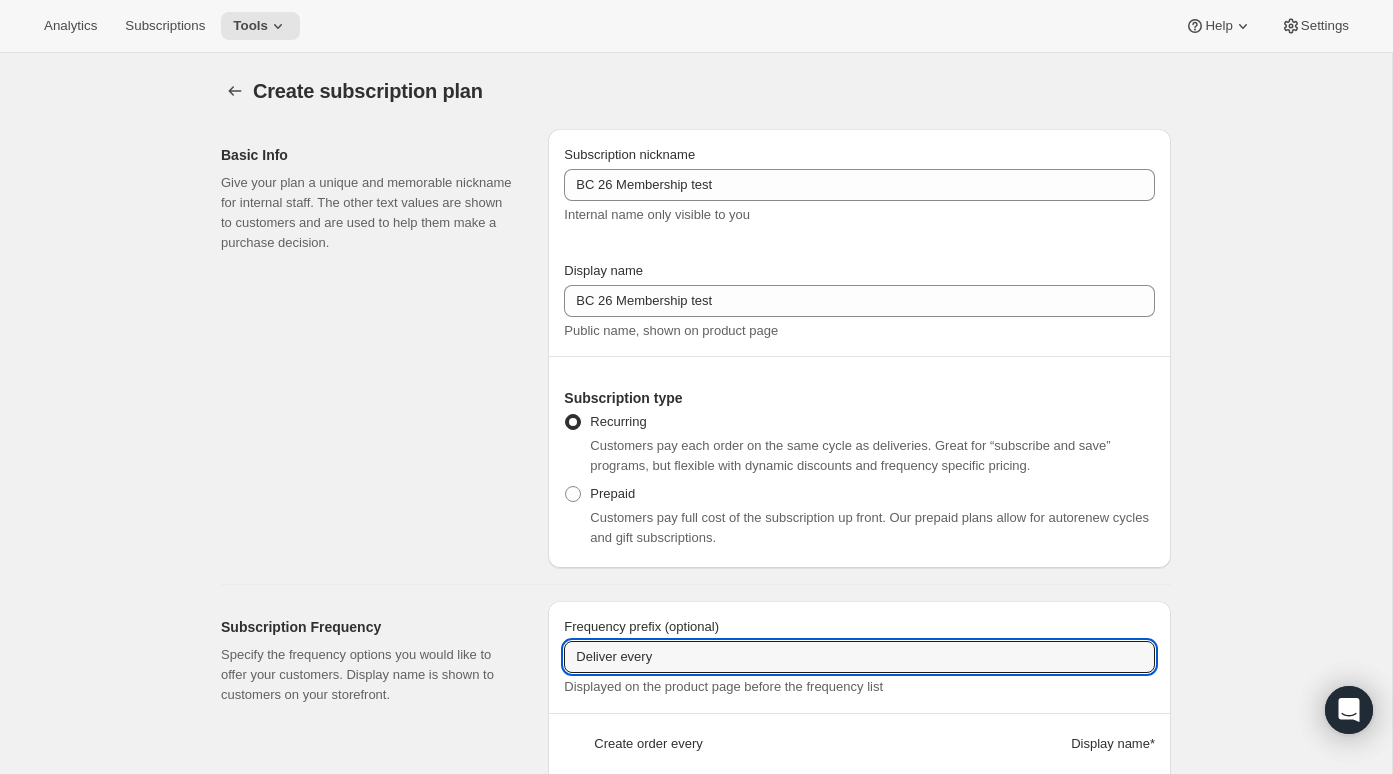 drag, startPoint x: 834, startPoint y: 653, endPoint x: 512, endPoint y: 649, distance: 322.02484 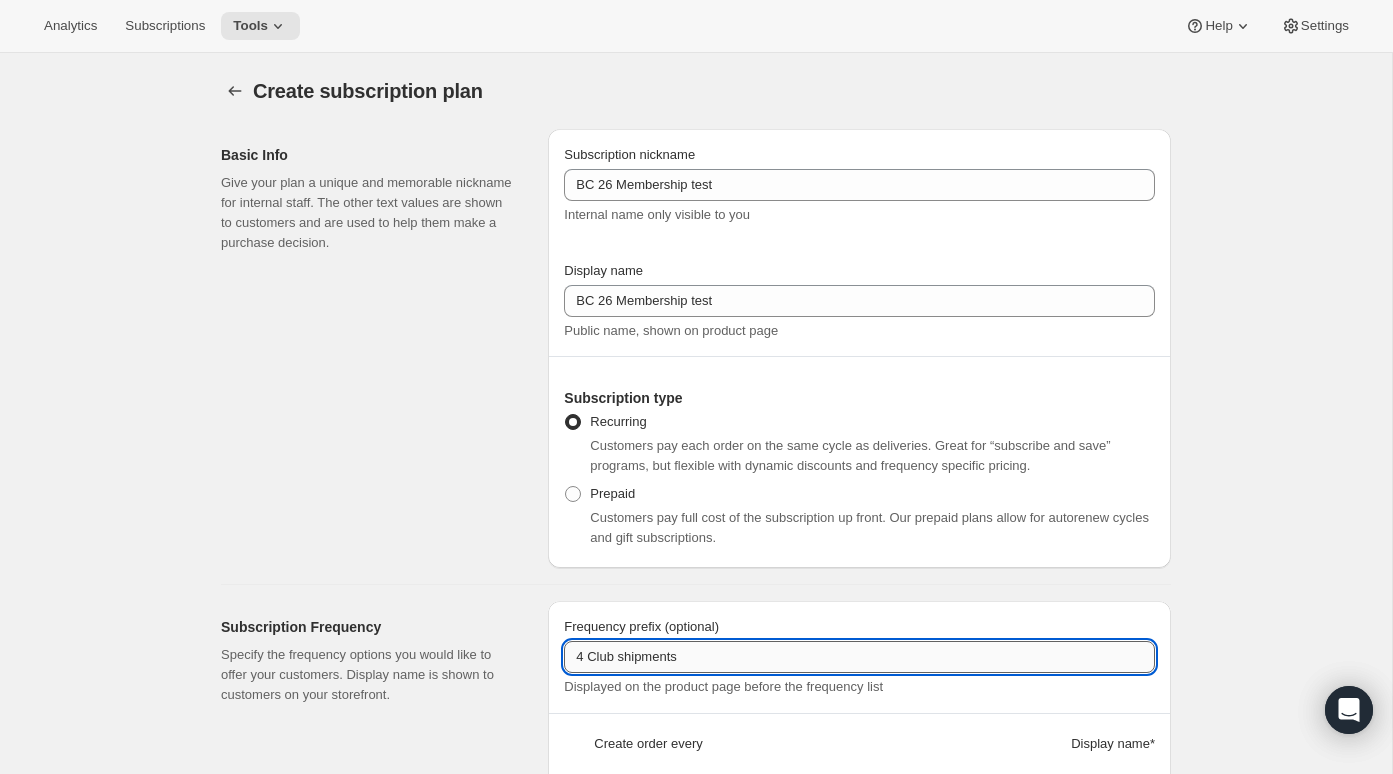 click on "4 Club shipments" at bounding box center (859, 657) 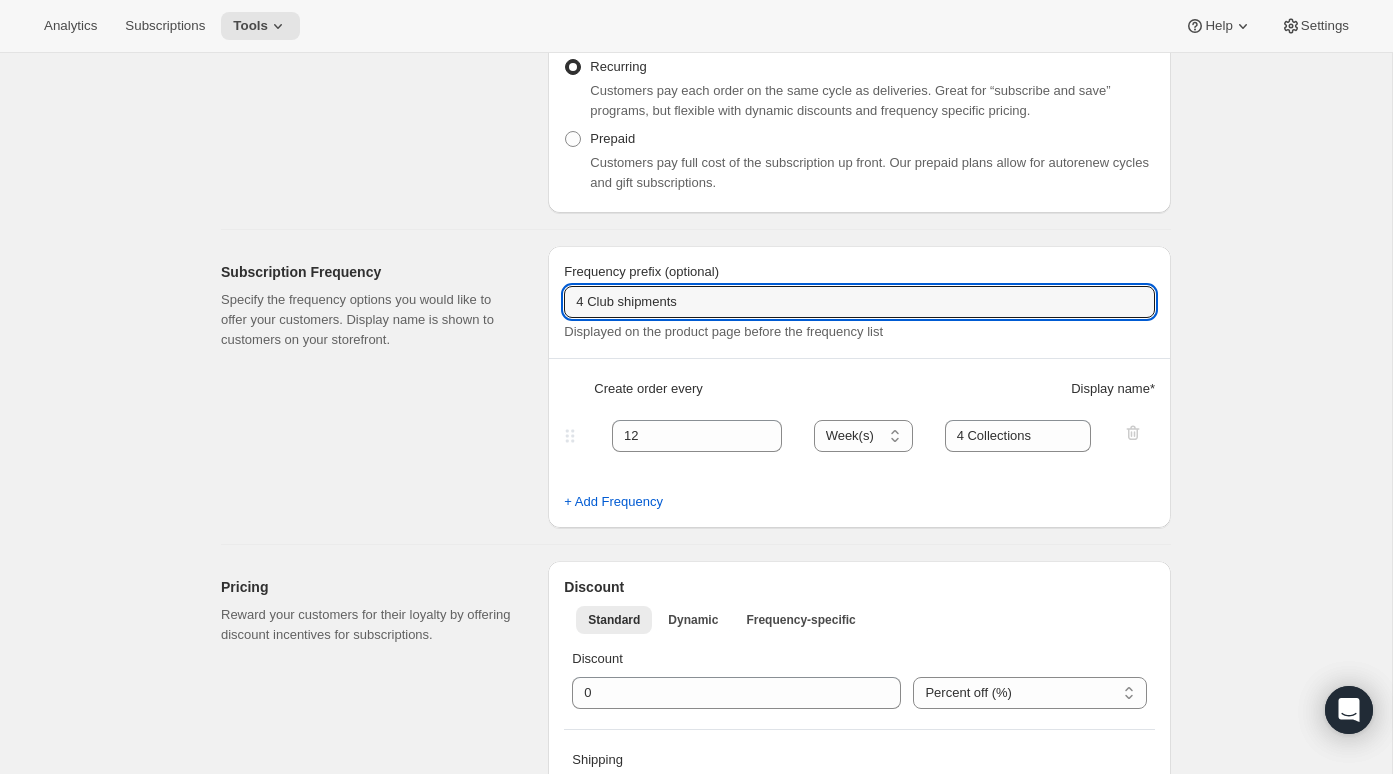 scroll, scrollTop: 357, scrollLeft: 0, axis: vertical 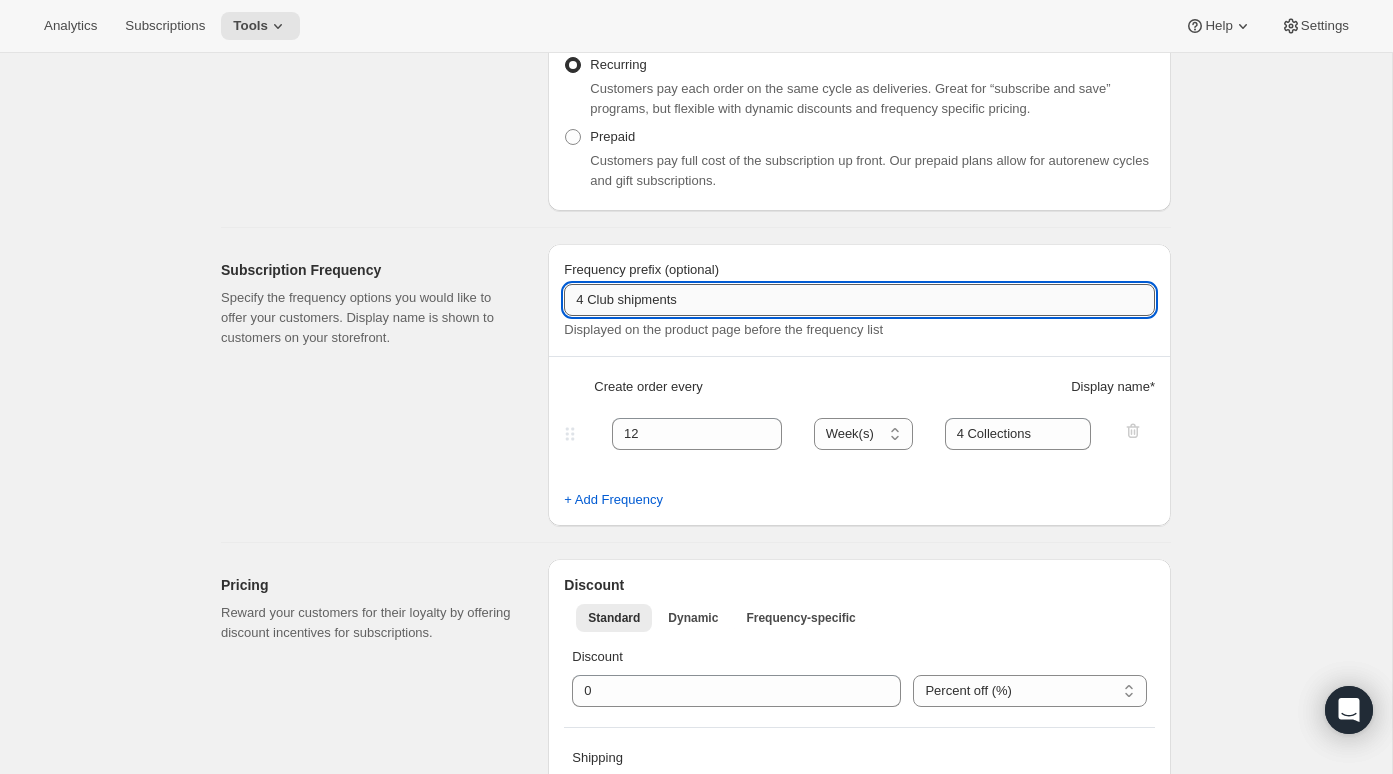 click on "4 Club shipments" at bounding box center [859, 300] 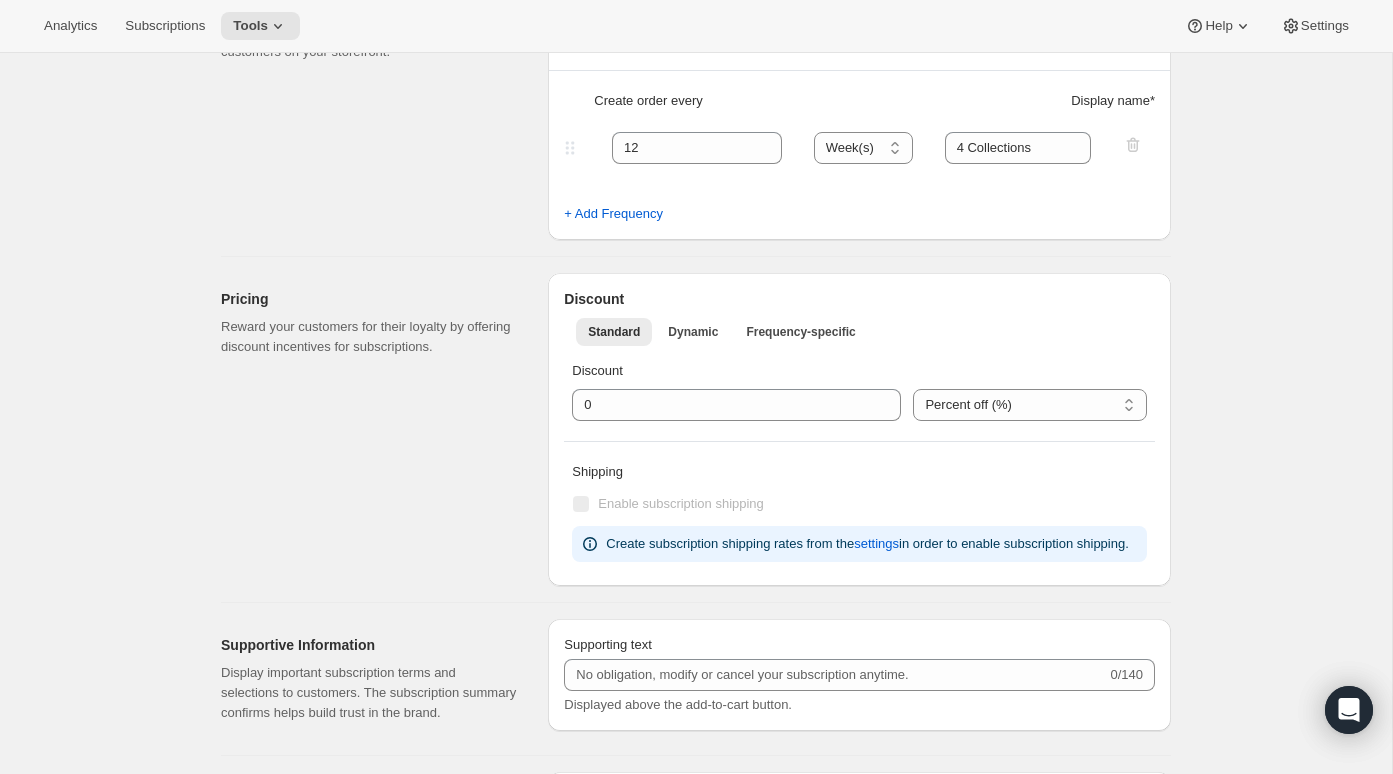 scroll, scrollTop: 644, scrollLeft: 0, axis: vertical 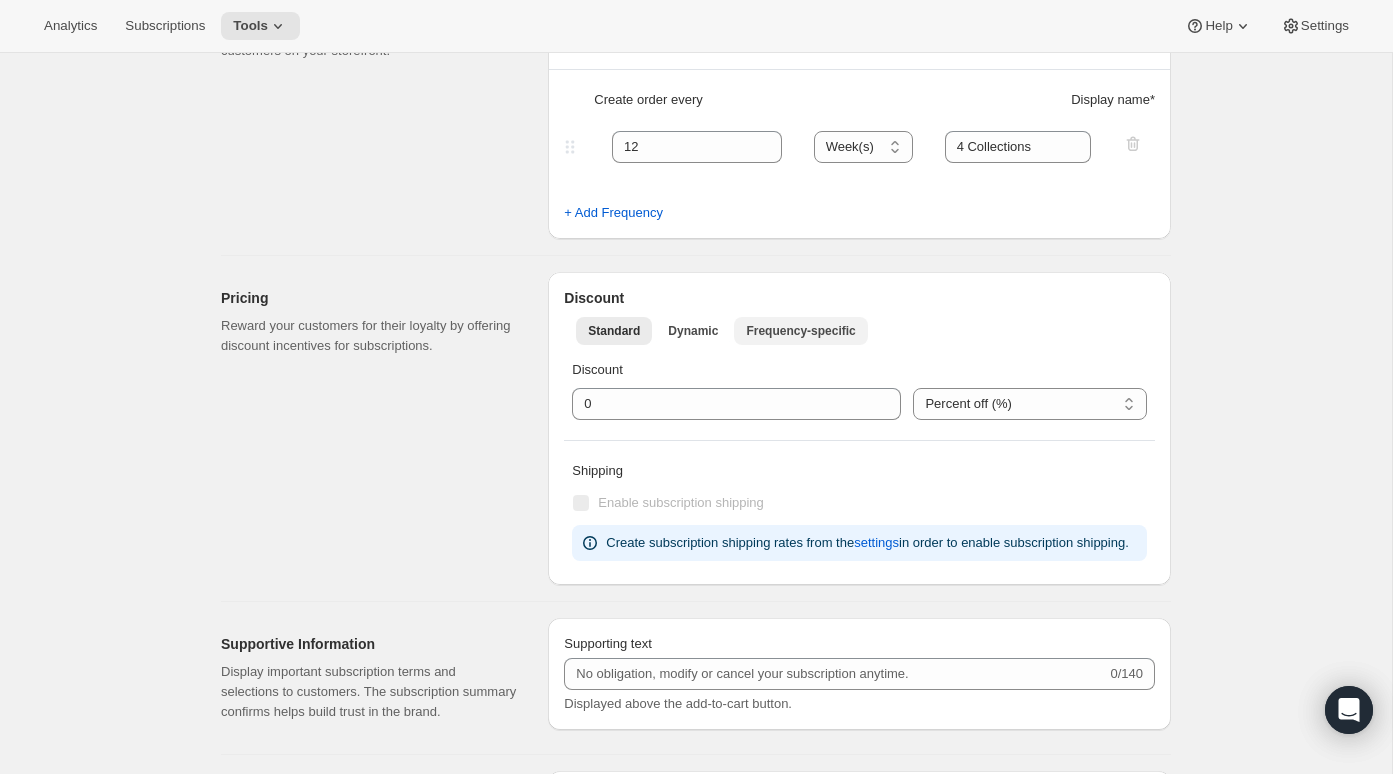 type on "4 Drops Annually" 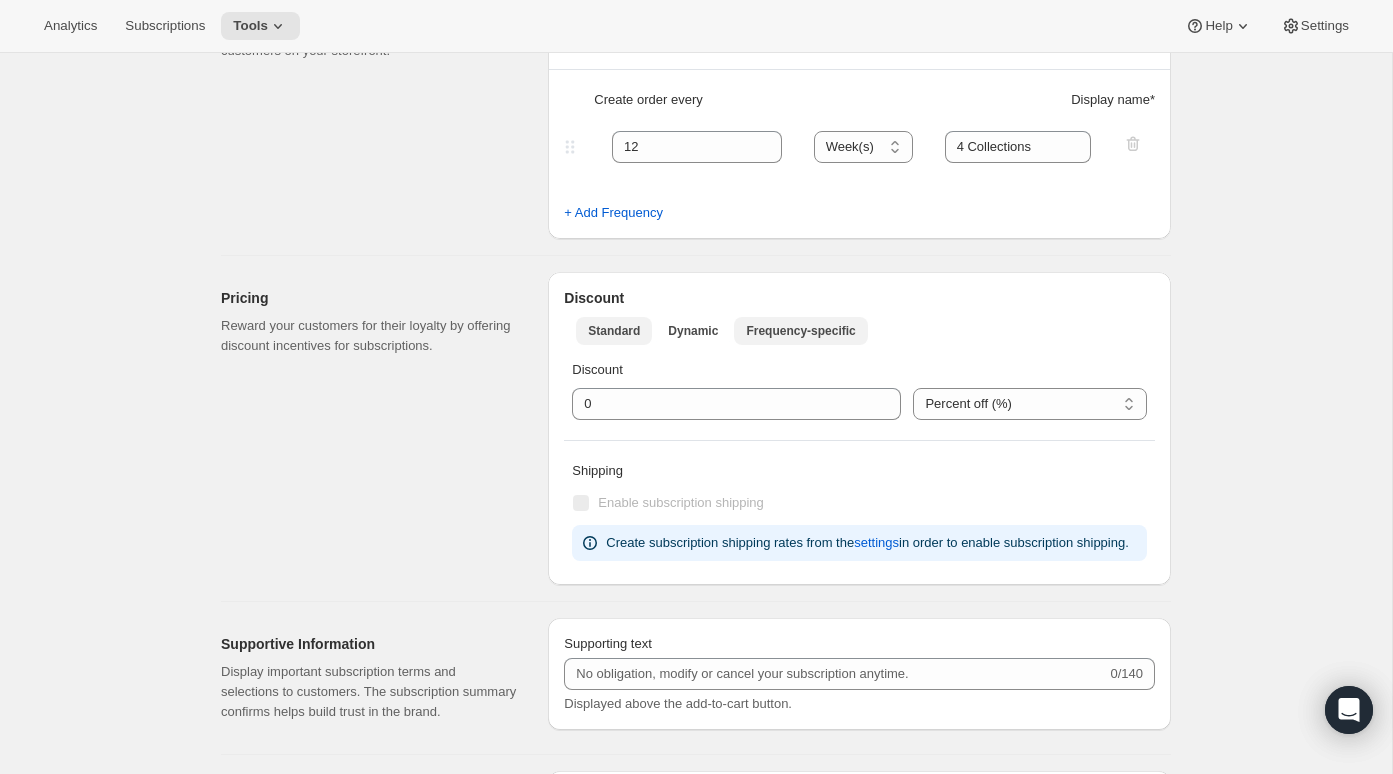 click on "Frequency-specific" at bounding box center [800, 331] 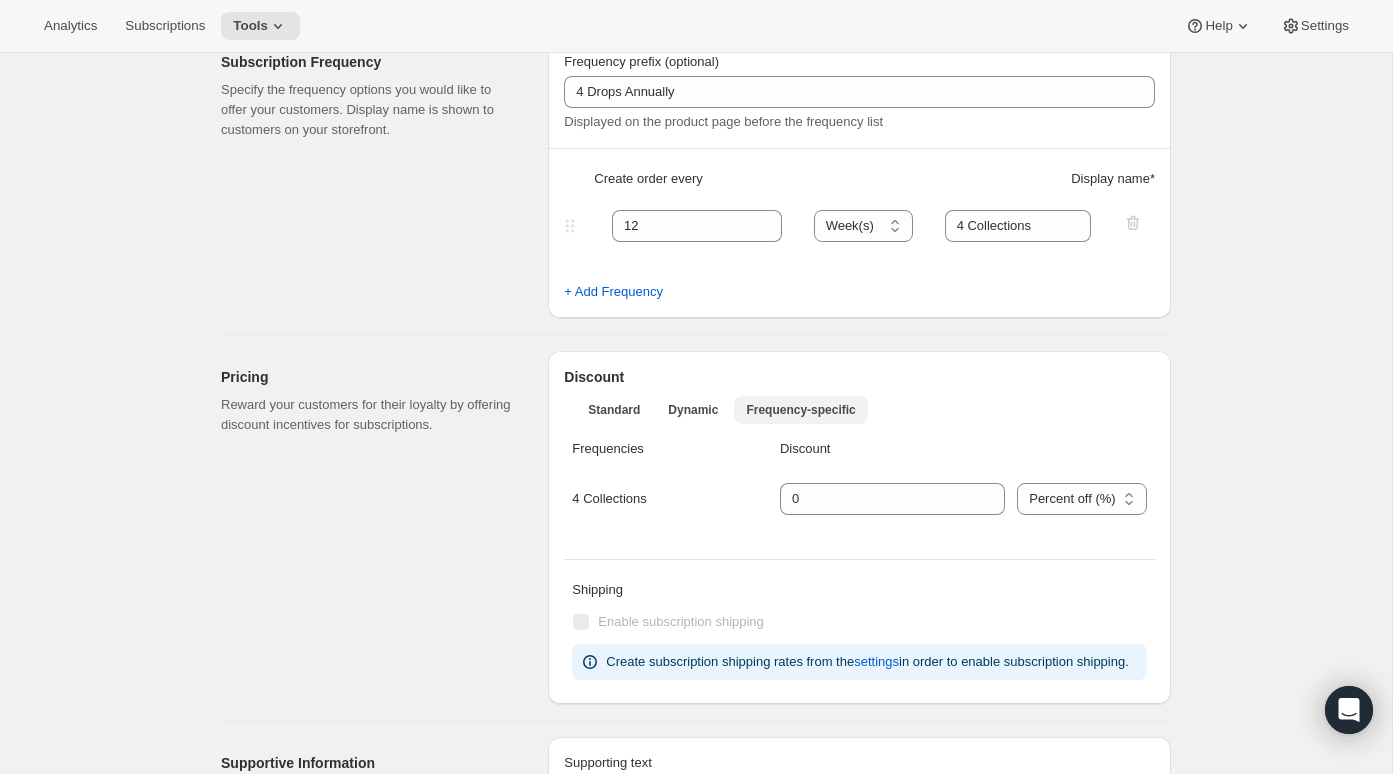 scroll, scrollTop: 562, scrollLeft: 0, axis: vertical 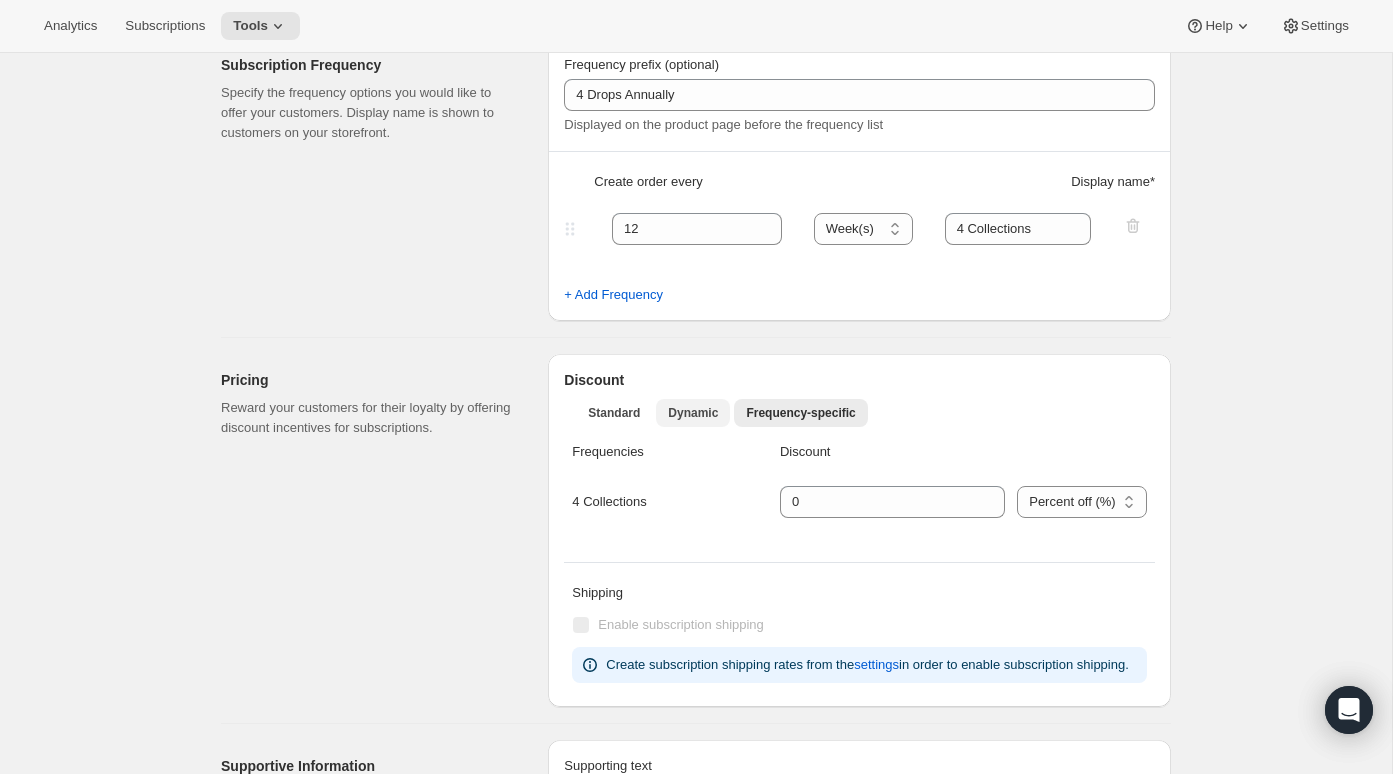 click on "Dynamic" at bounding box center [693, 413] 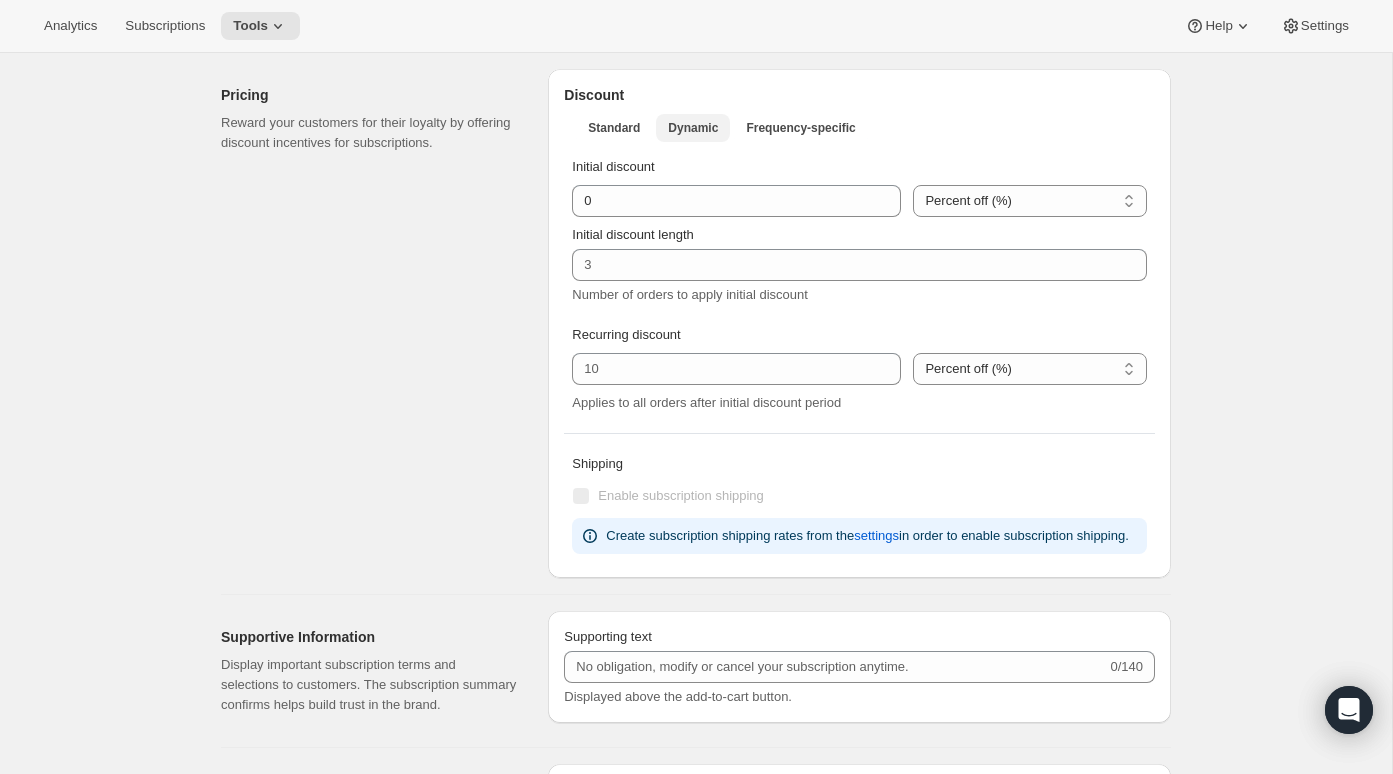 scroll, scrollTop: 831, scrollLeft: 0, axis: vertical 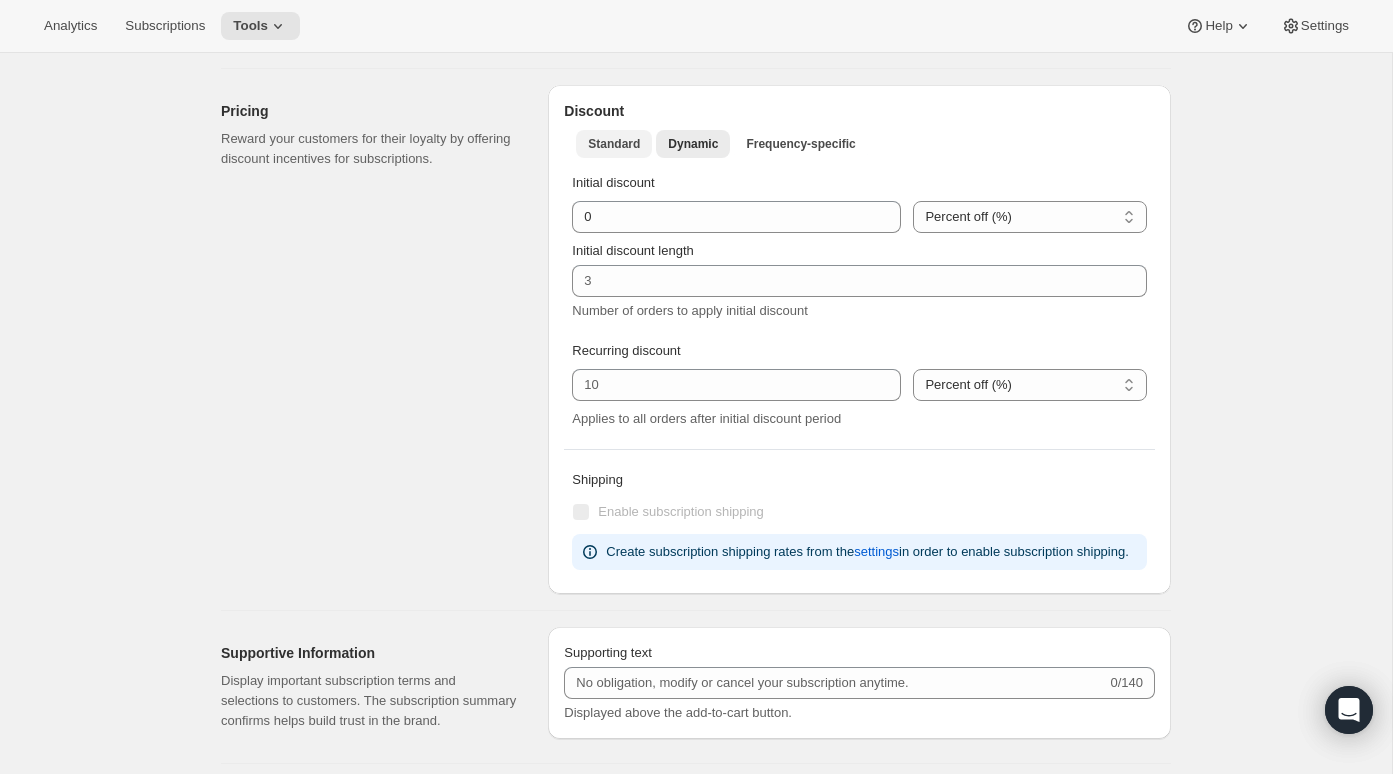 click on "Standard" at bounding box center (614, 144) 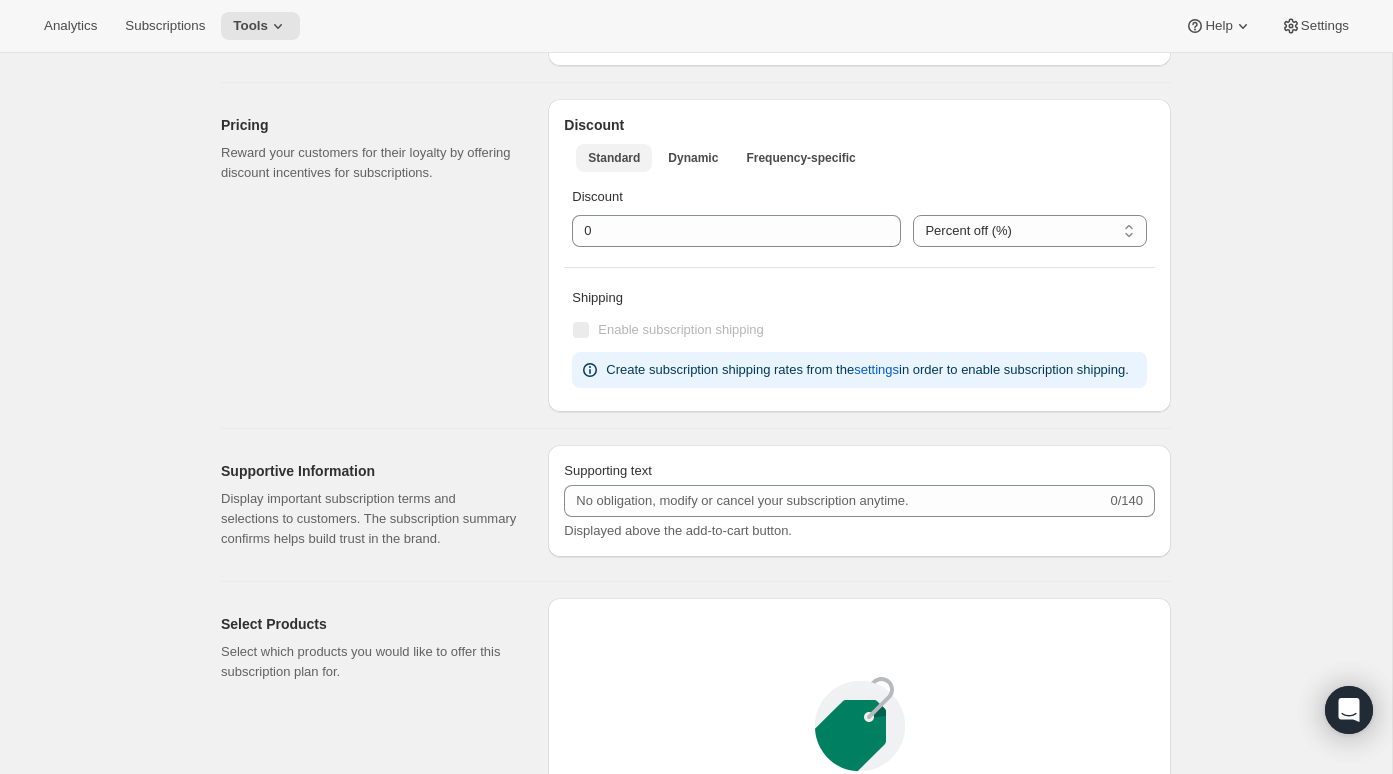 scroll, scrollTop: 1606, scrollLeft: 0, axis: vertical 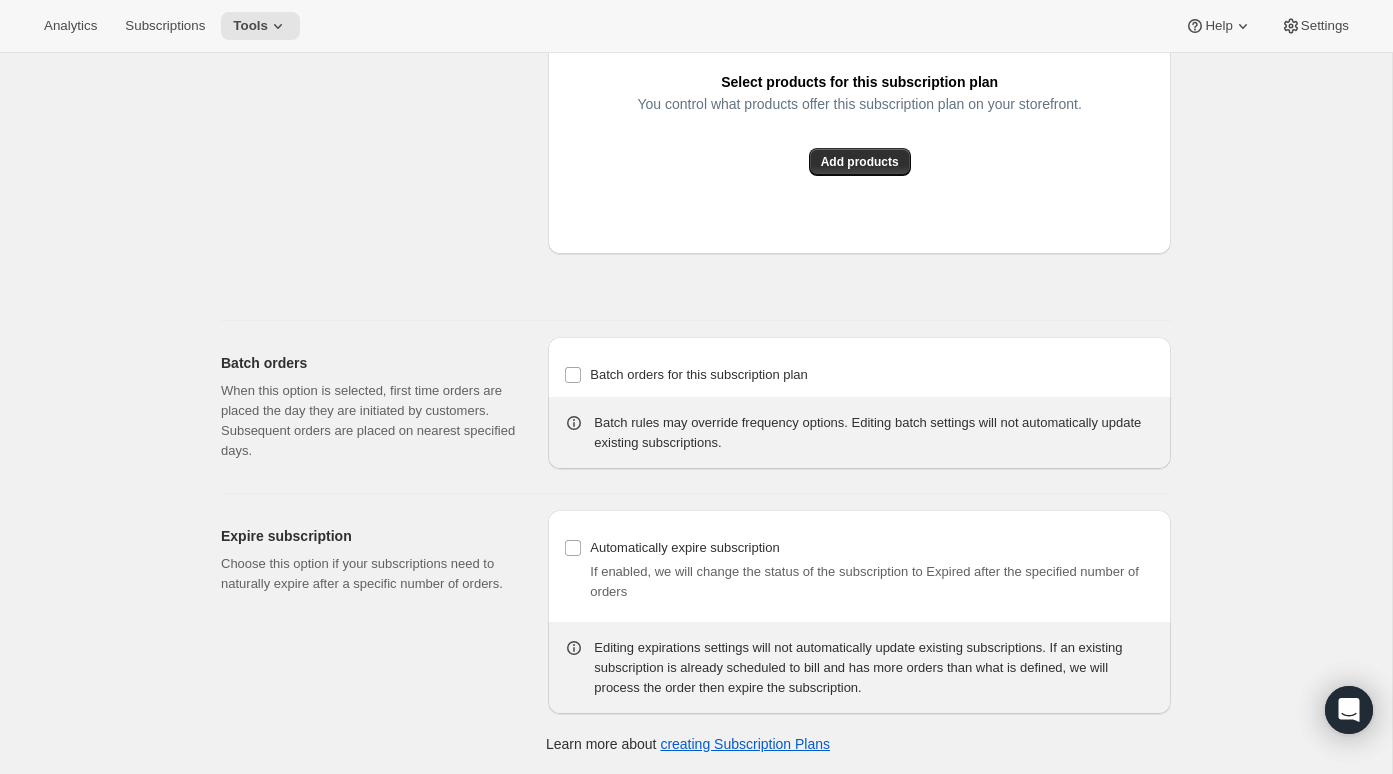 click on "Select products for this subscription plan You control what products offer this subscription plan on your storefront. Add products" at bounding box center [859, 63] 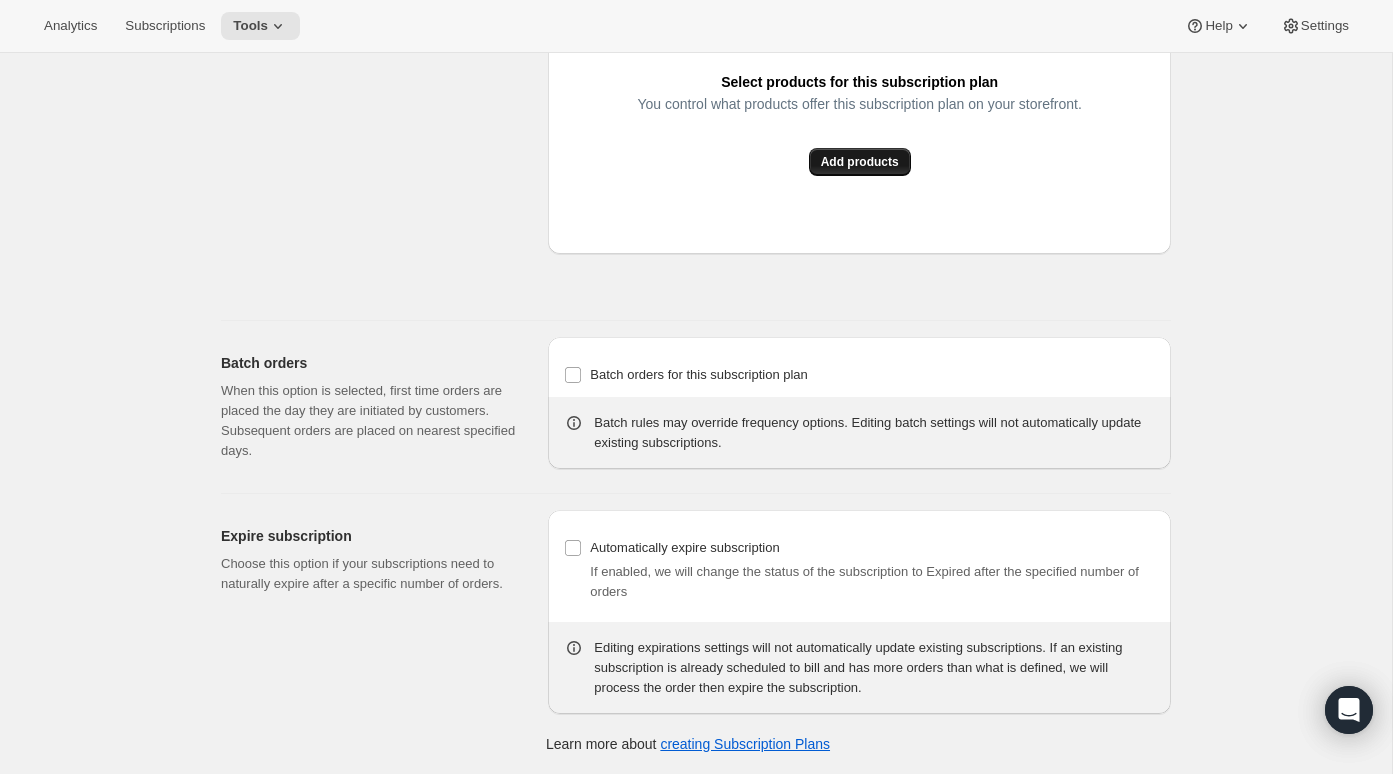 click on "Add products" at bounding box center [860, 162] 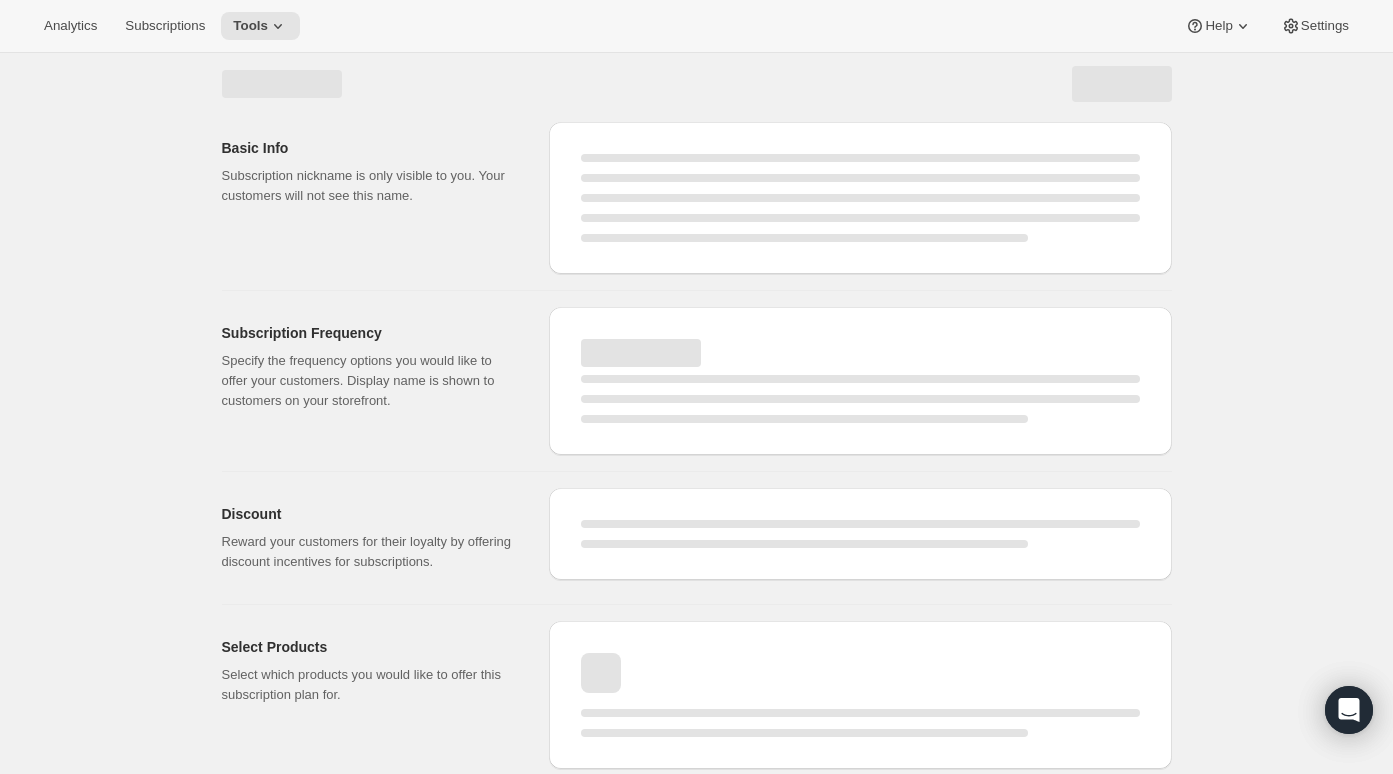 scroll, scrollTop: 0, scrollLeft: 0, axis: both 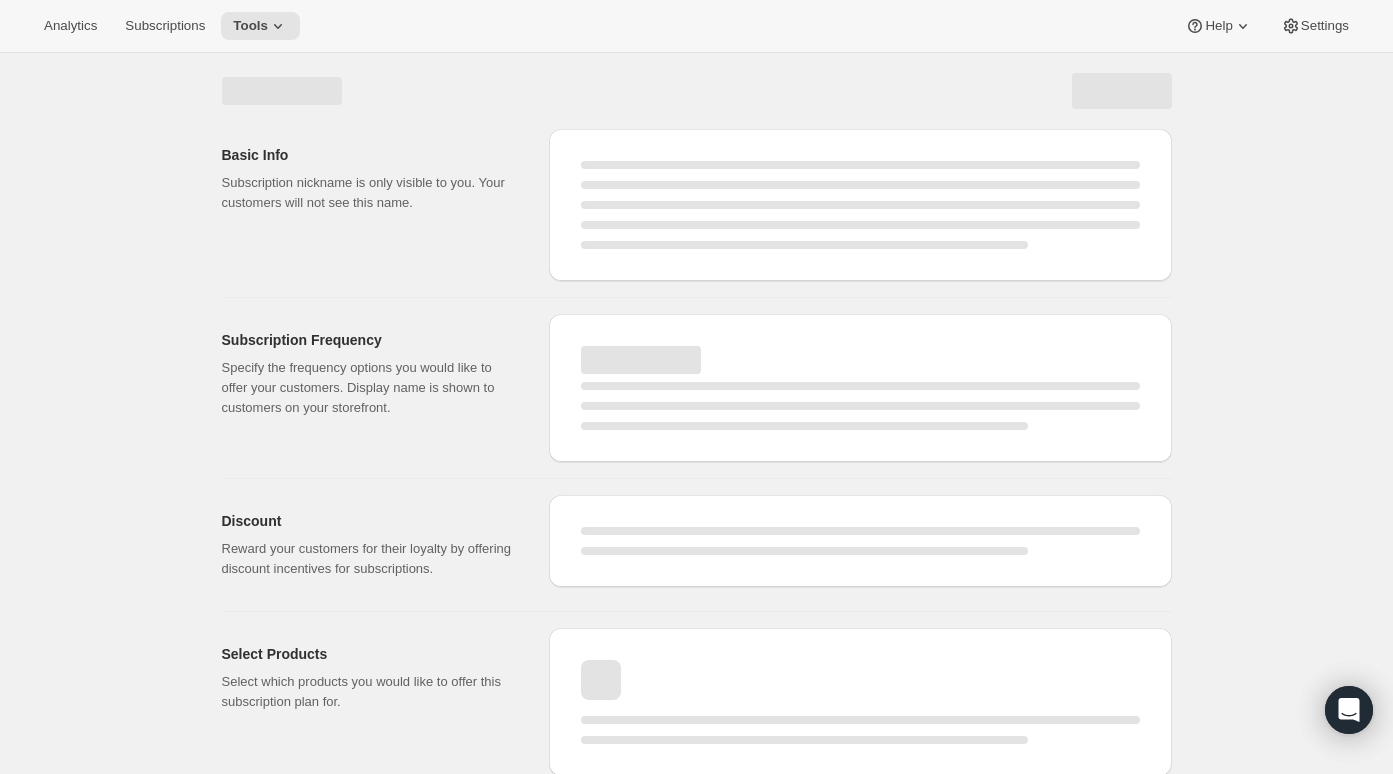 select on "WEEK" 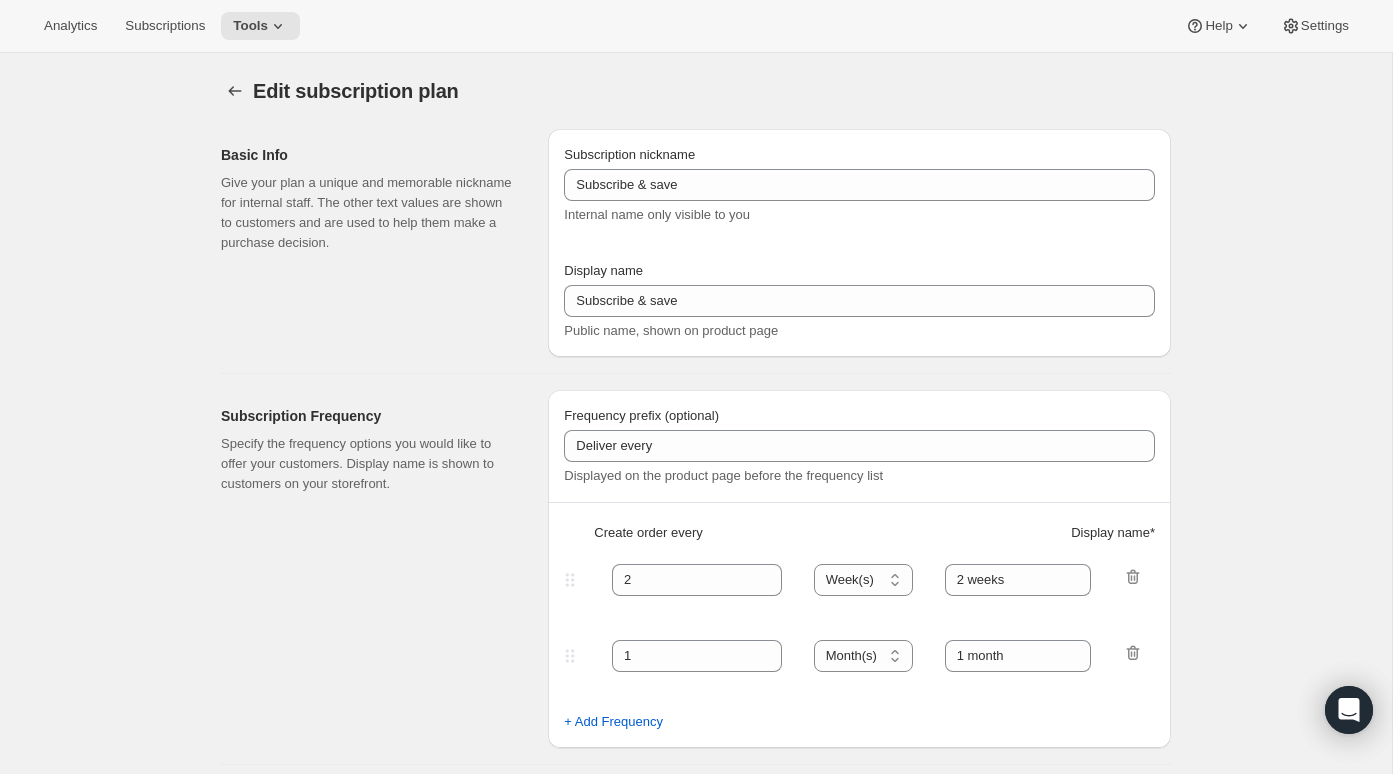 type on "BC 26 Membership test" 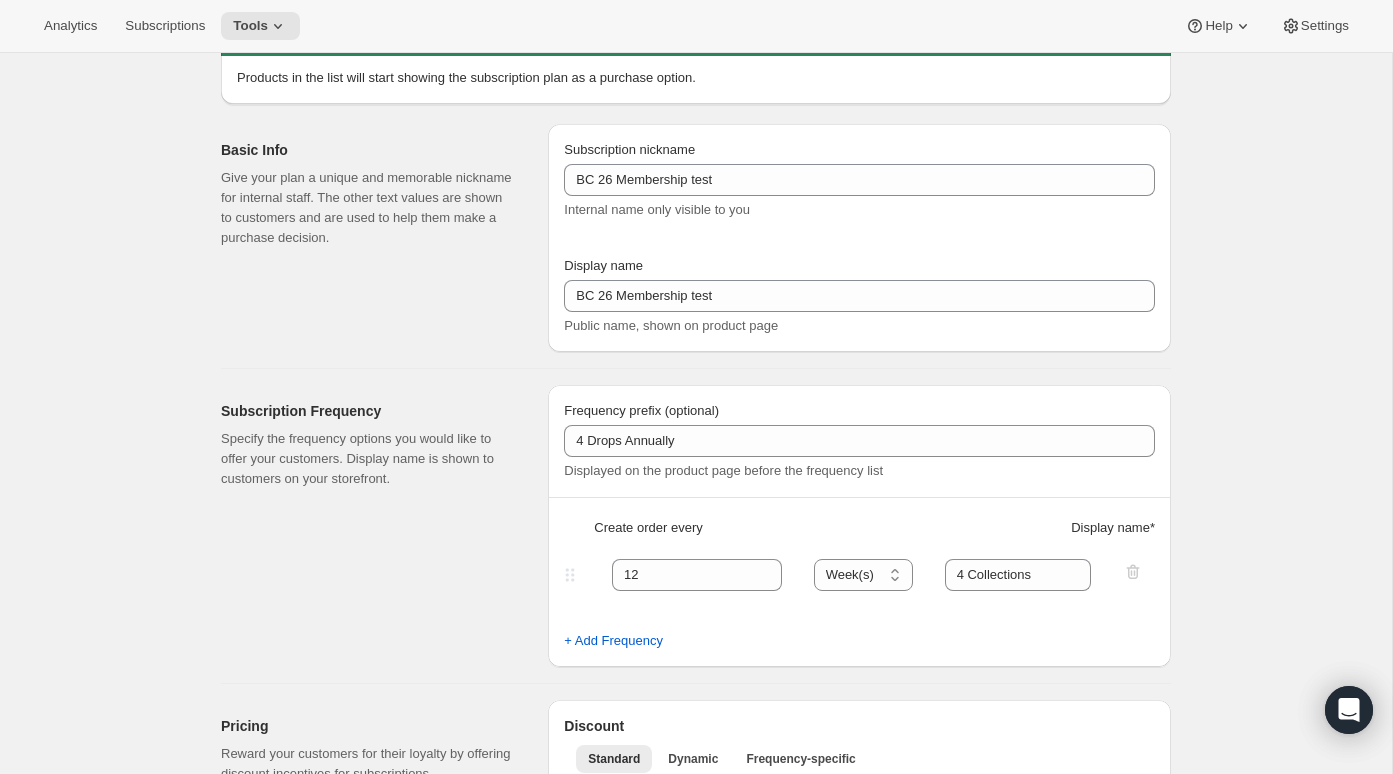 scroll, scrollTop: 0, scrollLeft: 0, axis: both 